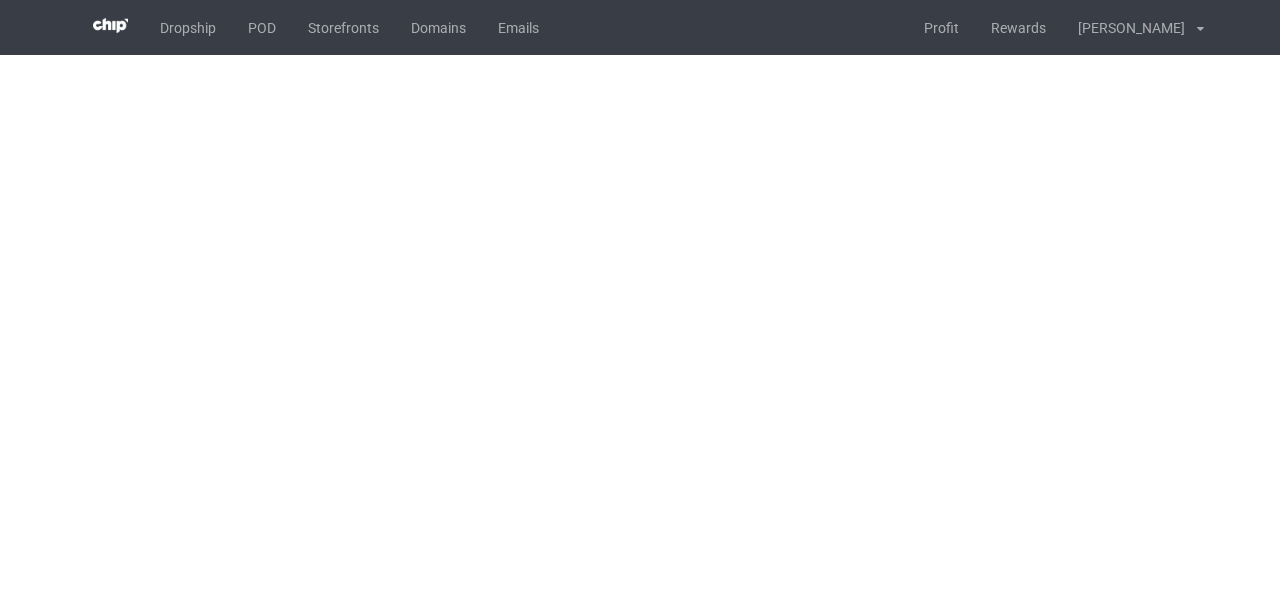 scroll, scrollTop: 0, scrollLeft: 0, axis: both 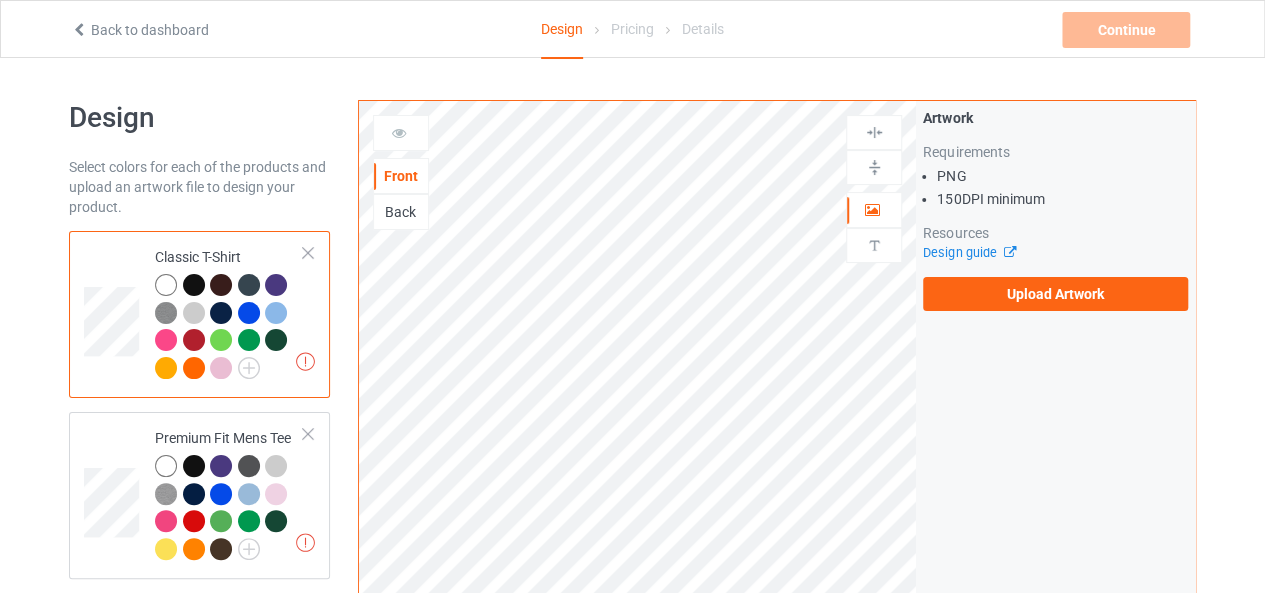 click on "Design Select colors for each of the products and upload an artwork file to design your product. Missing artworks Classic T-Shirt Missing artworks Premium Fit Mens Tee Missing artworks Ladies T-Shirt Missing artworks V-Neck T-Shirt Missing artworks Unisex Tank Baby Onesie Tote Bag Mug Bath Towel Premium Beach Towel Tea Towel Add product Front Back Artwork Upload artwork before adding personalization Artwork Requirements PNG 150  DPI minimum Resources Design guide Upload Artwork Product Mockups" at bounding box center [632, 1128] 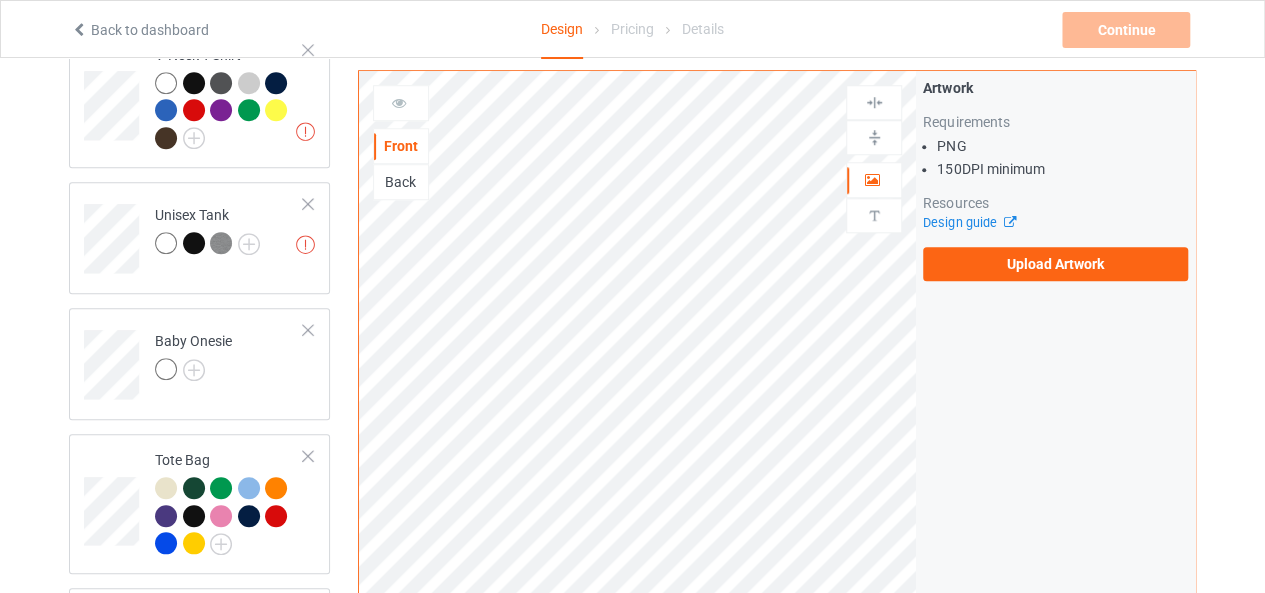 scroll, scrollTop: 795, scrollLeft: 0, axis: vertical 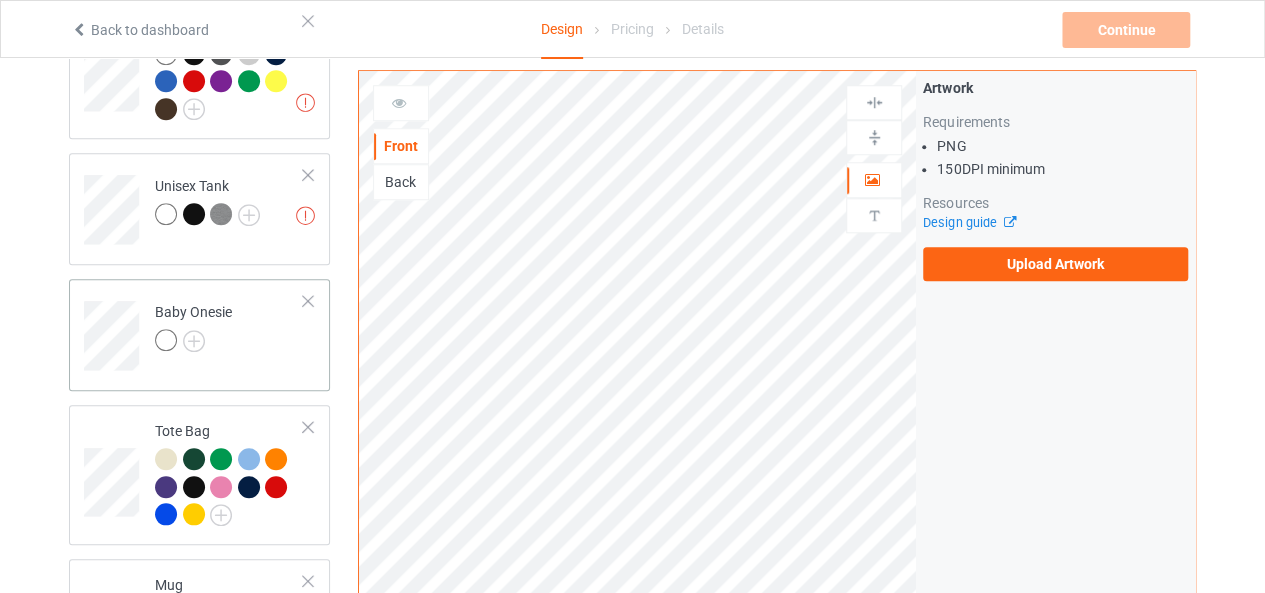 click on "Baby Onesie" at bounding box center [229, 328] 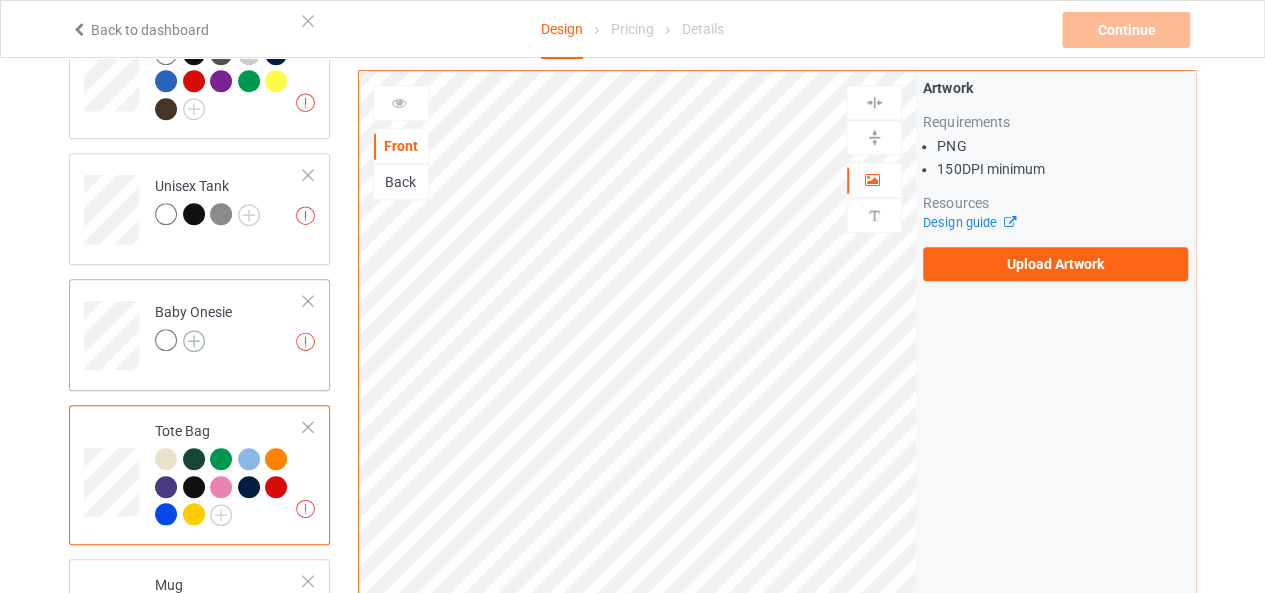 click at bounding box center [194, 341] 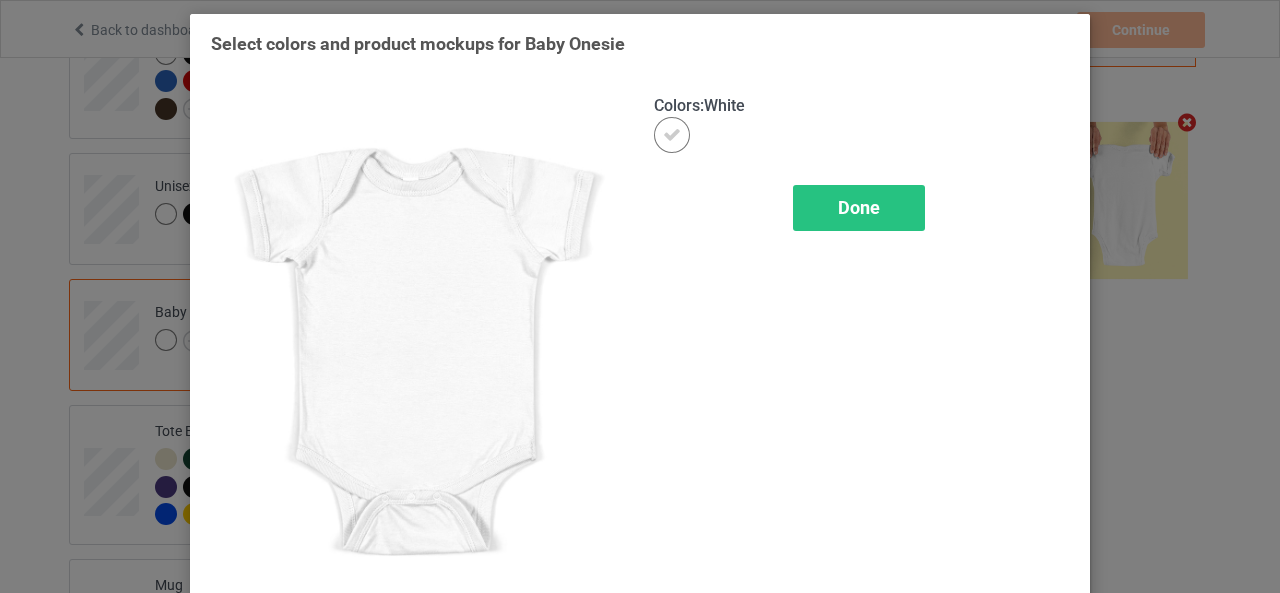click on "Colors :  White Done" at bounding box center [861, 355] 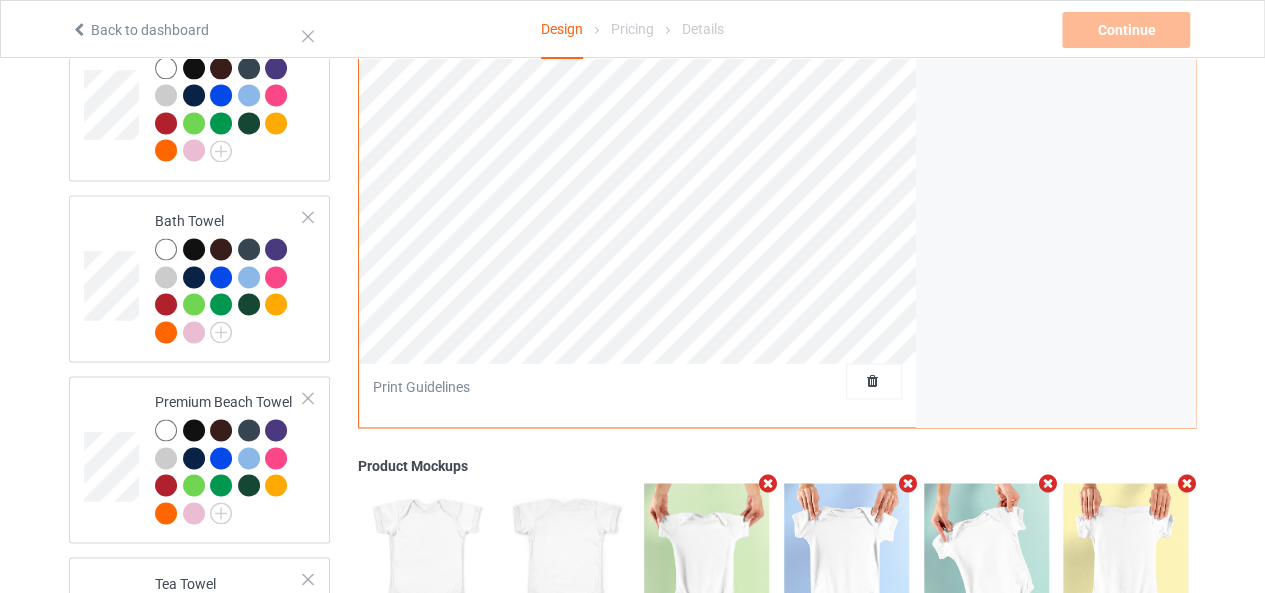 scroll, scrollTop: 1241, scrollLeft: 0, axis: vertical 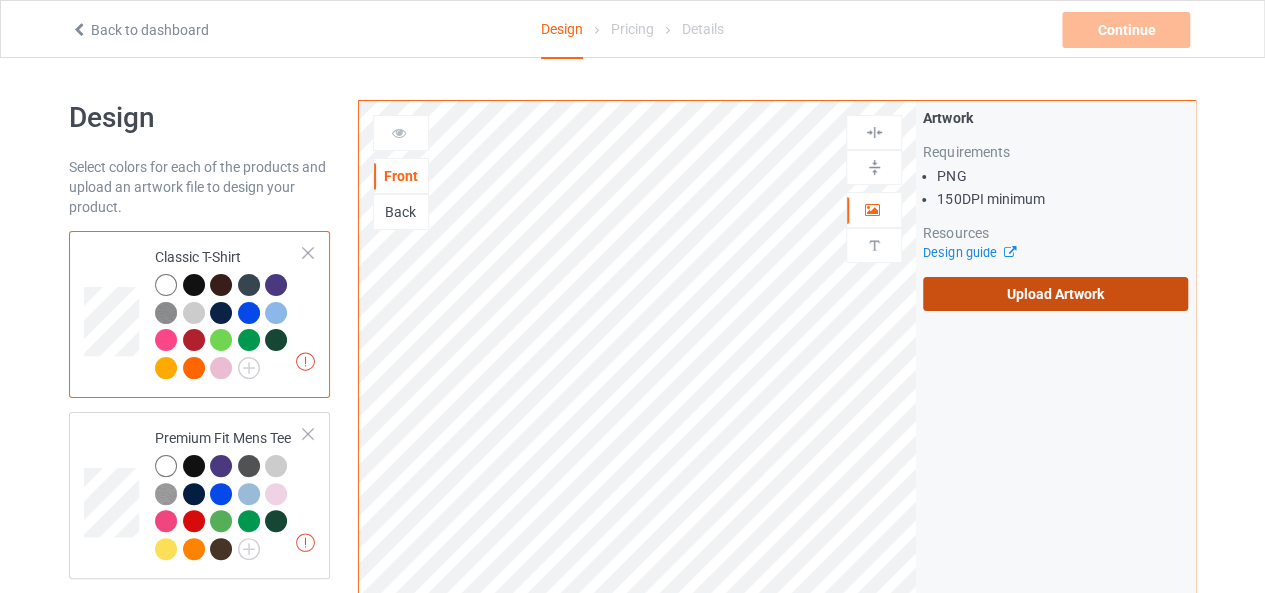 click on "Upload Artwork" at bounding box center [1055, 294] 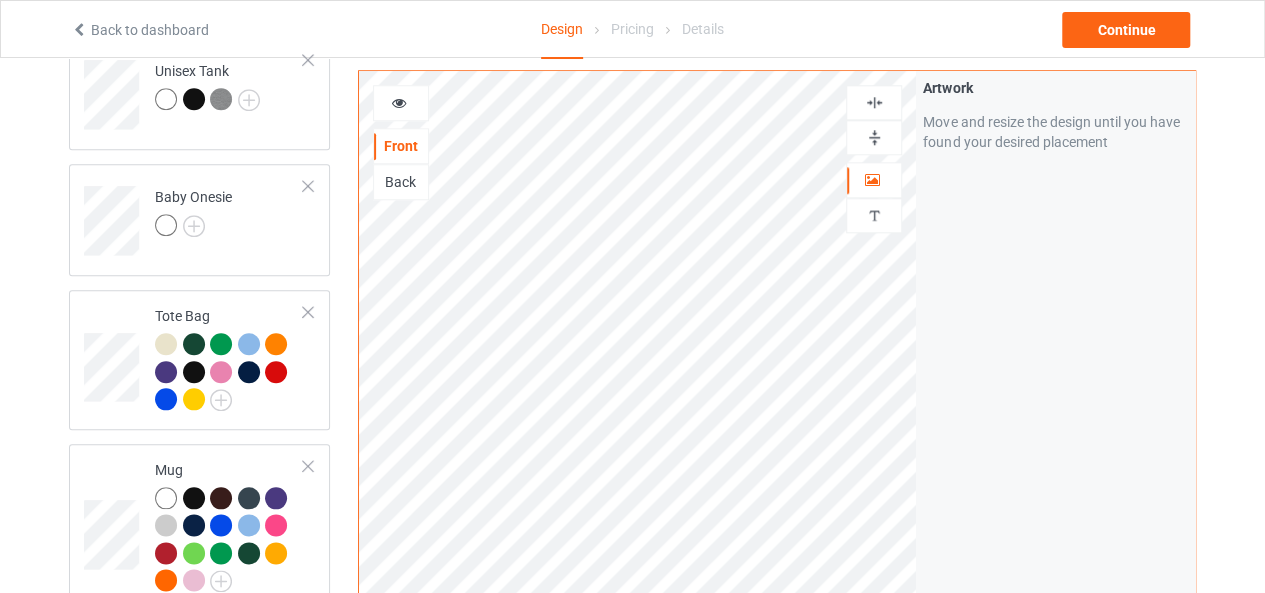 scroll, scrollTop: 899, scrollLeft: 0, axis: vertical 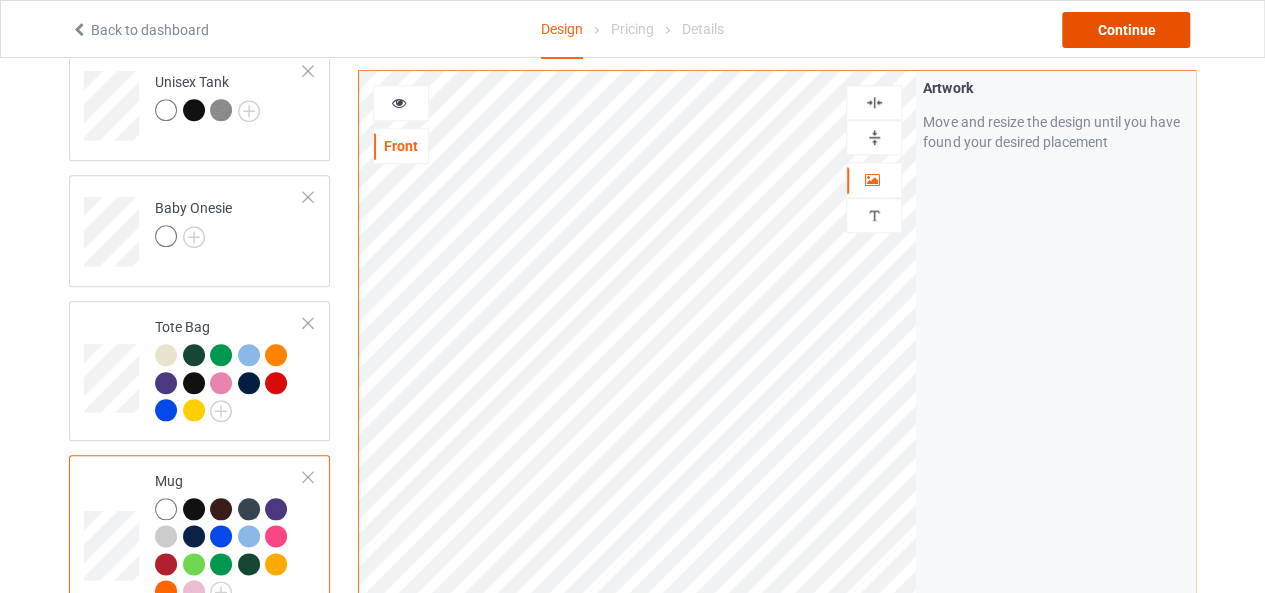 click on "Continue" at bounding box center [1126, 30] 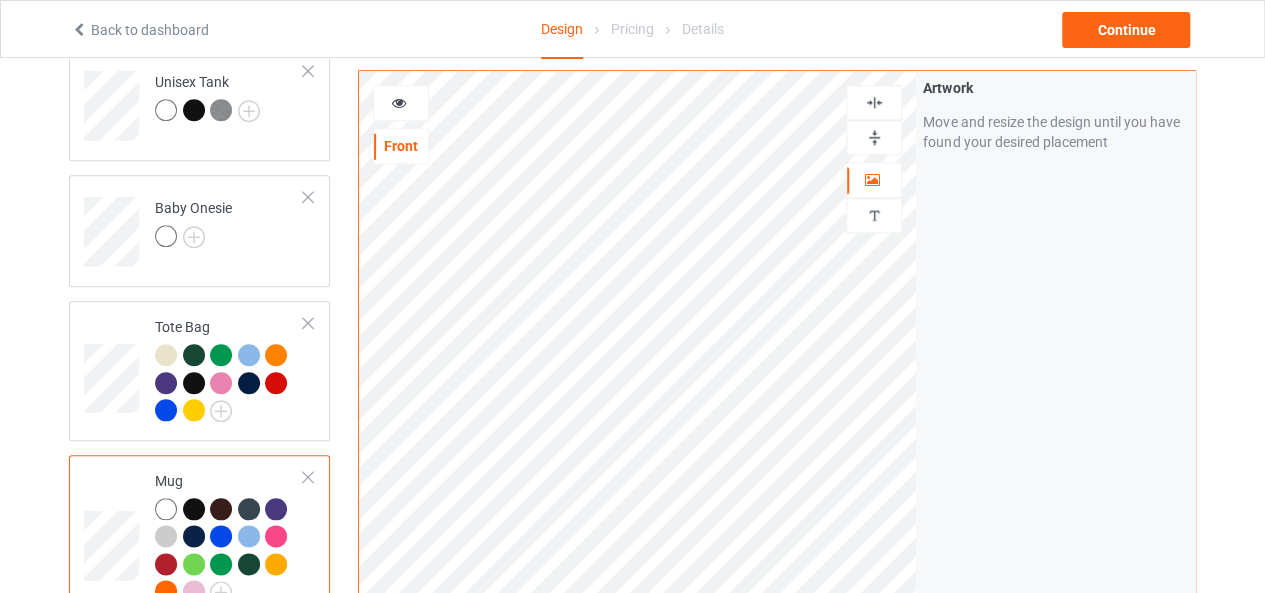scroll, scrollTop: 0, scrollLeft: 0, axis: both 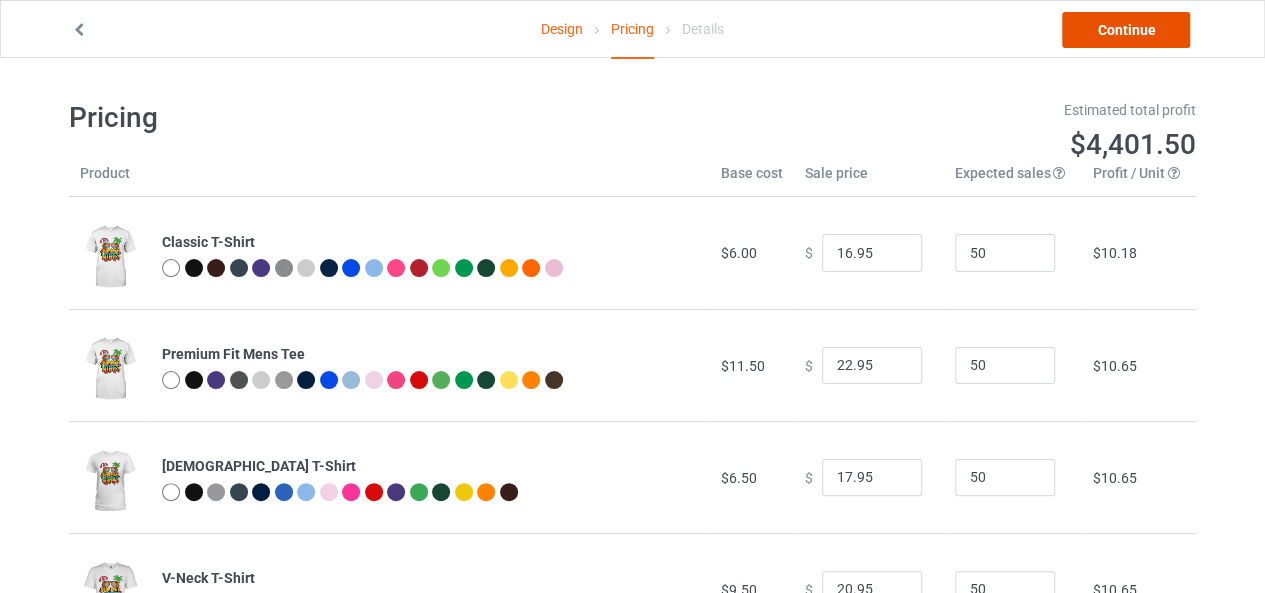 click on "Continue" at bounding box center (1126, 30) 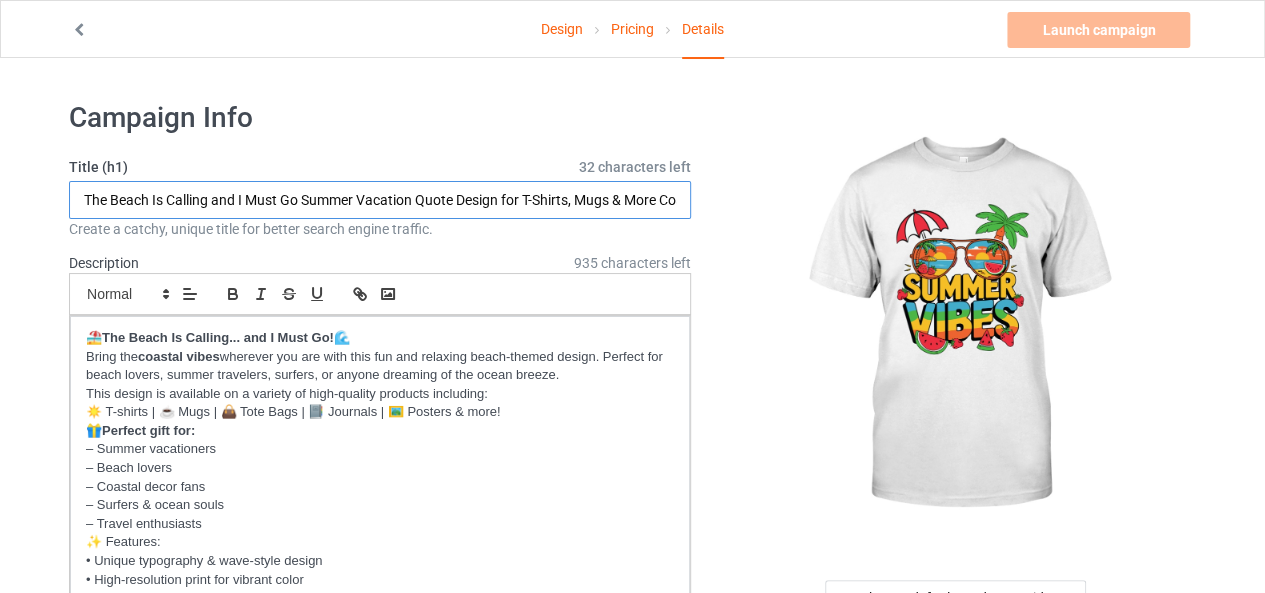 click on "The Beach Is Calling and I Must Go Summer Vacation Quote Design for T-Shirts, Mugs & More Coastal Beach Life Gift Idea" at bounding box center (380, 200) 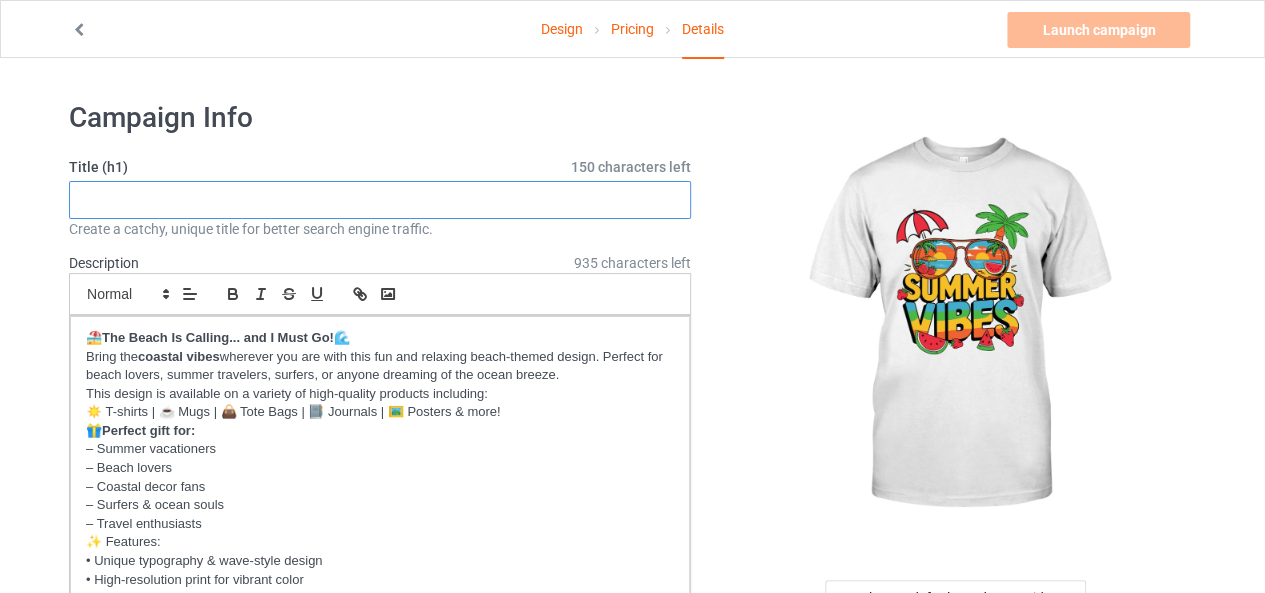 type 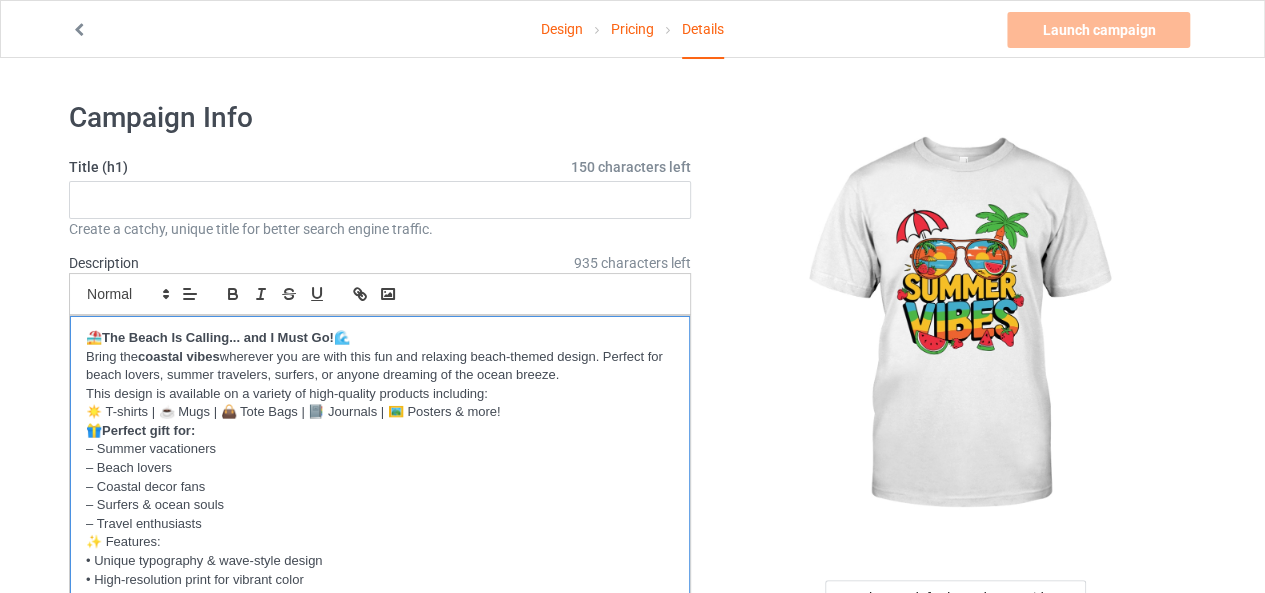 click on "This design is available on a variety of high-quality products including:" at bounding box center (380, 394) 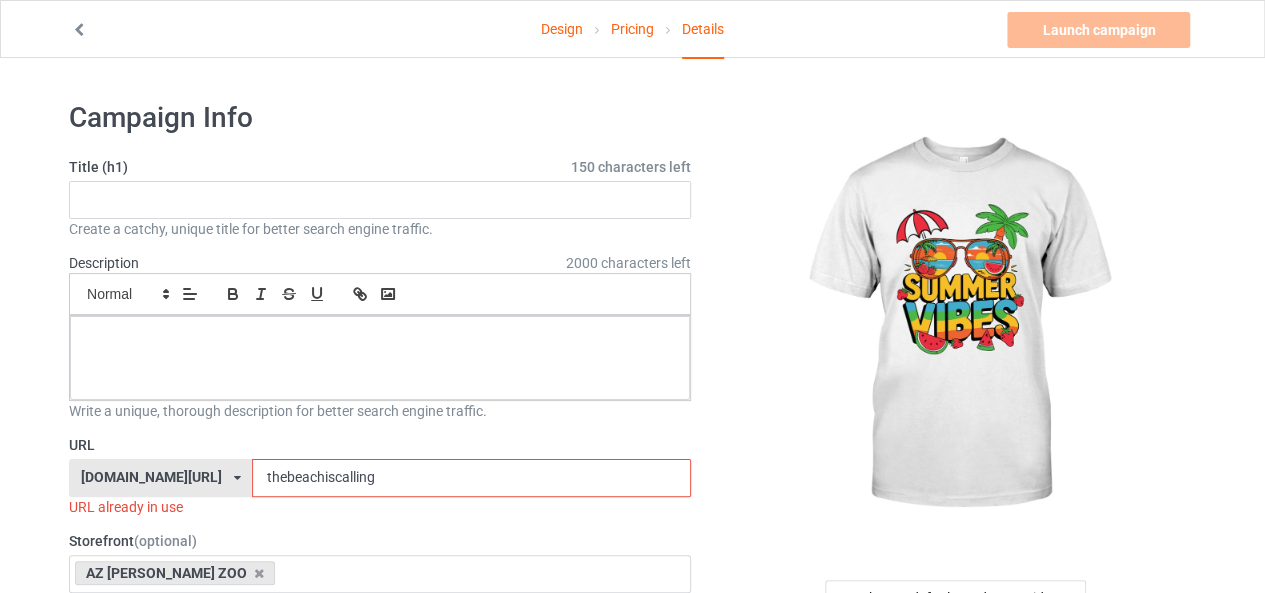 click on "thebeachiscalling" at bounding box center [471, 478] 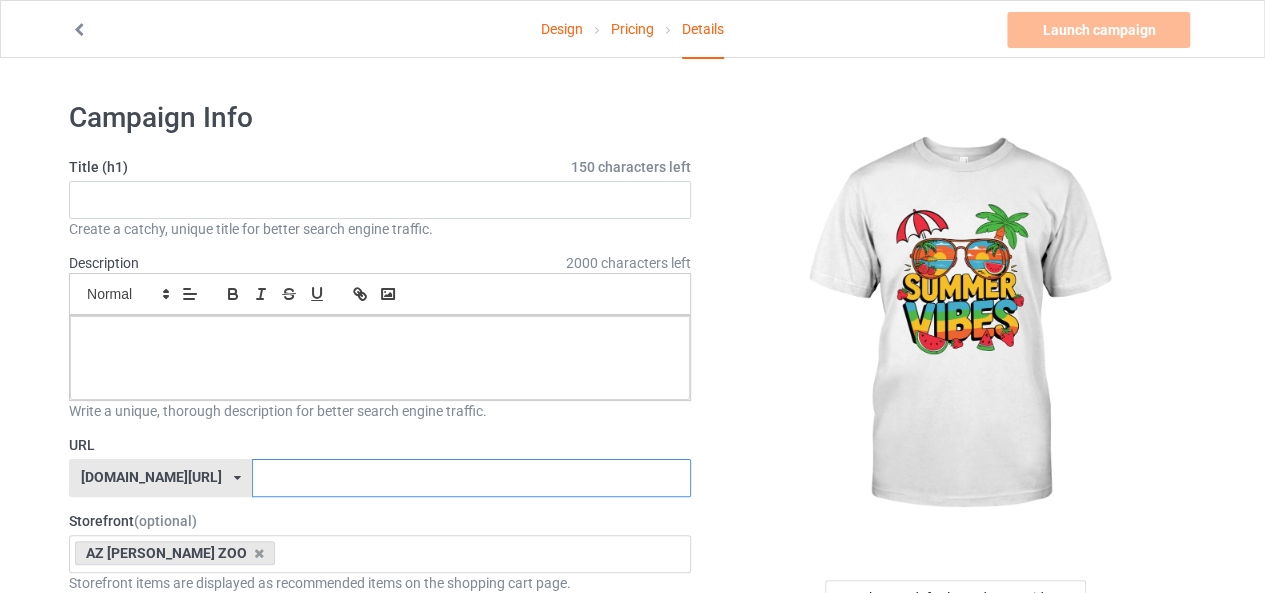 type 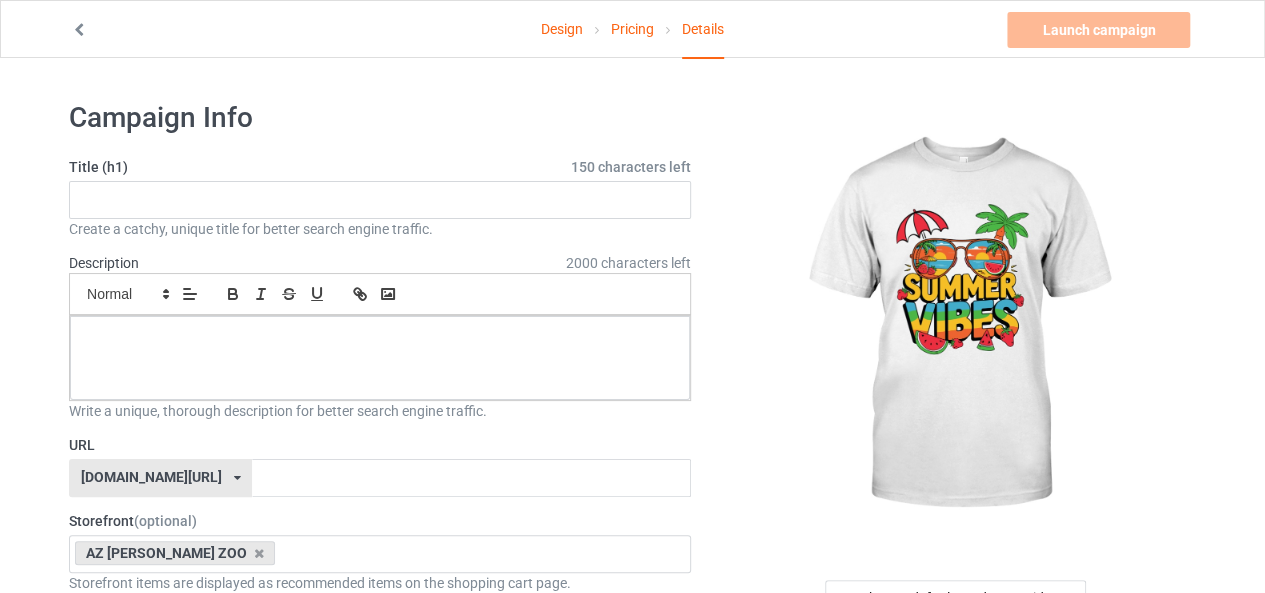 click on "Title (h1) 150   characters left" at bounding box center (380, 167) 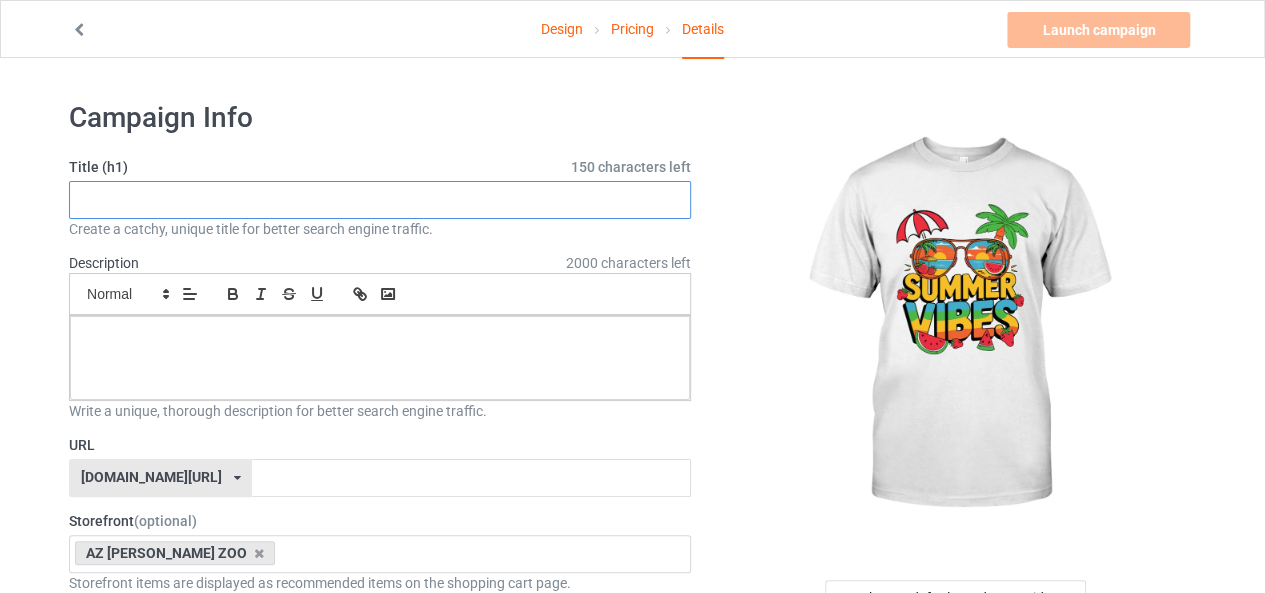 click at bounding box center [380, 200] 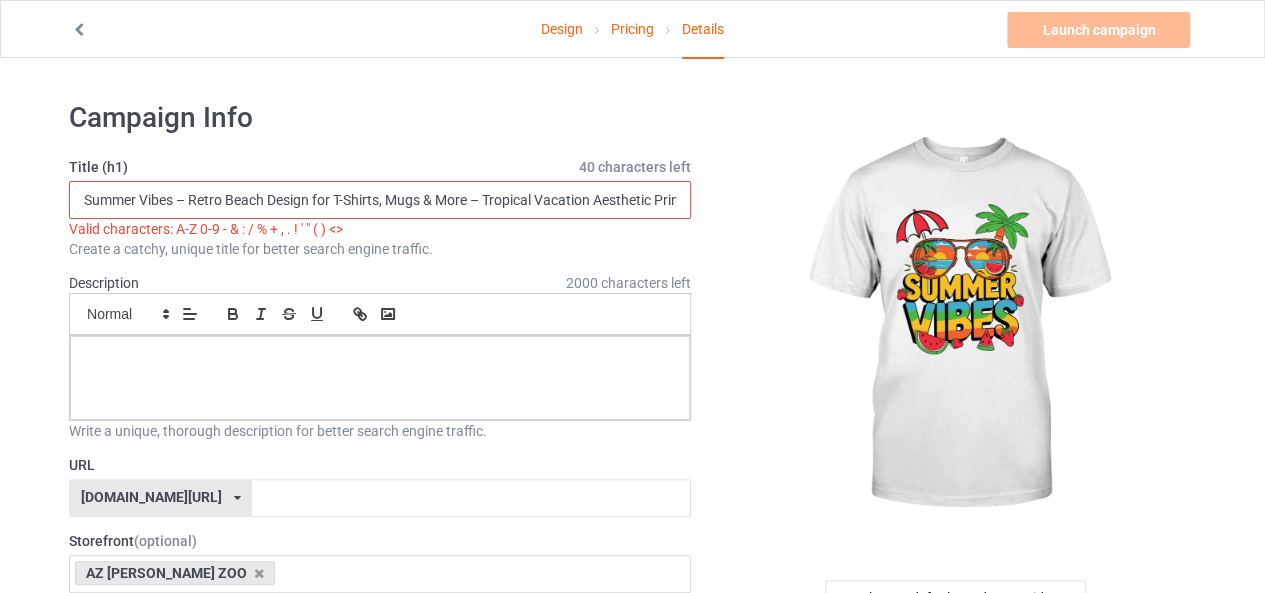 scroll, scrollTop: 0, scrollLeft: 109, axis: horizontal 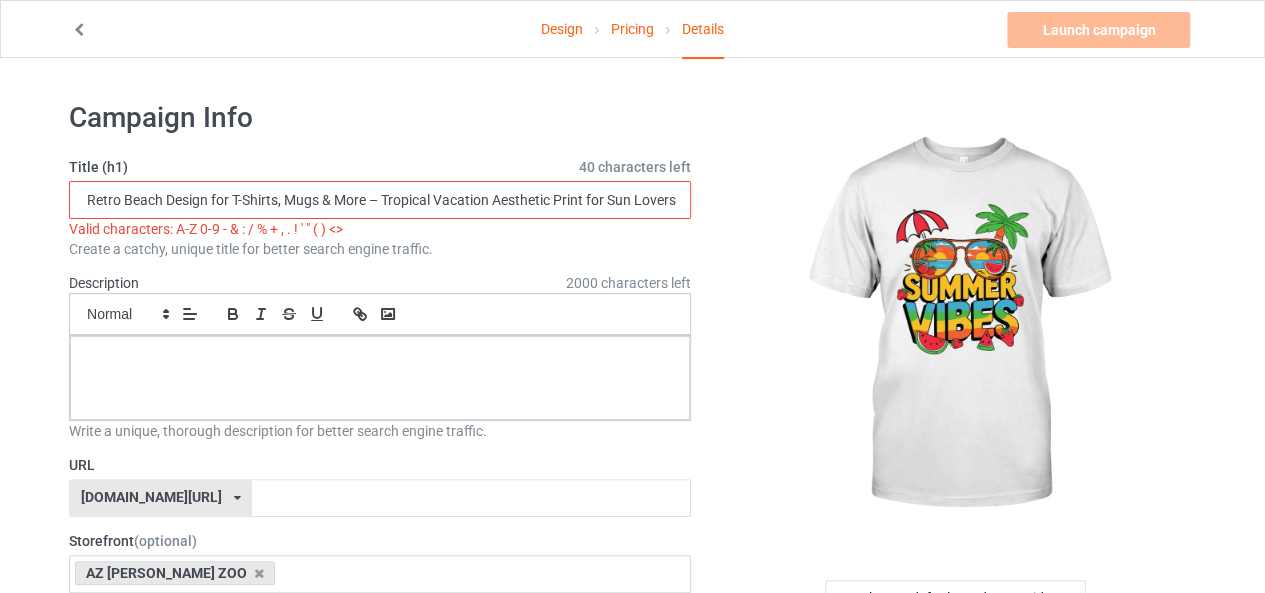 click on "Summer Vibes – Retro Beach Design for T-Shirts, Mugs & More – Tropical Vacation Aesthetic Print for Sun Lovers" at bounding box center (380, 200) 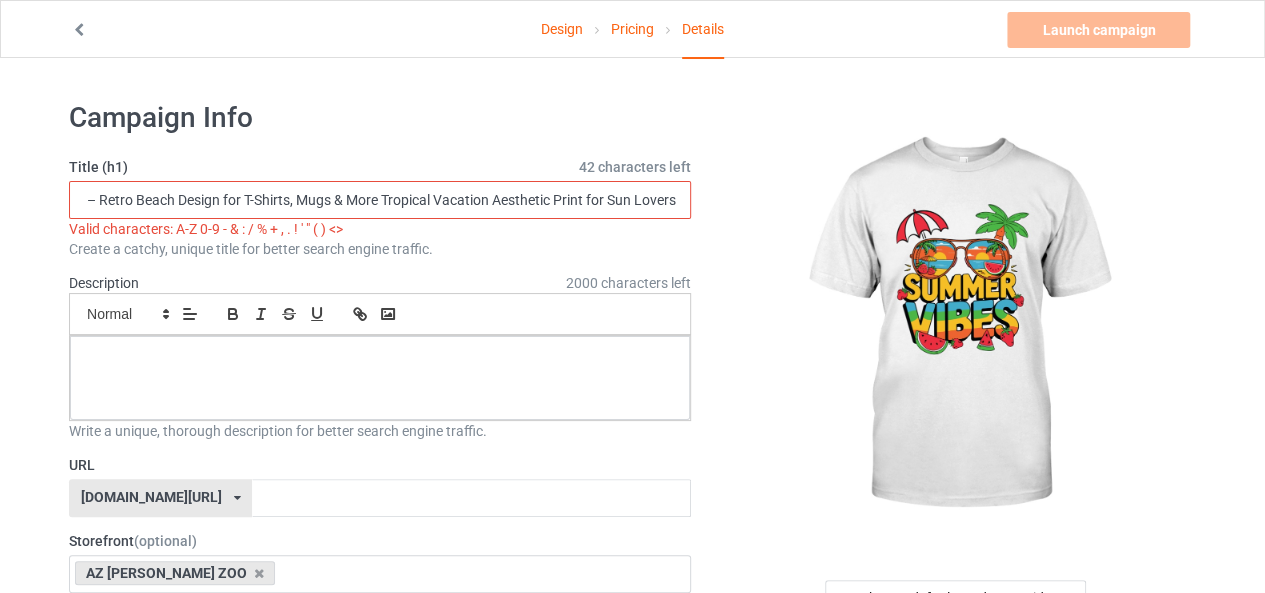 scroll, scrollTop: 0, scrollLeft: 96, axis: horizontal 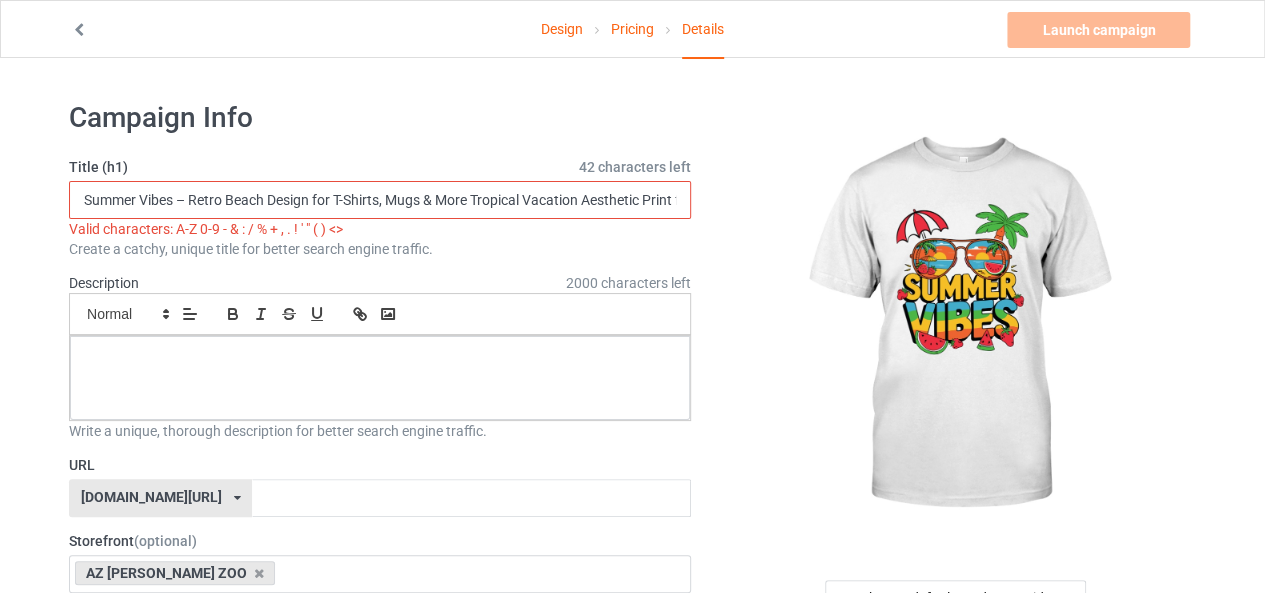 drag, startPoint x: 699, startPoint y: 195, endPoint x: 0, endPoint y: 211, distance: 699.1831 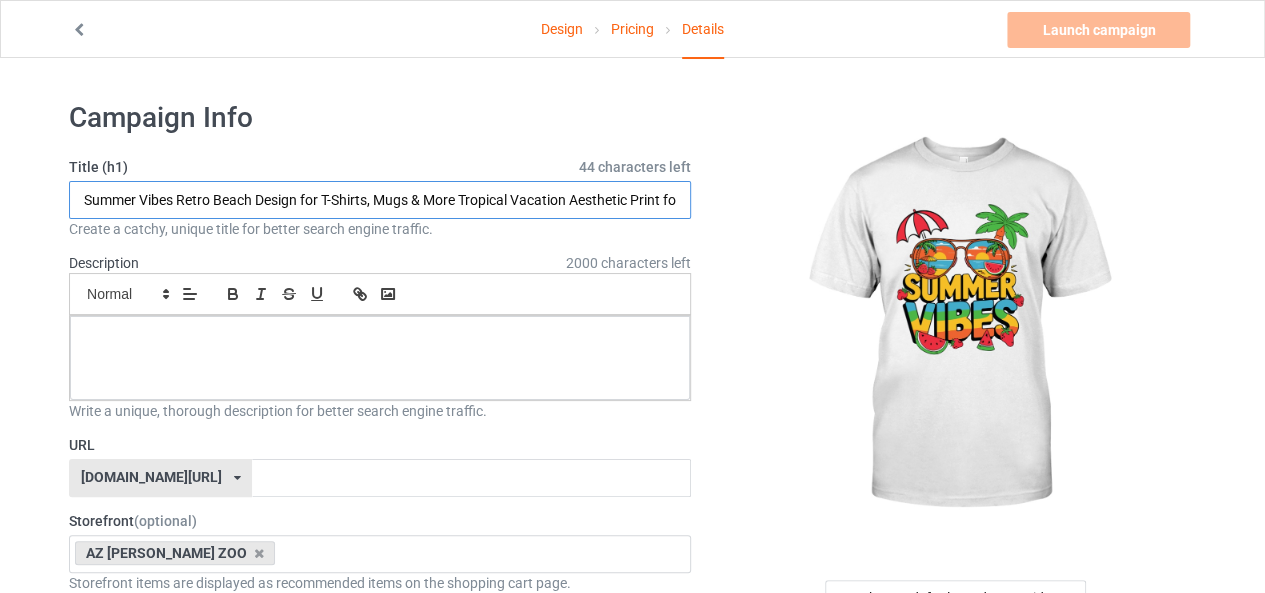 drag, startPoint x: 258, startPoint y: 199, endPoint x: 0, endPoint y: 169, distance: 259.73834 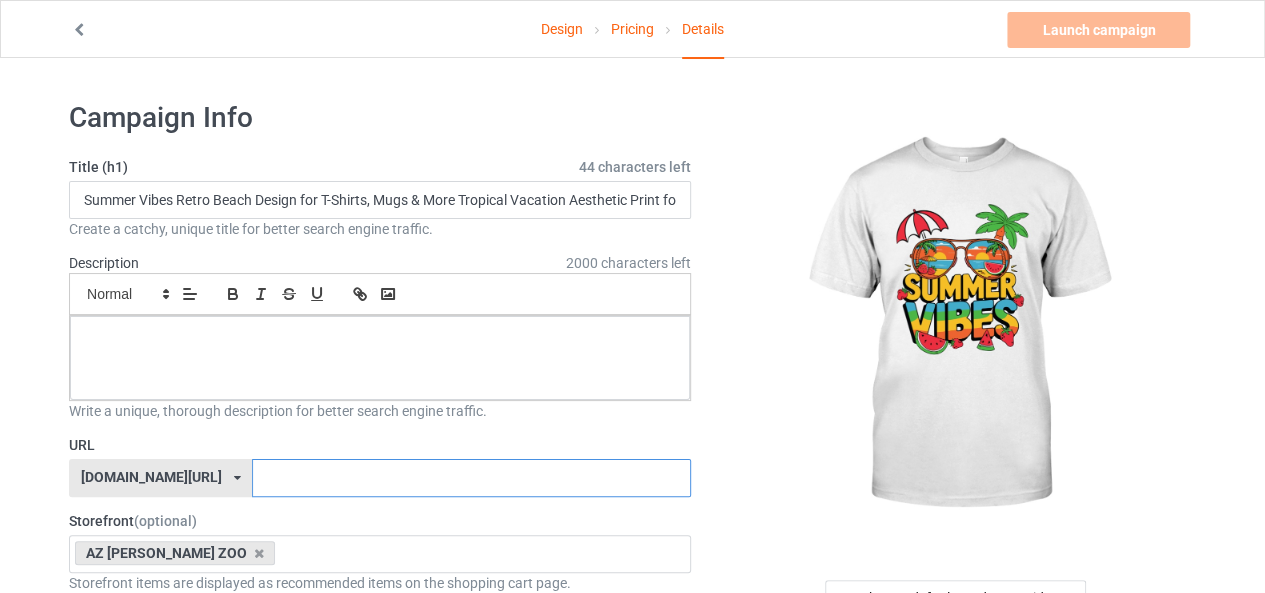 click at bounding box center [471, 478] 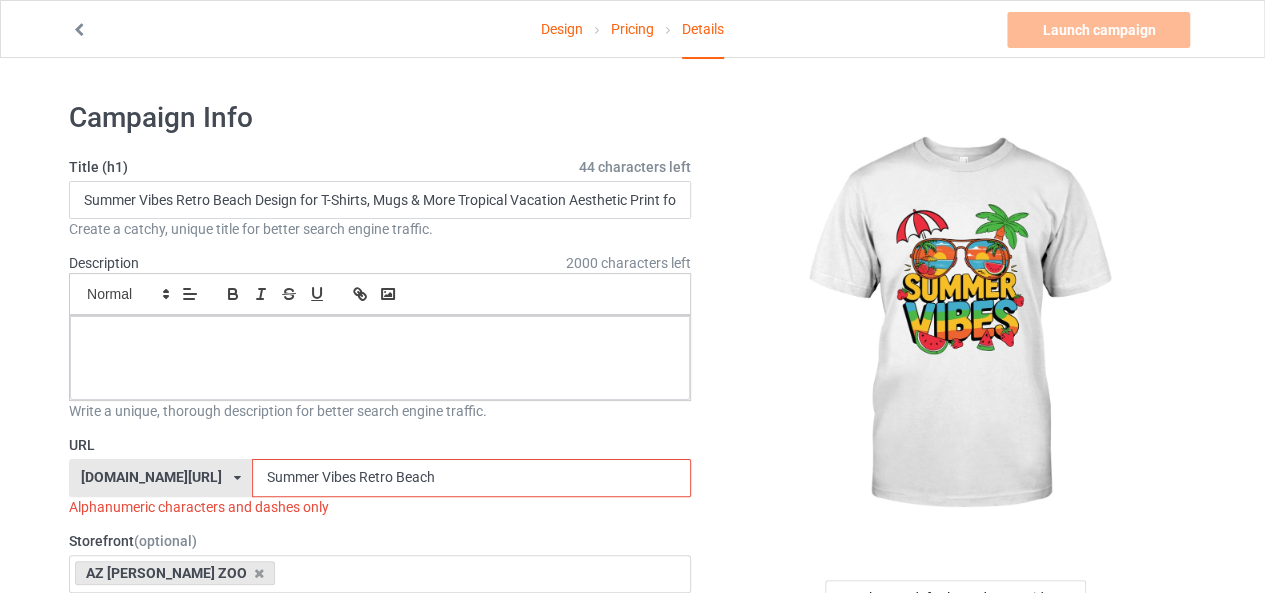 click on "Summer Vibes Retro Beach" at bounding box center (471, 478) 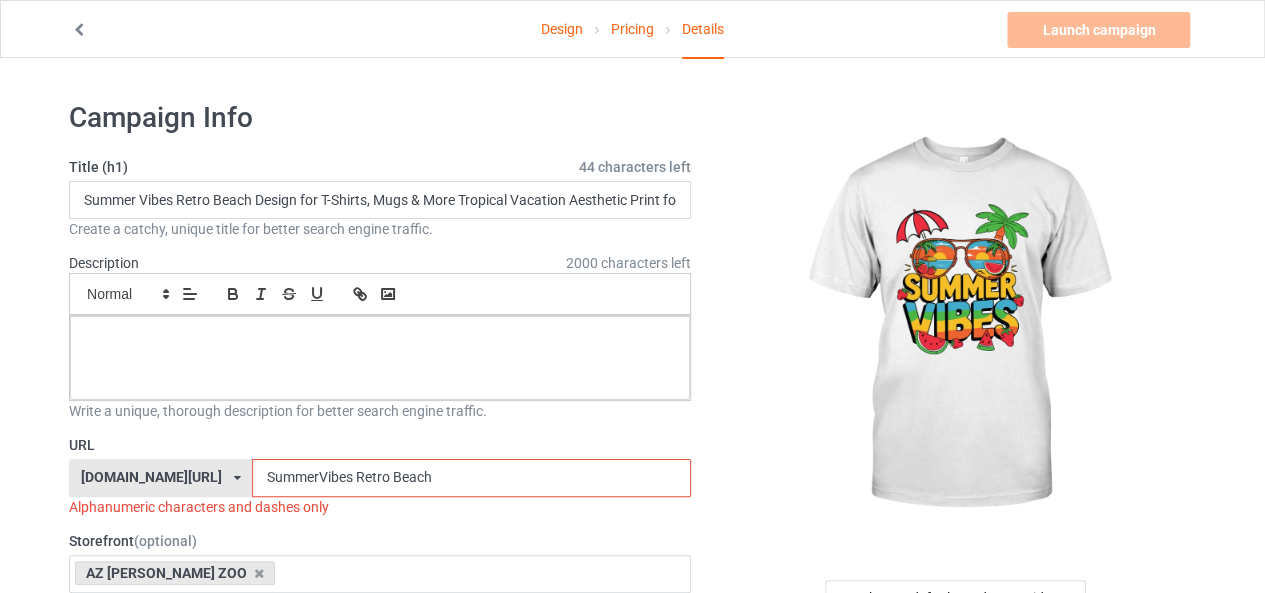 click on "SummerVibes Retro Beach" at bounding box center (471, 478) 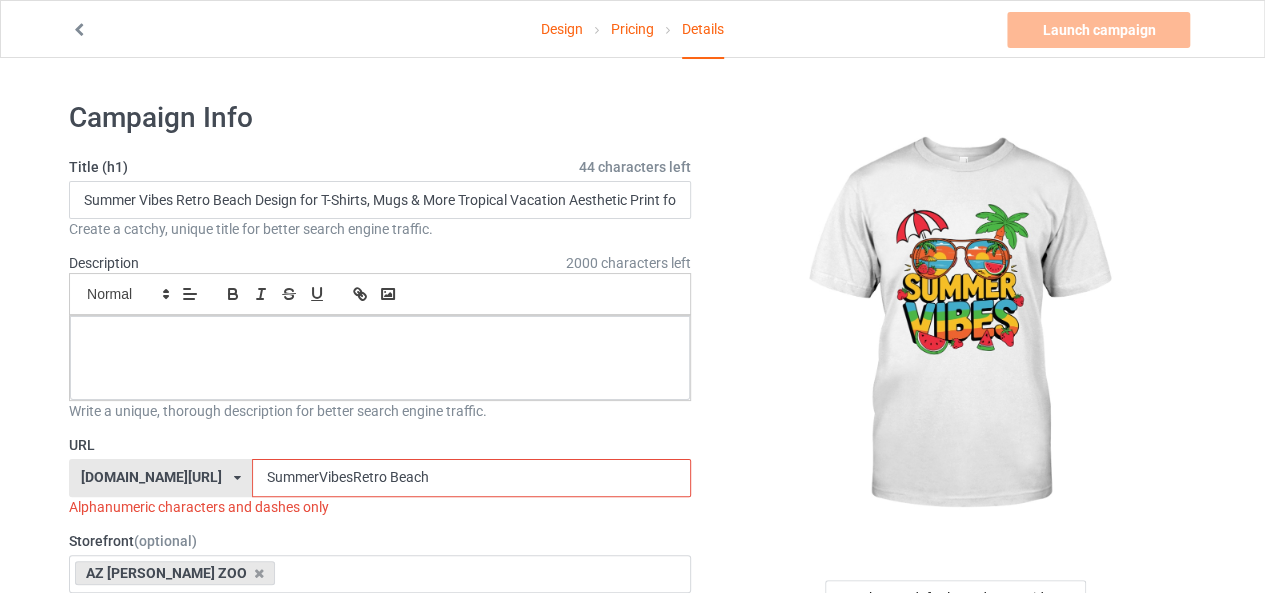 click on "SummerVibesRetro Beach" at bounding box center [471, 478] 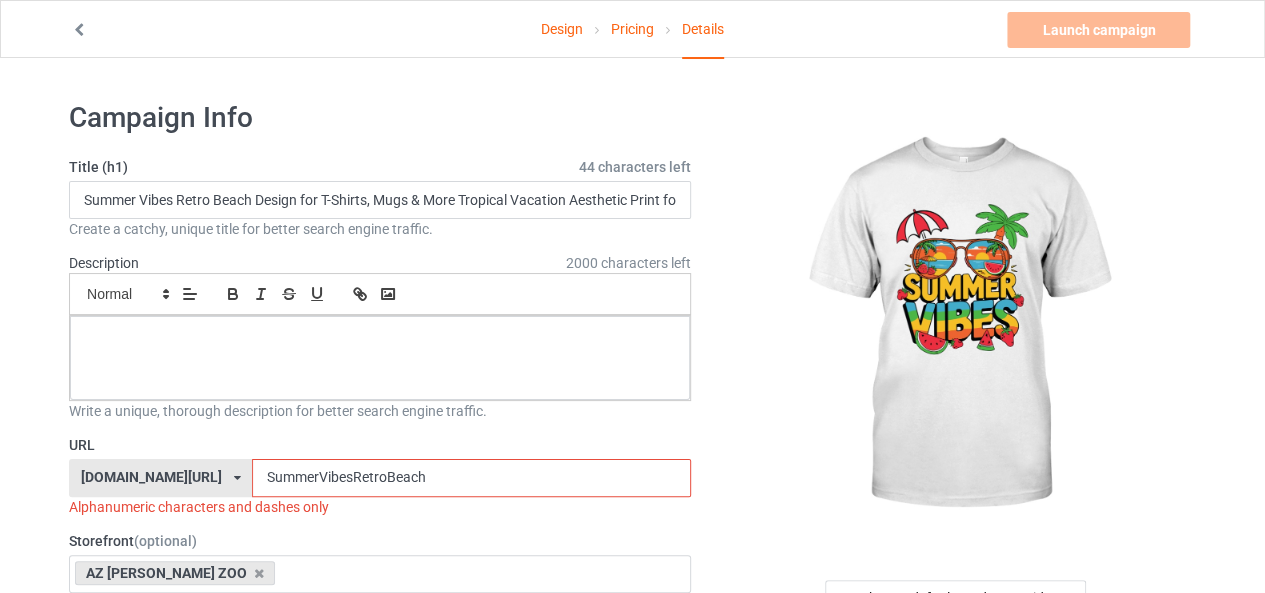 click on "URL" at bounding box center [380, 445] 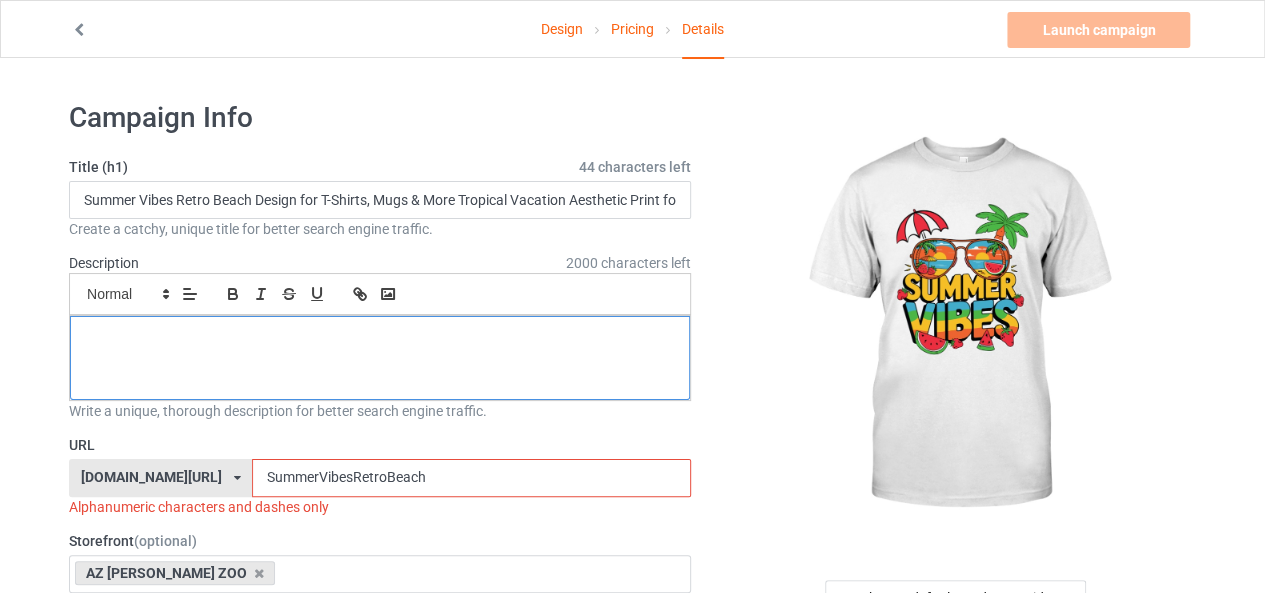 click at bounding box center (380, 338) 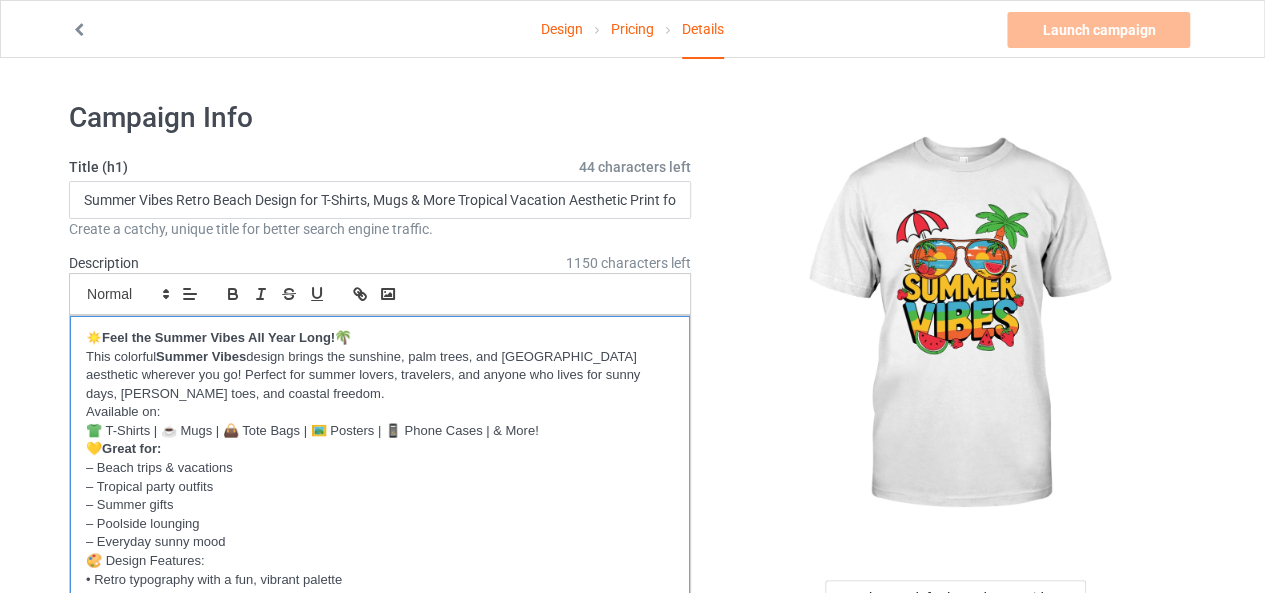scroll, scrollTop: 0, scrollLeft: 0, axis: both 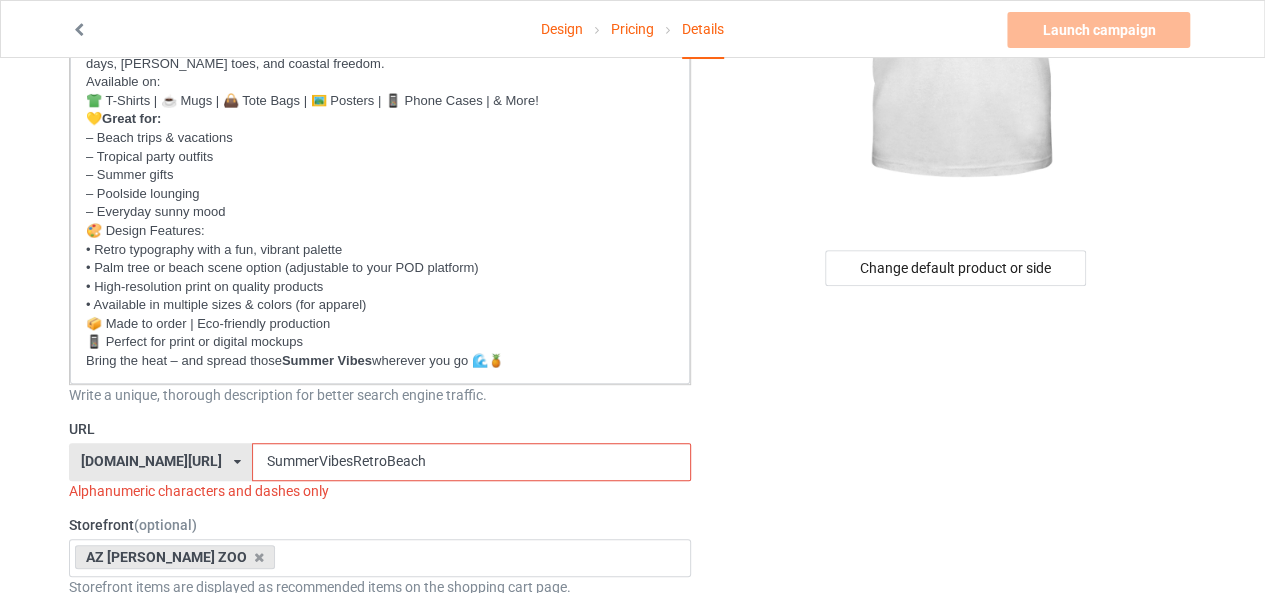 click on "SummerVibesRetroBeach" at bounding box center [471, 462] 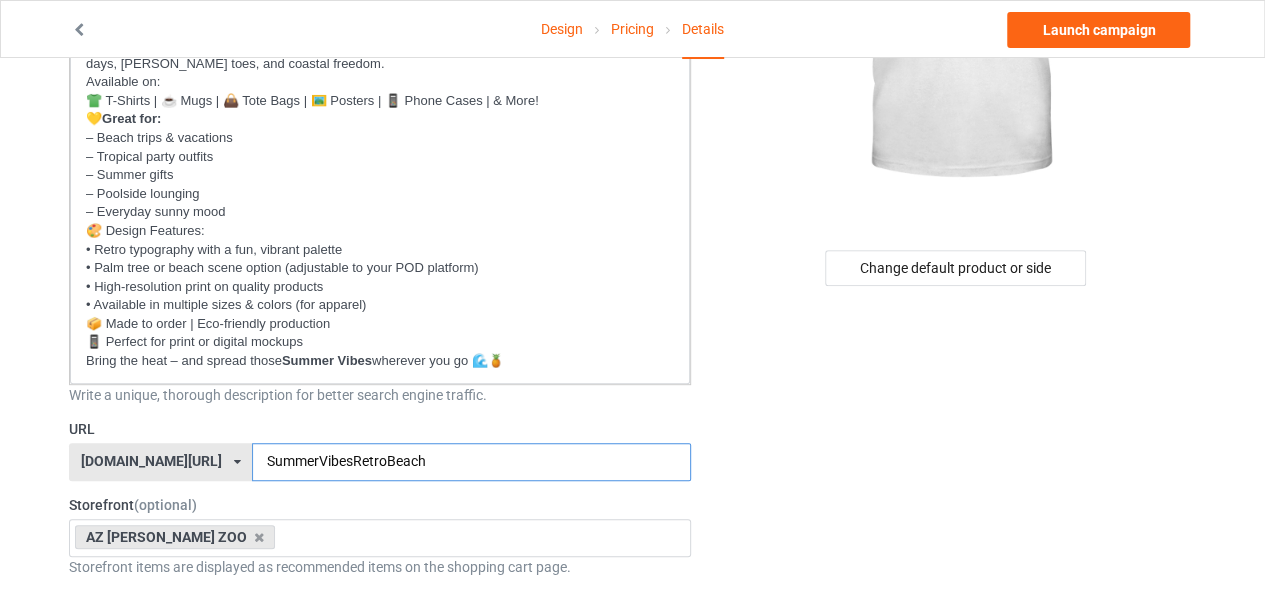 type on "SummerVibesRetroBeach" 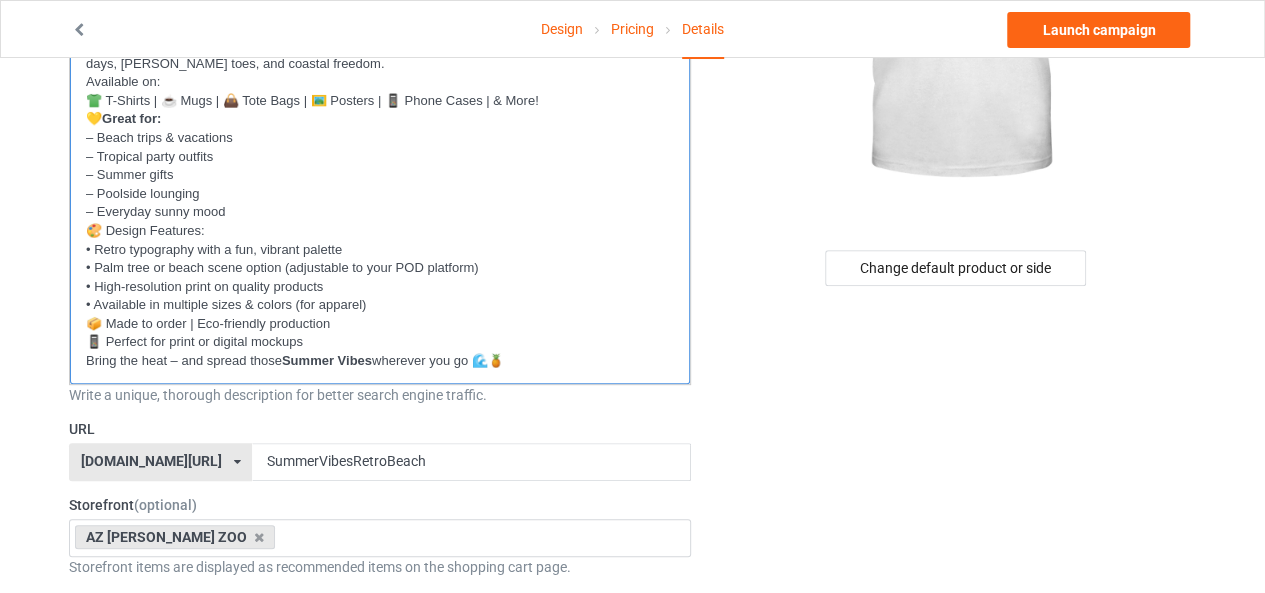 click on "Bring the heat – and spread those  Summer Vibes  wherever you go 🌊🍍" at bounding box center (380, 361) 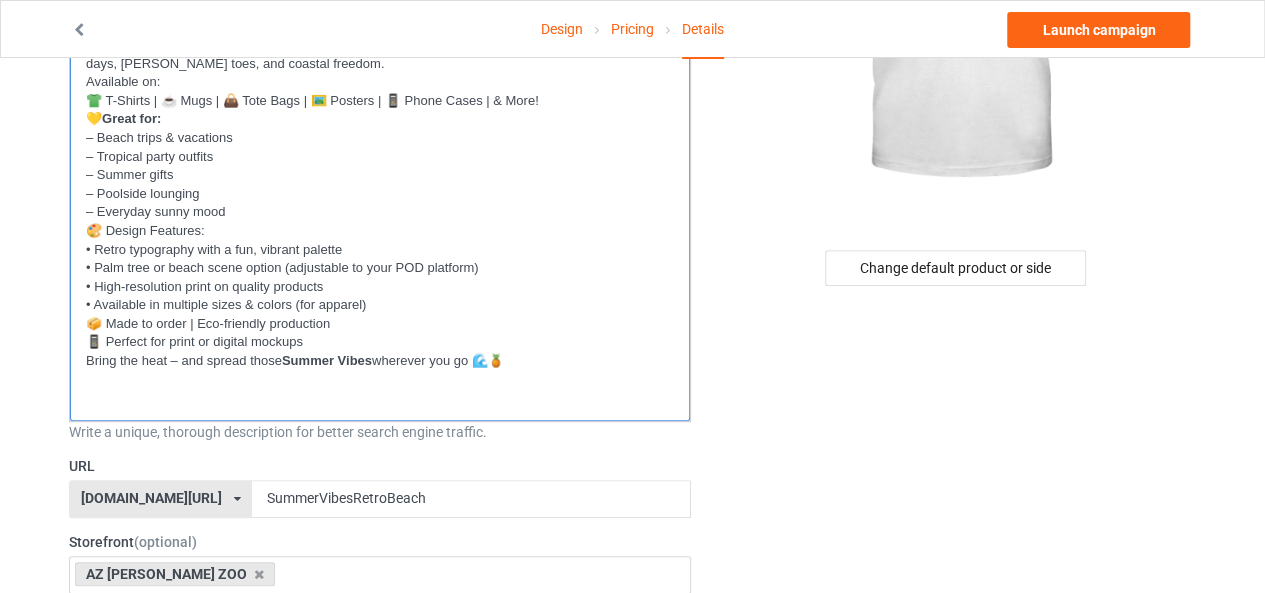 scroll, scrollTop: 328, scrollLeft: 0, axis: vertical 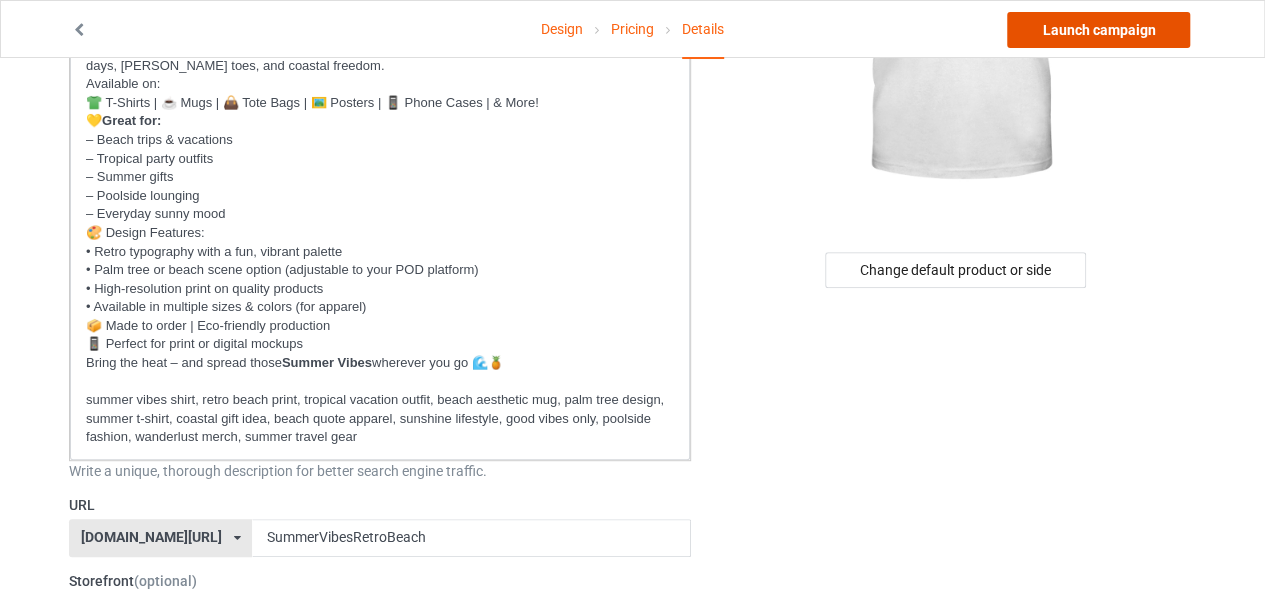 click on "Launch campaign" at bounding box center (1098, 30) 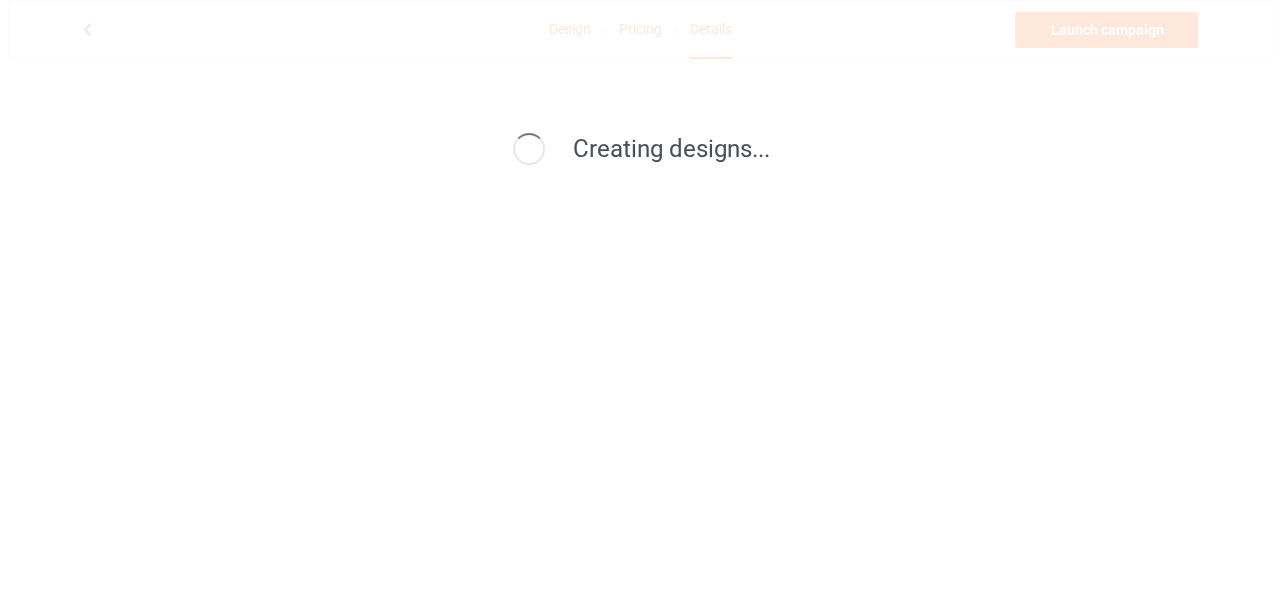 scroll, scrollTop: 0, scrollLeft: 0, axis: both 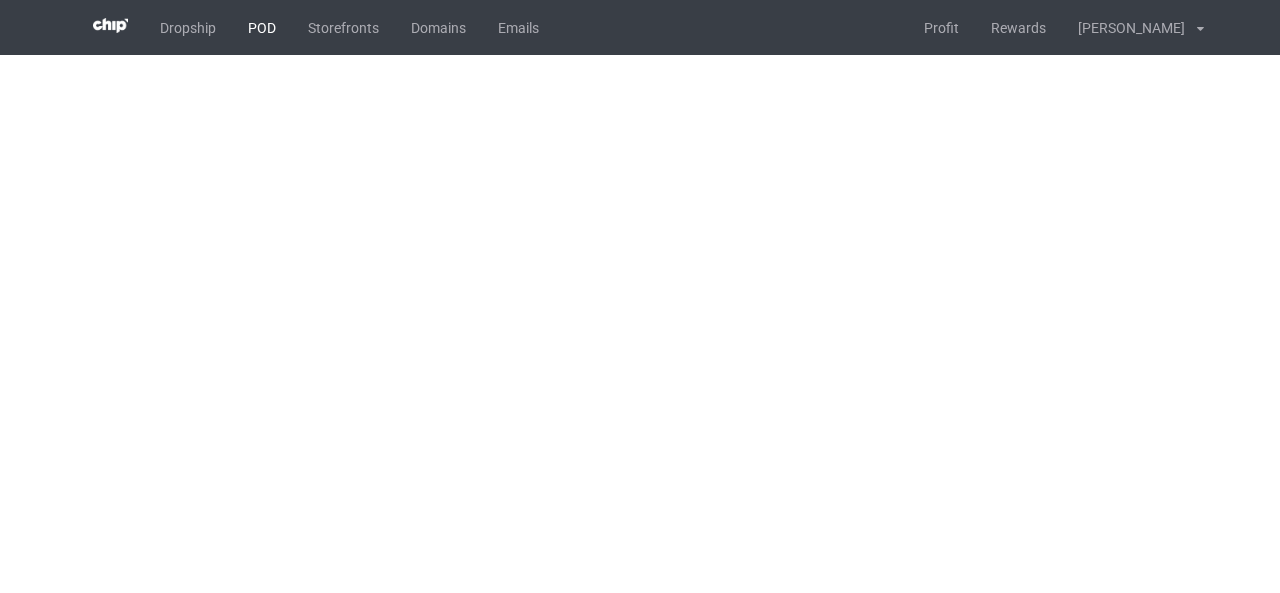 click on "POD" at bounding box center [262, 27] 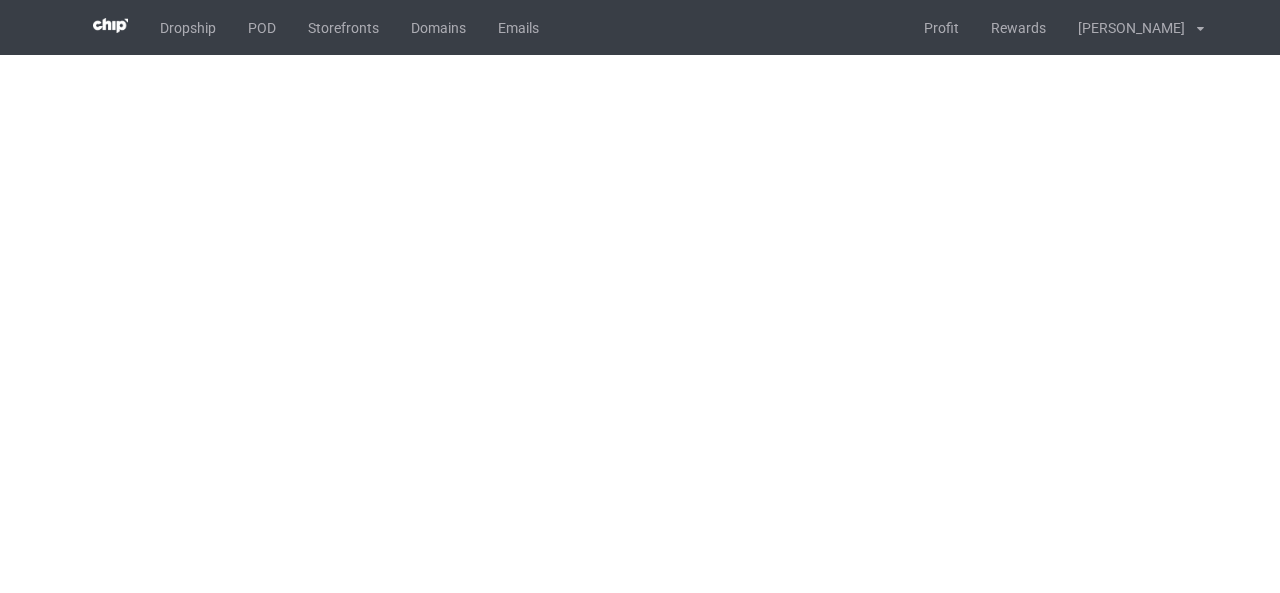 scroll, scrollTop: 0, scrollLeft: 0, axis: both 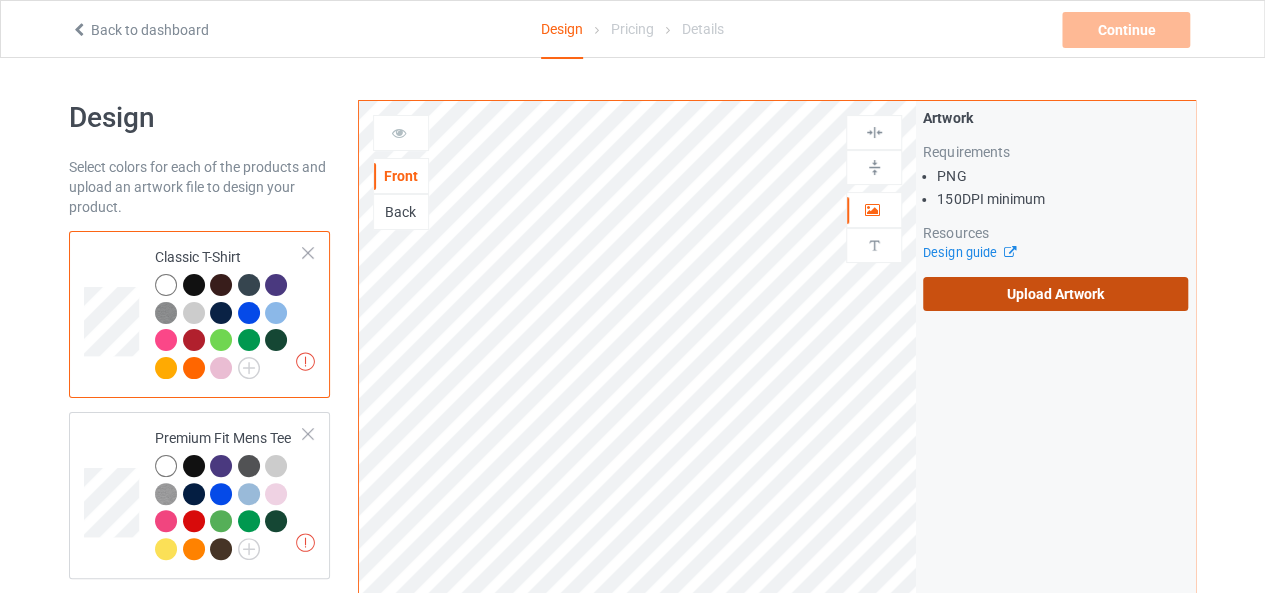 click on "Upload Artwork" at bounding box center (1055, 294) 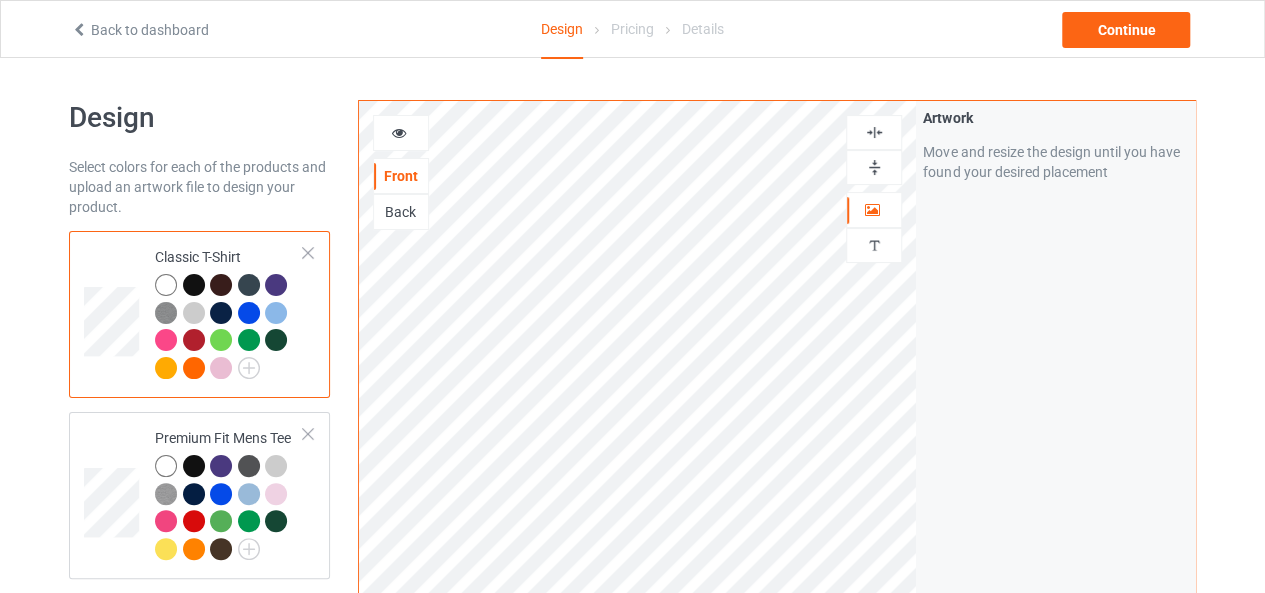 click at bounding box center (874, 132) 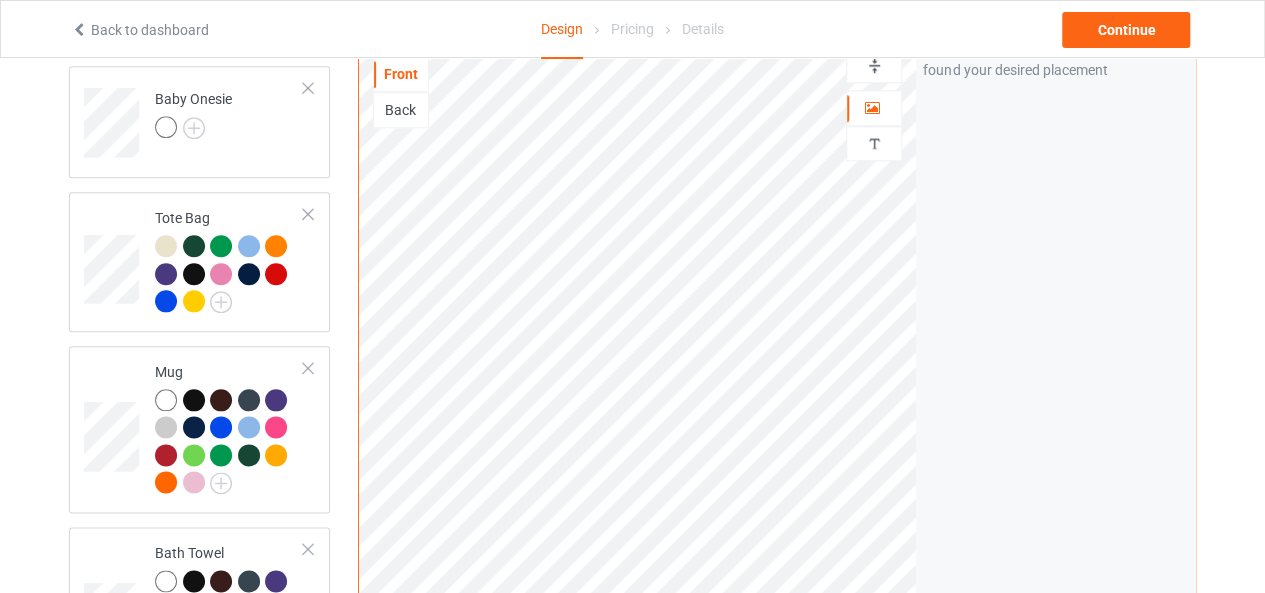 scroll, scrollTop: 1032, scrollLeft: 0, axis: vertical 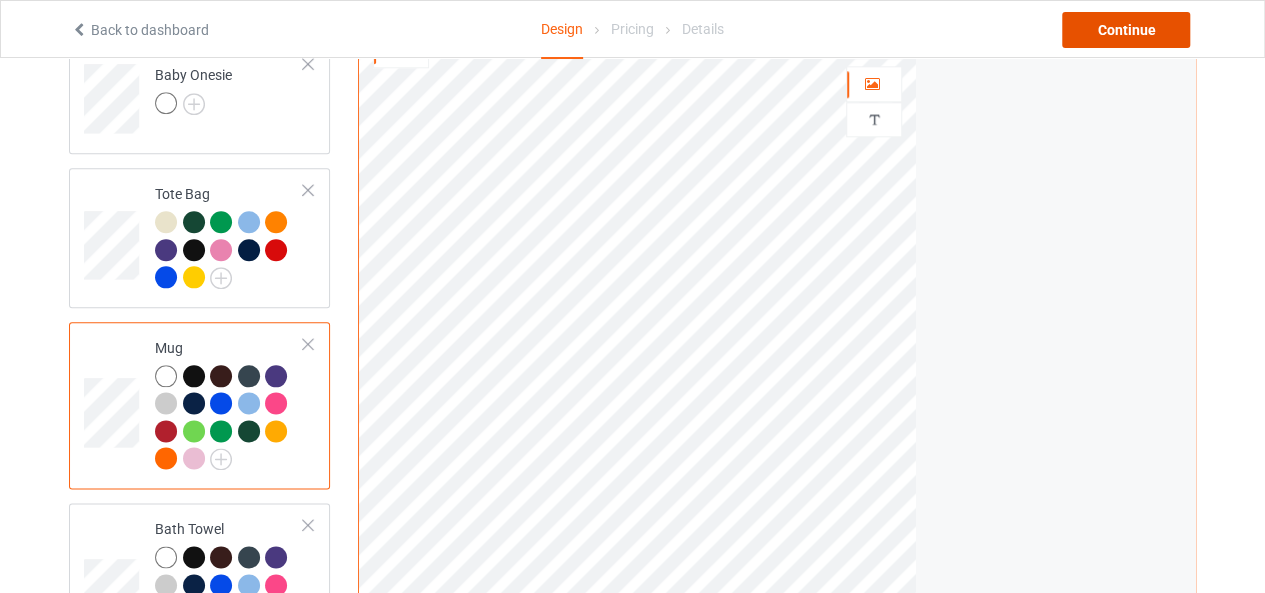 click on "Continue" at bounding box center (1126, 30) 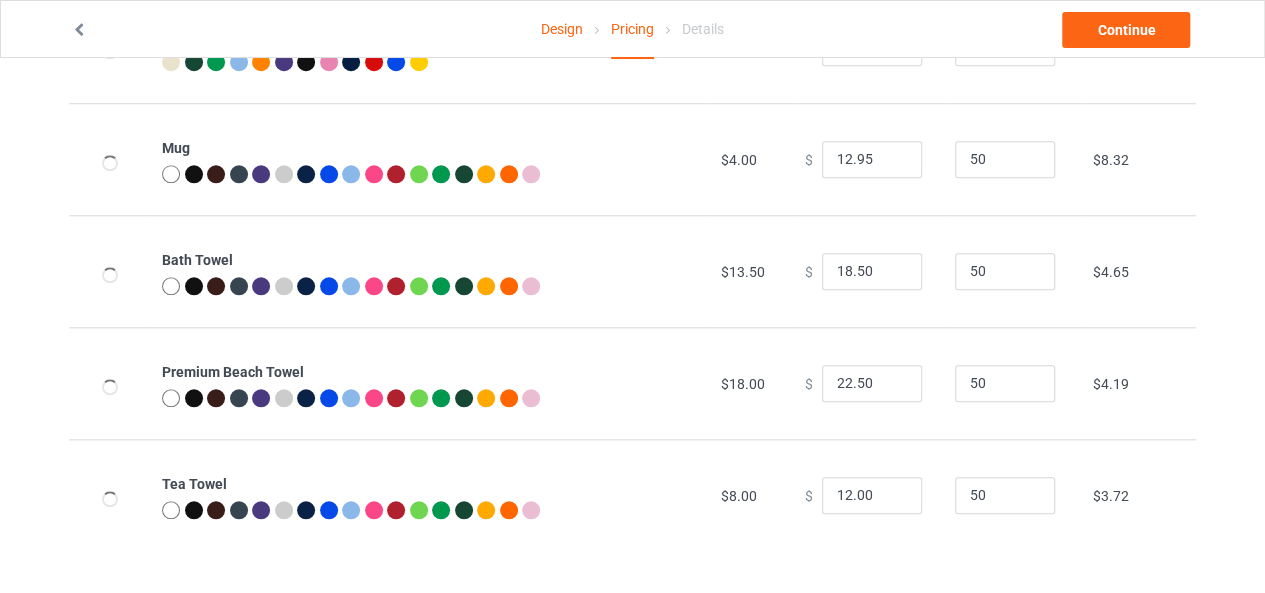 scroll, scrollTop: 0, scrollLeft: 0, axis: both 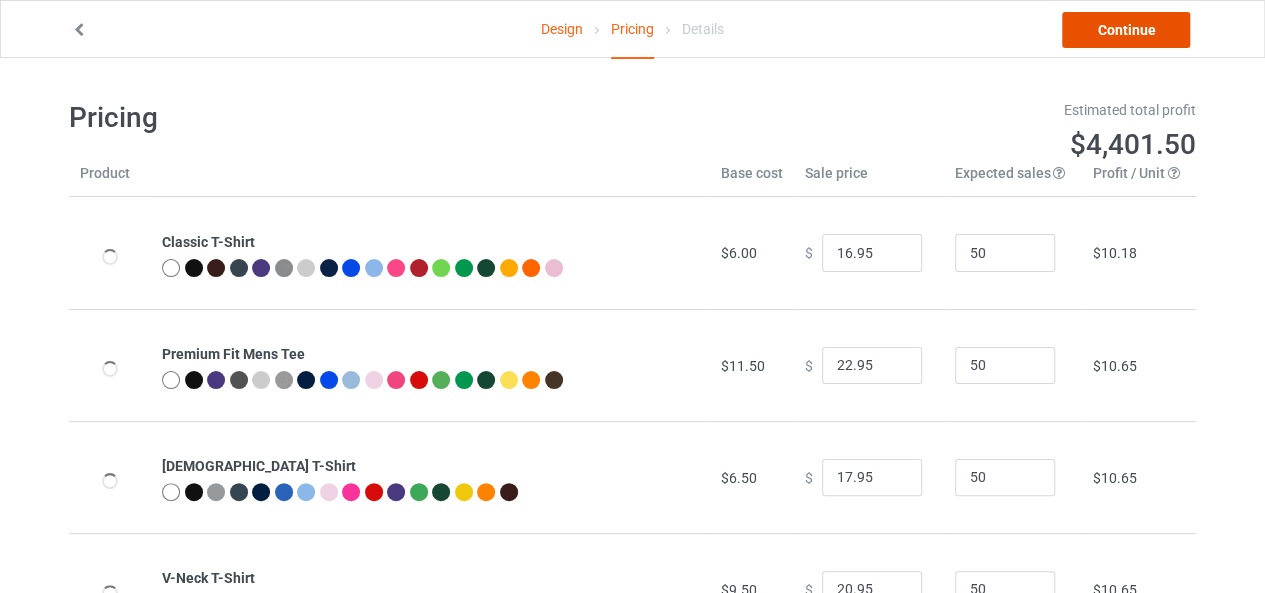 click on "Continue" at bounding box center [1126, 30] 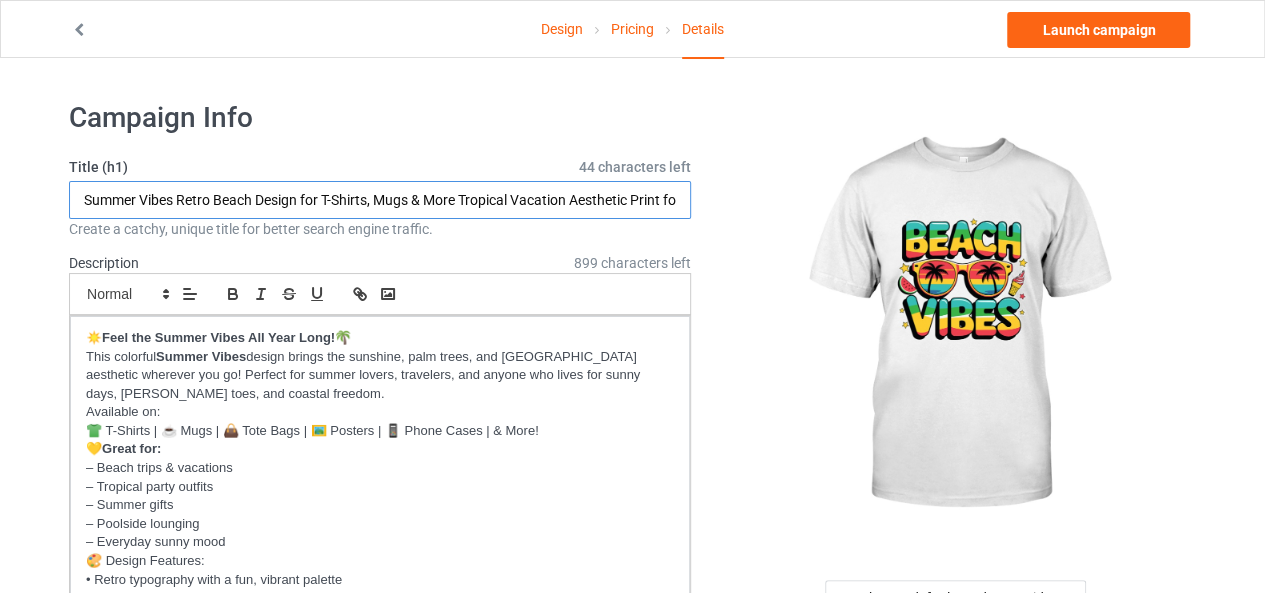 click on "Summer Vibes Retro Beach Design for T-Shirts, Mugs & More Tropical Vacation Aesthetic Print for Sun Lovers" at bounding box center (380, 200) 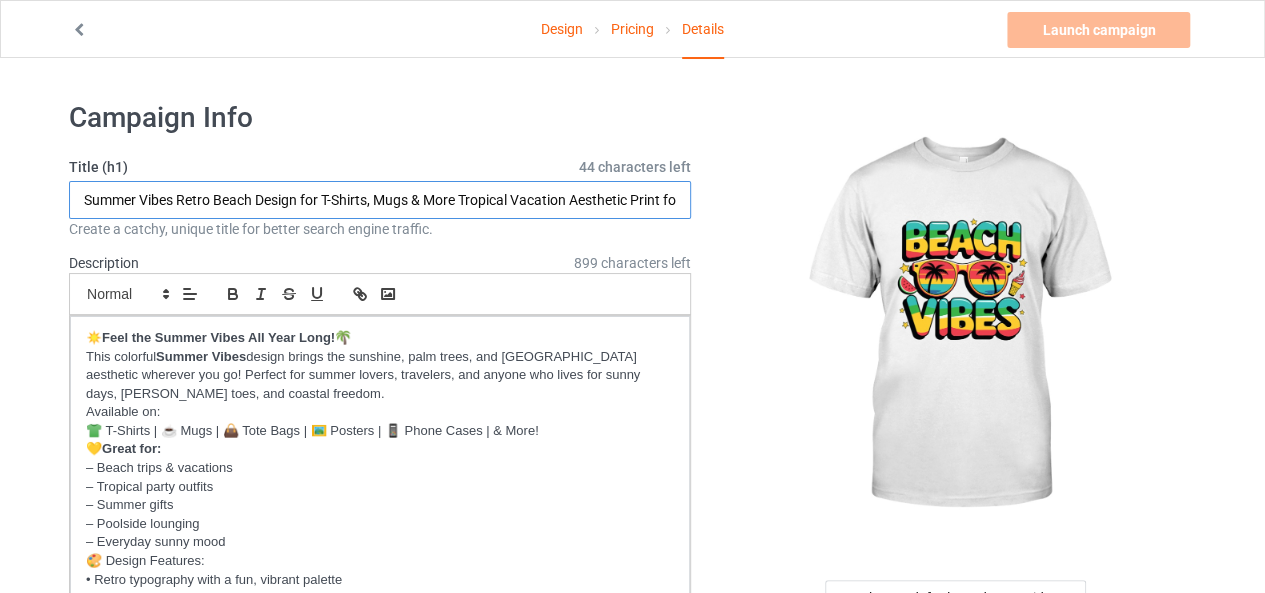 click on "Summer Vibes Retro Beach Design for T-Shirts, Mugs & More Tropical Vacation Aesthetic Print for Sun Lovers" at bounding box center [380, 200] 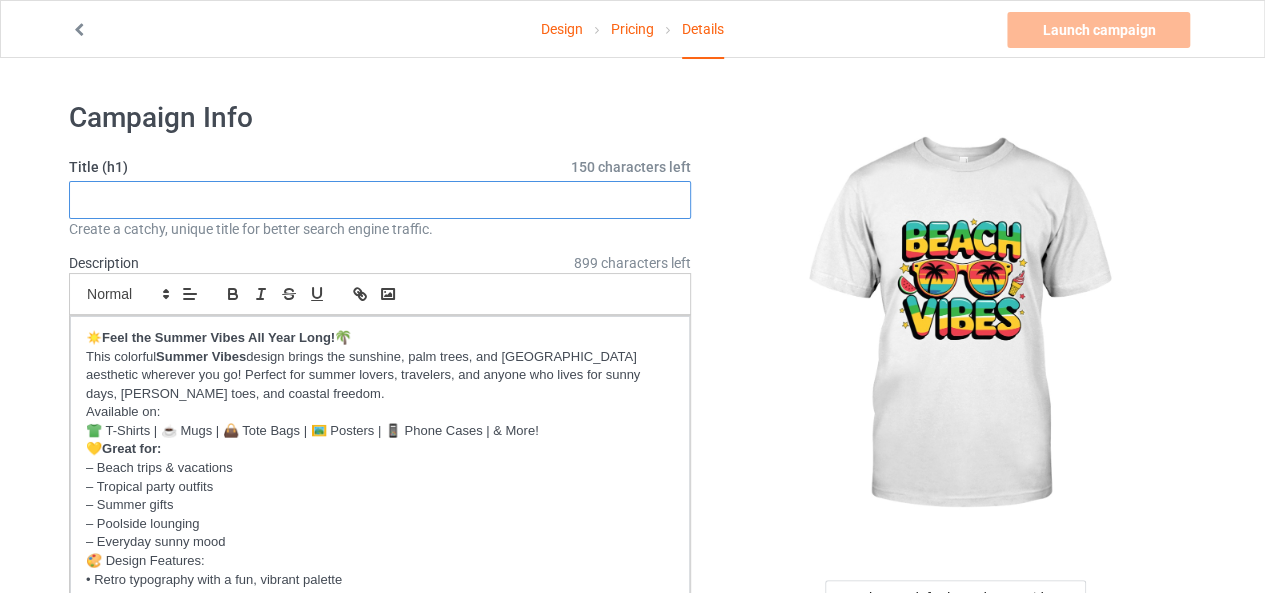 type 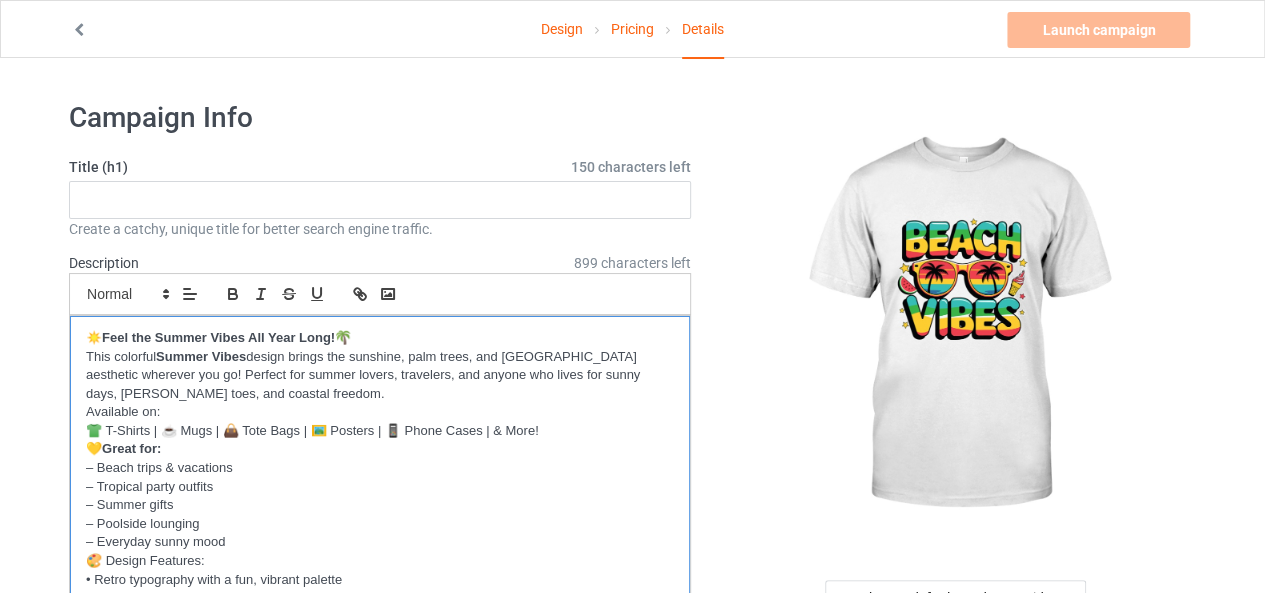 click on "💛  Great for:" at bounding box center [380, 449] 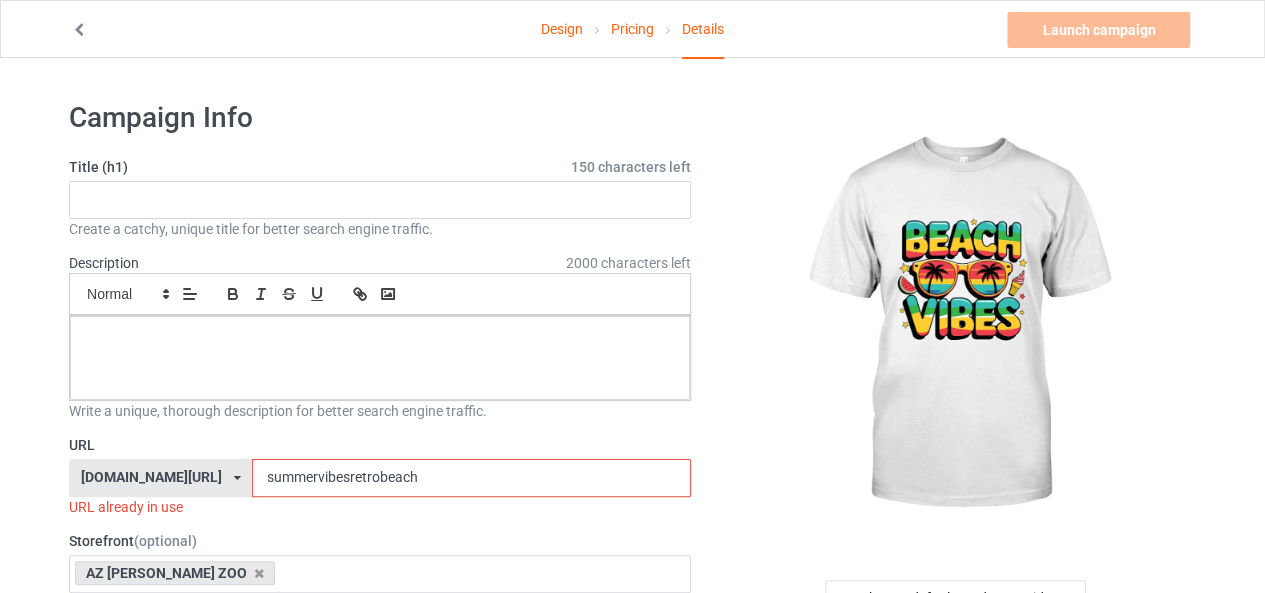 drag, startPoint x: 330, startPoint y: 511, endPoint x: 323, endPoint y: 481, distance: 30.805843 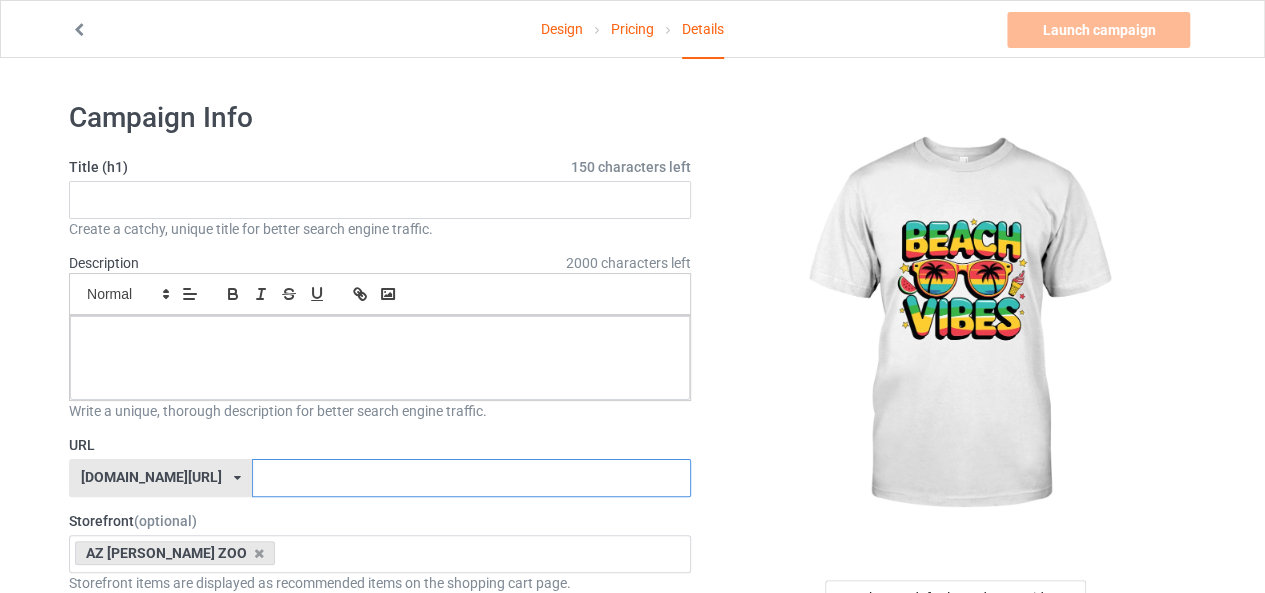 type 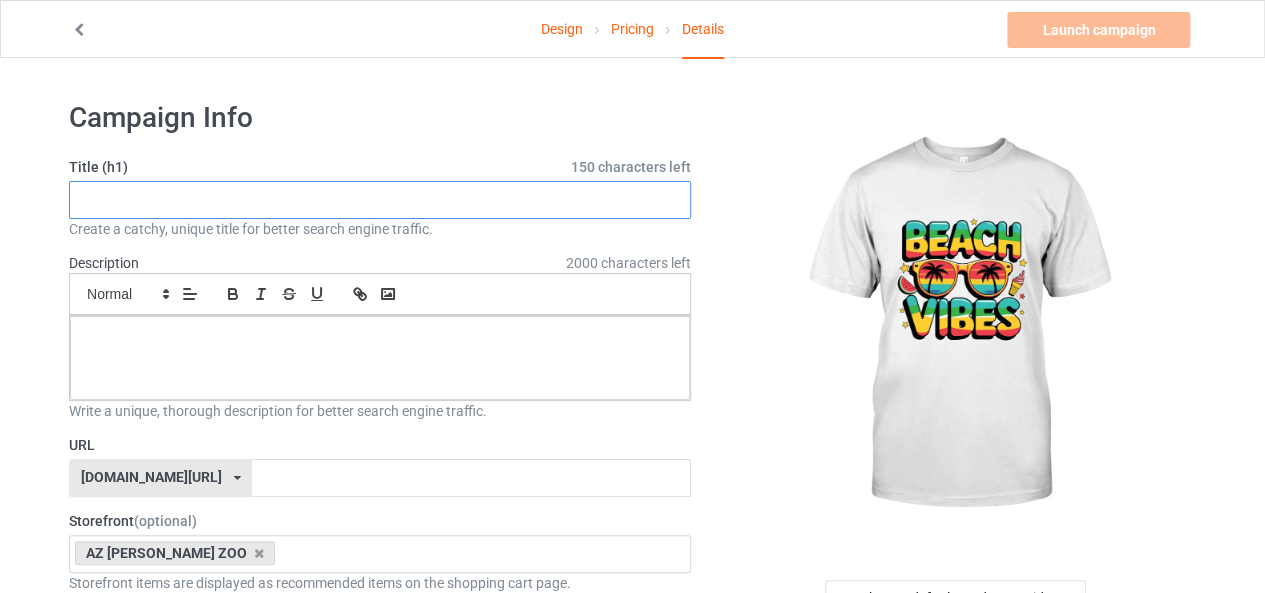 click at bounding box center (380, 200) 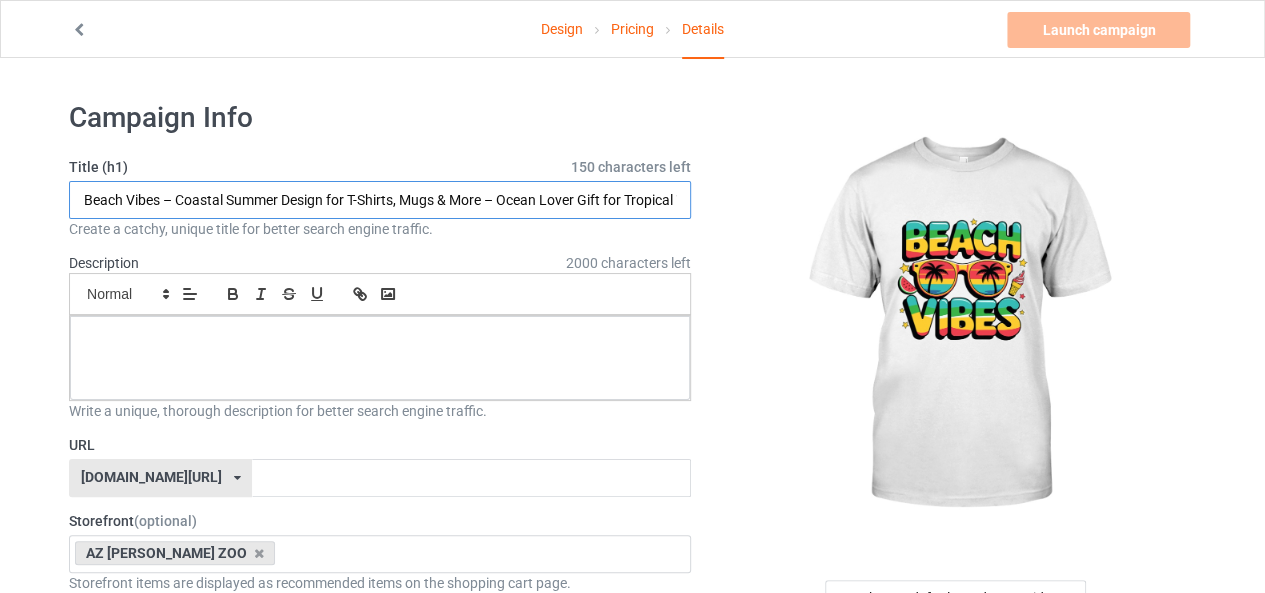 scroll, scrollTop: 0, scrollLeft: 70, axis: horizontal 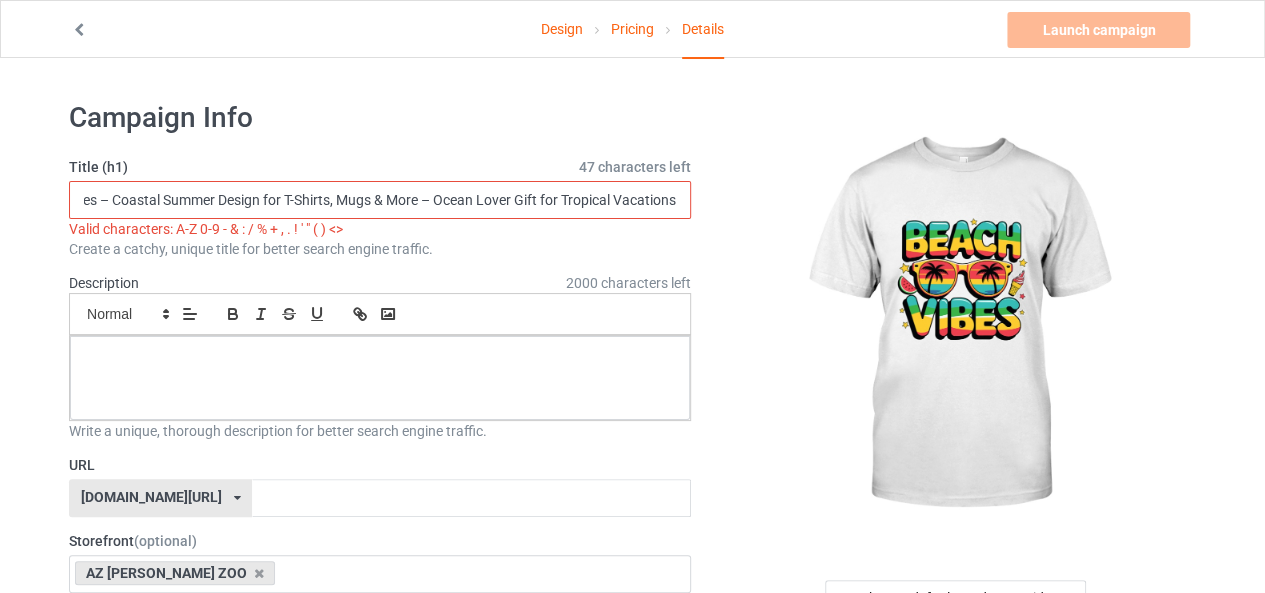 click on "Beach Vibes – Coastal Summer Design for T-Shirts, Mugs & More – Ocean Lover Gift for Tropical Vacations" at bounding box center [380, 200] 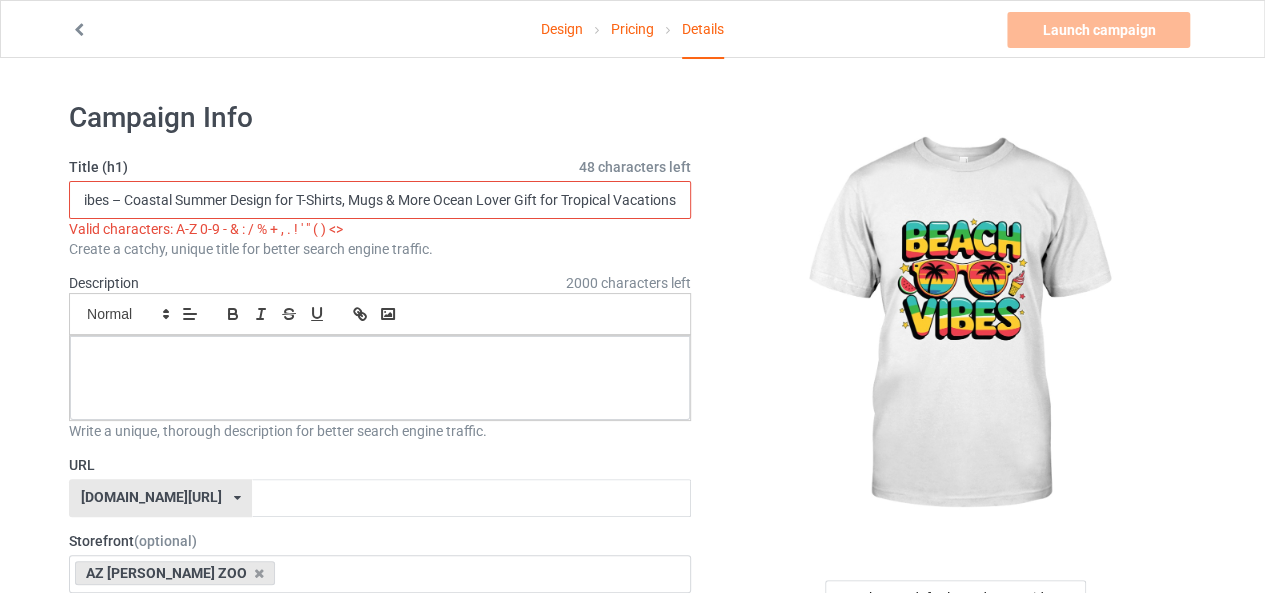 scroll, scrollTop: 0, scrollLeft: 58, axis: horizontal 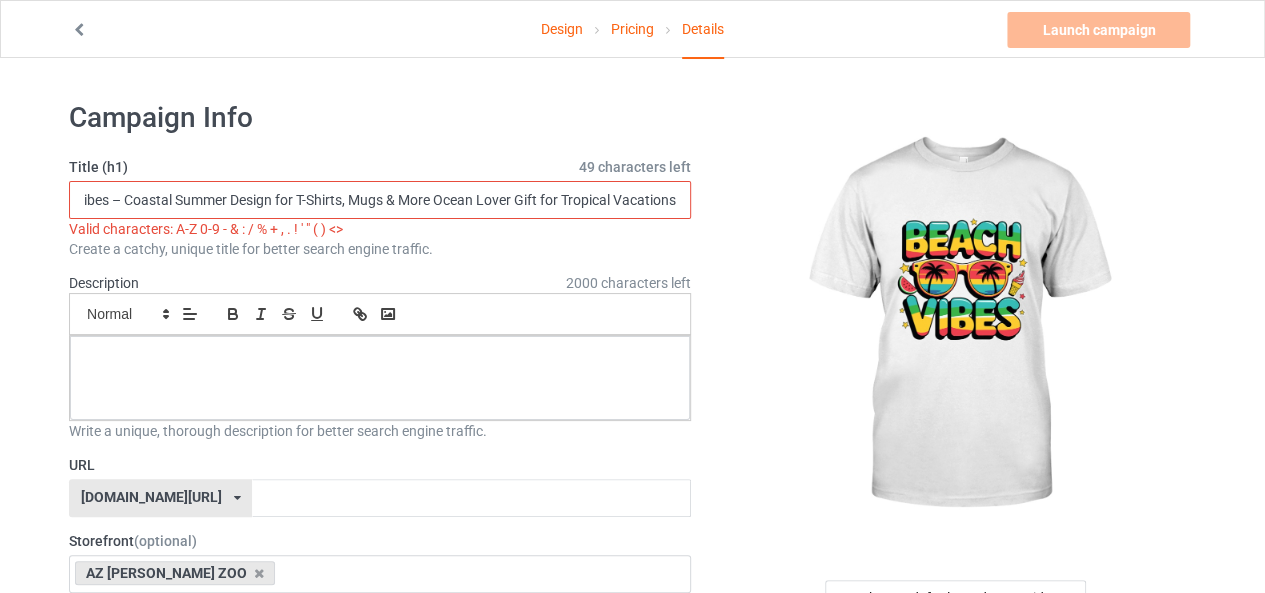 click on "Beach Vibes – Coastal Summer Design for T-Shirts, Mugs & More Ocean Lover Gift for Tropical Vacations" at bounding box center (380, 200) 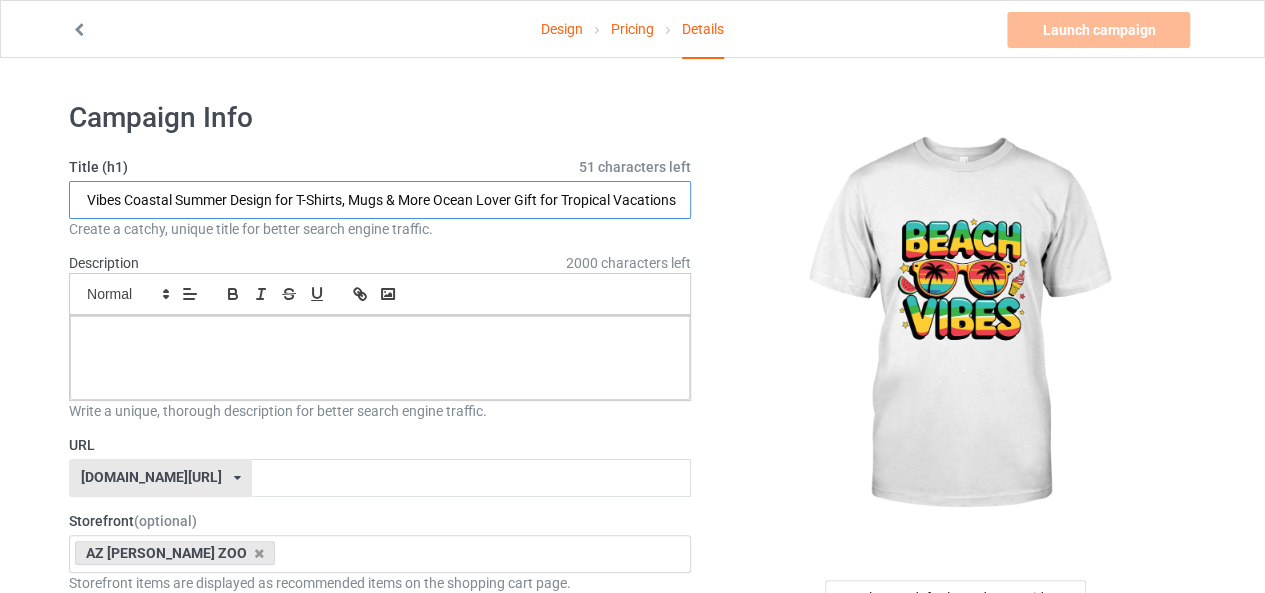scroll, scrollTop: 0, scrollLeft: 0, axis: both 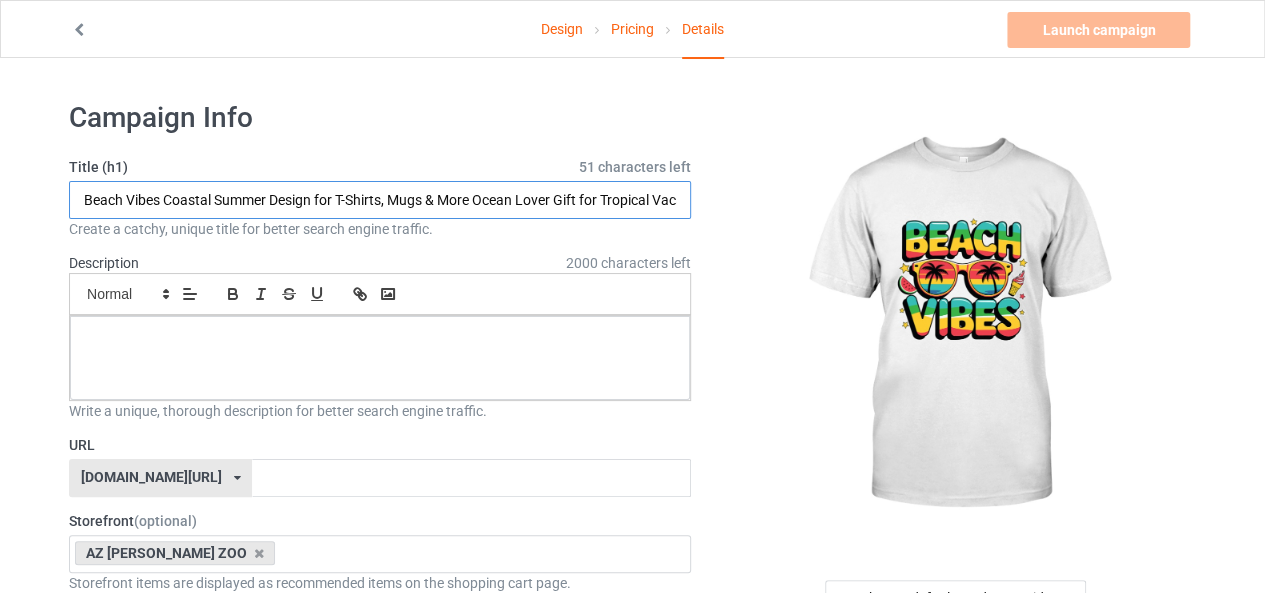 drag, startPoint x: 113, startPoint y: 198, endPoint x: 24, endPoint y: 199, distance: 89.005615 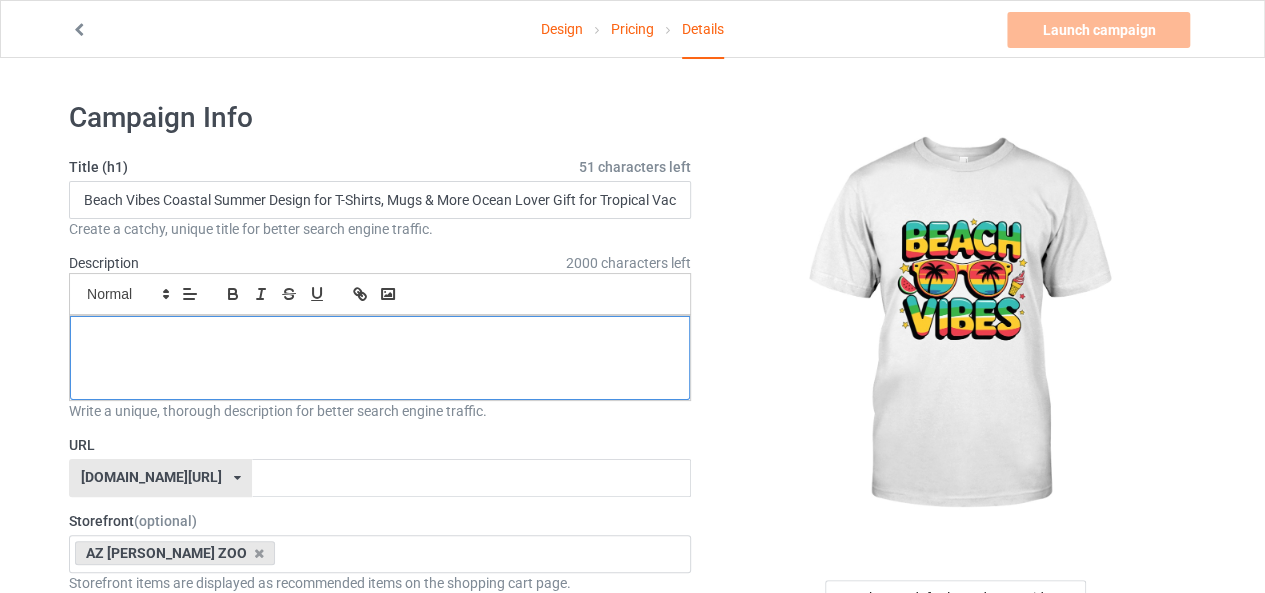 click at bounding box center (380, 338) 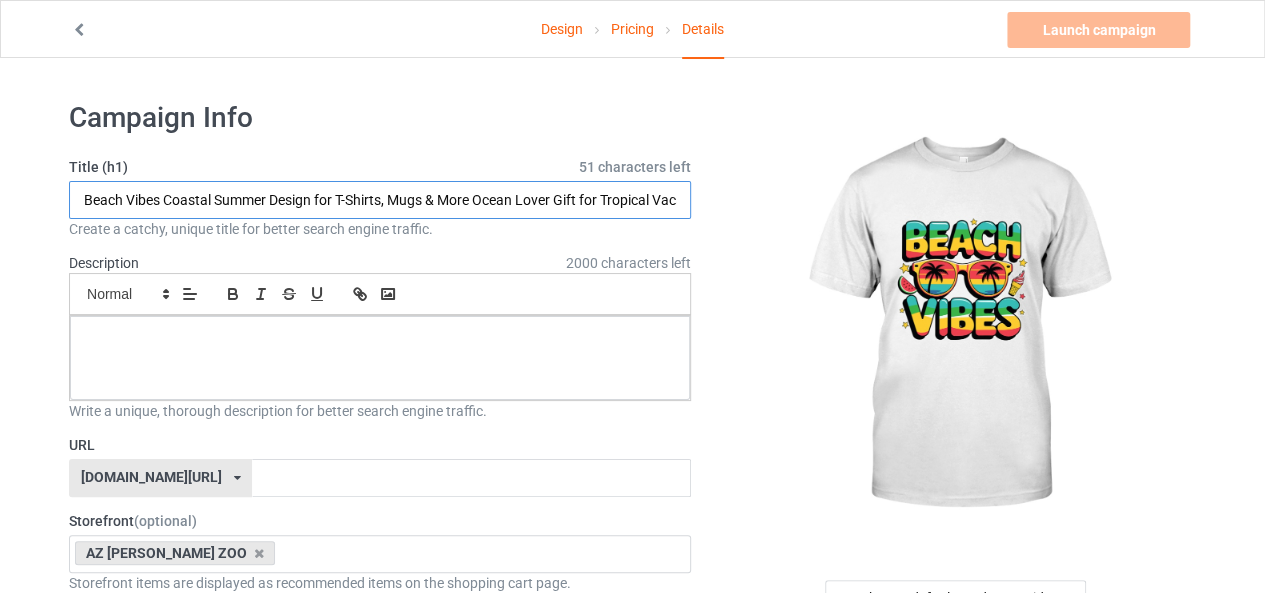 drag, startPoint x: 268, startPoint y: 200, endPoint x: 46, endPoint y: 208, distance: 222.1441 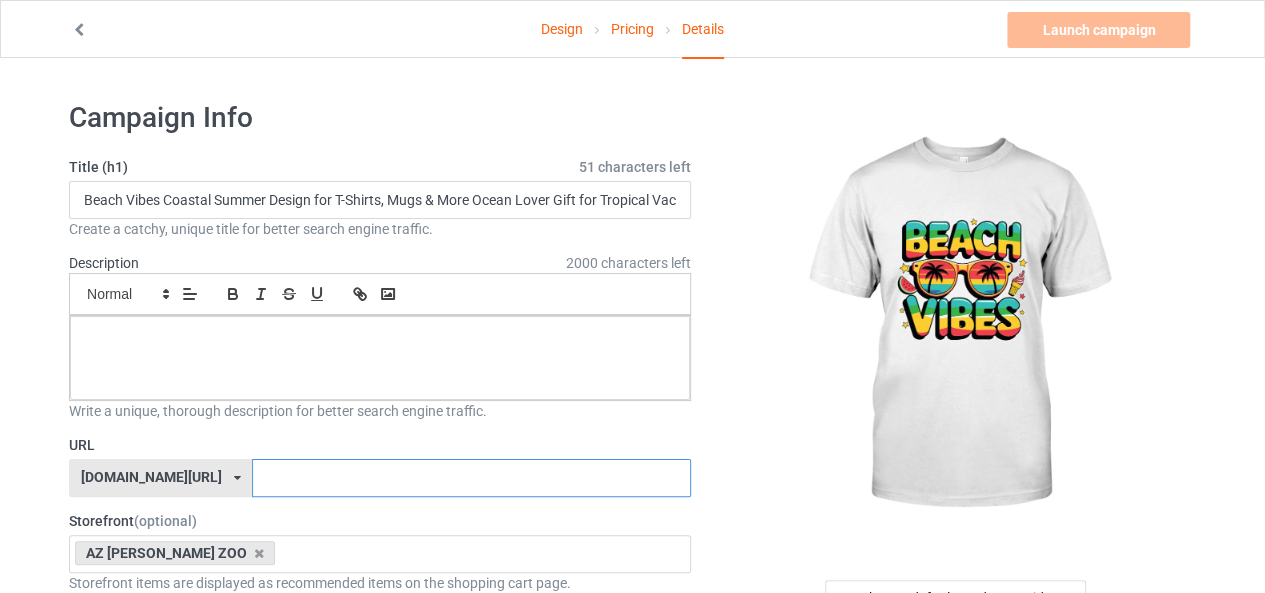 click at bounding box center [471, 478] 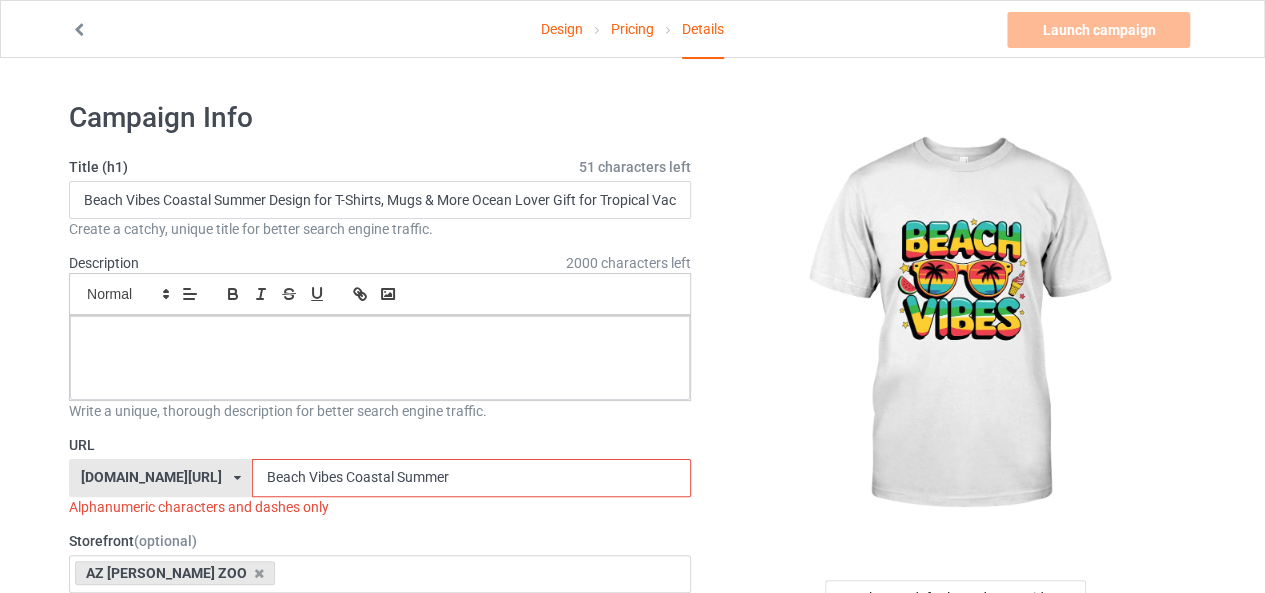 click on "Beach Vibes Coastal Summer" at bounding box center (471, 478) 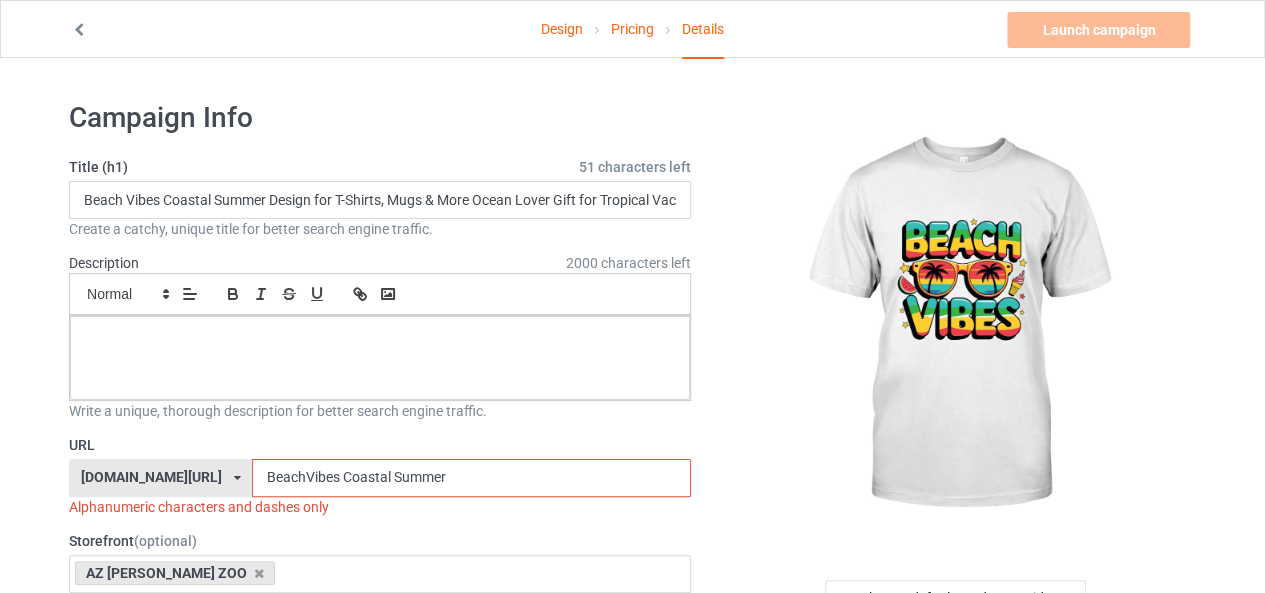 click on "BeachVibes Coastal Summer" at bounding box center [471, 478] 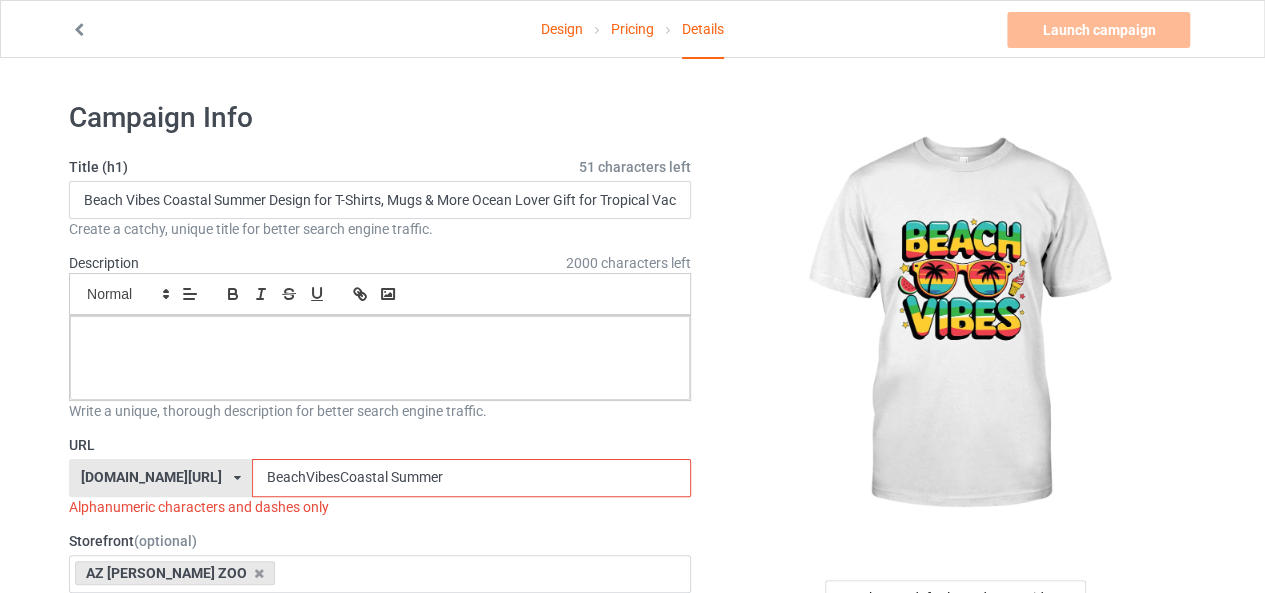 click on "BeachVibesCoastal Summer" at bounding box center [471, 478] 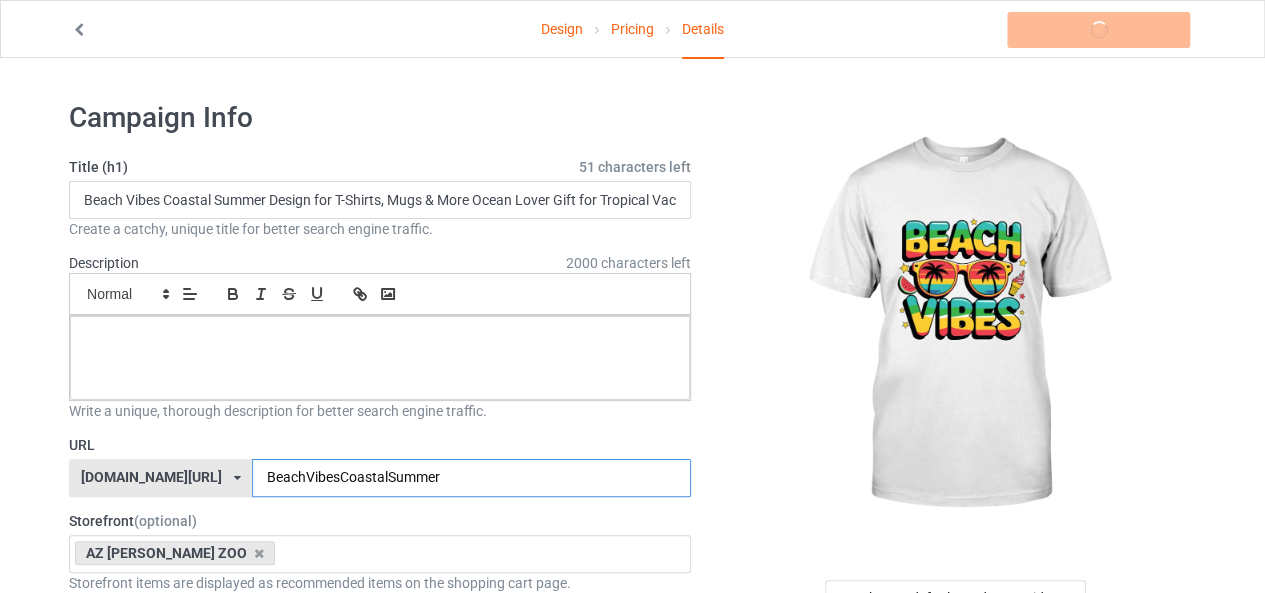 click on "BeachVibesCoastalSummer" at bounding box center (471, 478) 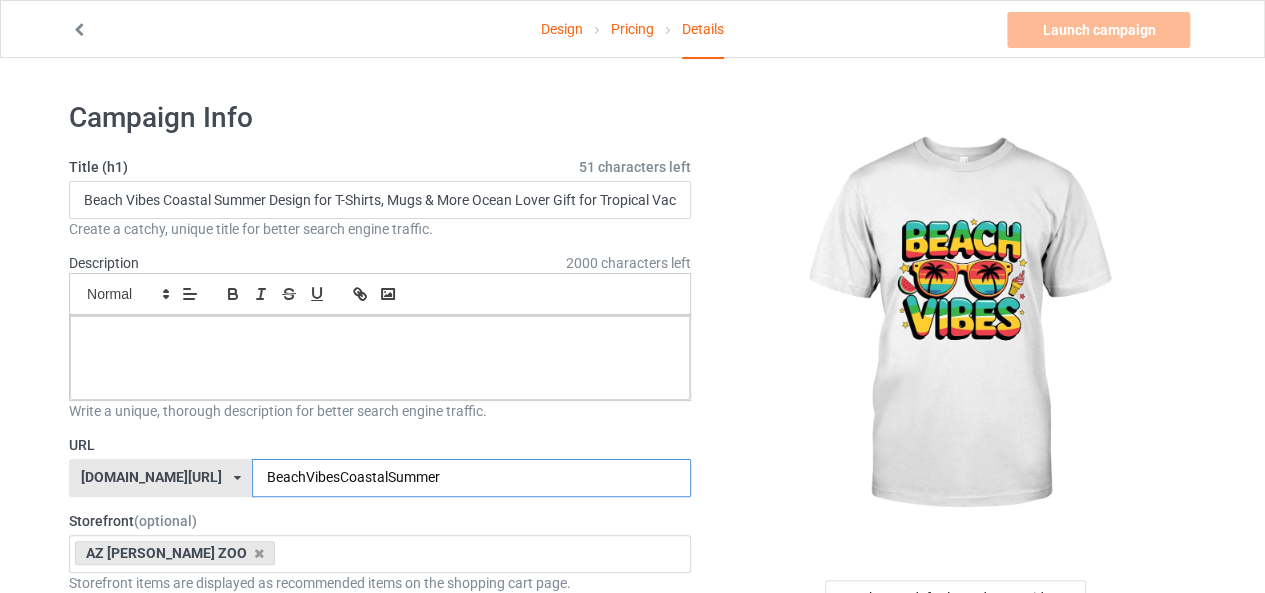 type on "BeachVibesCoastalSummer" 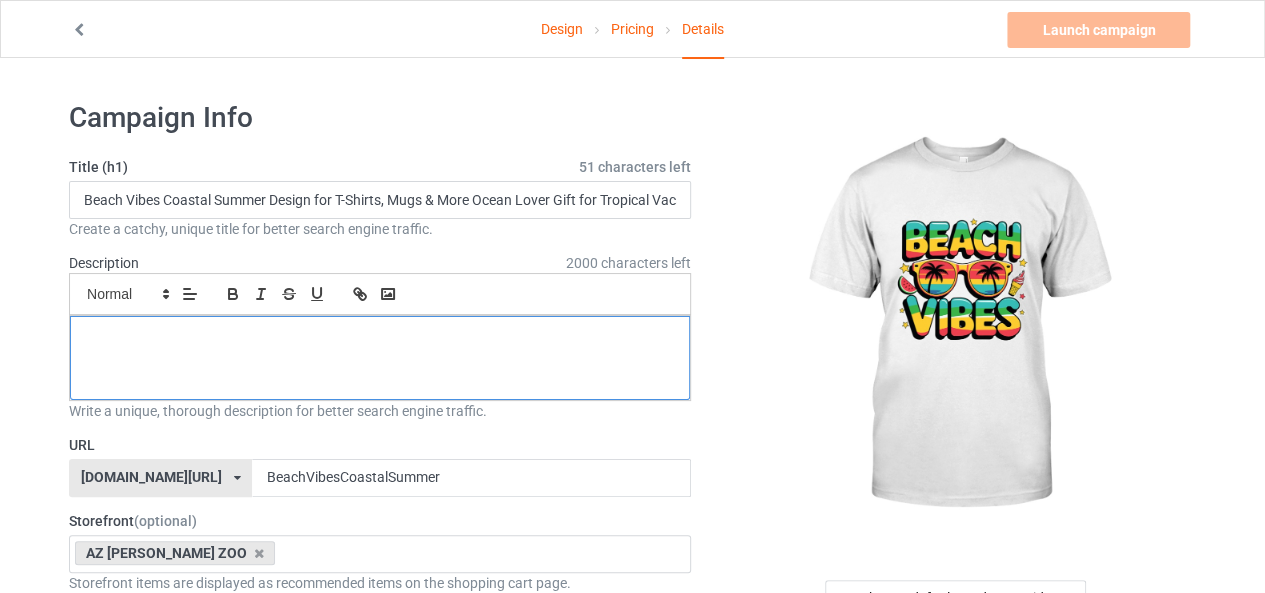 click at bounding box center (380, 358) 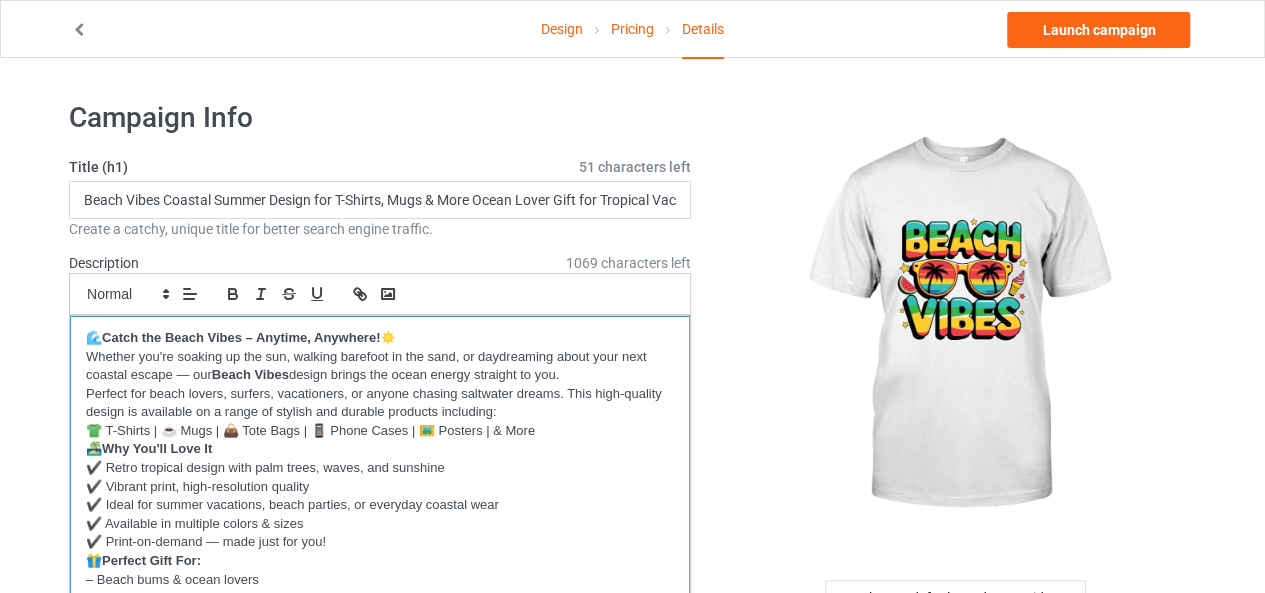 scroll, scrollTop: 0, scrollLeft: 0, axis: both 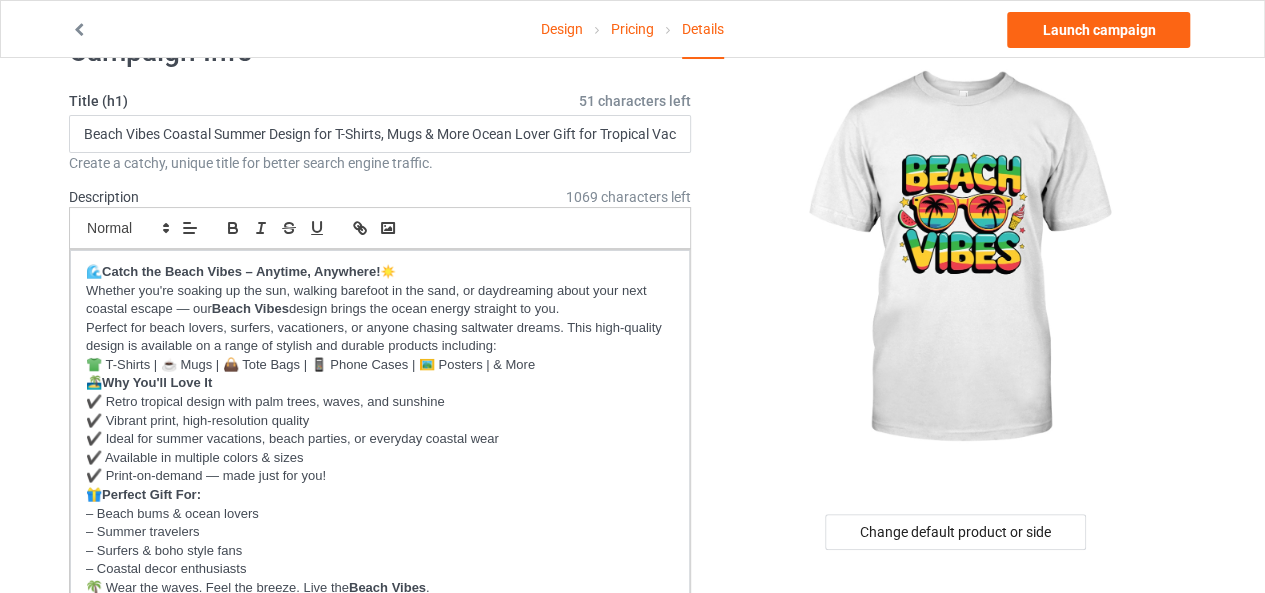 click at bounding box center [957, 259] 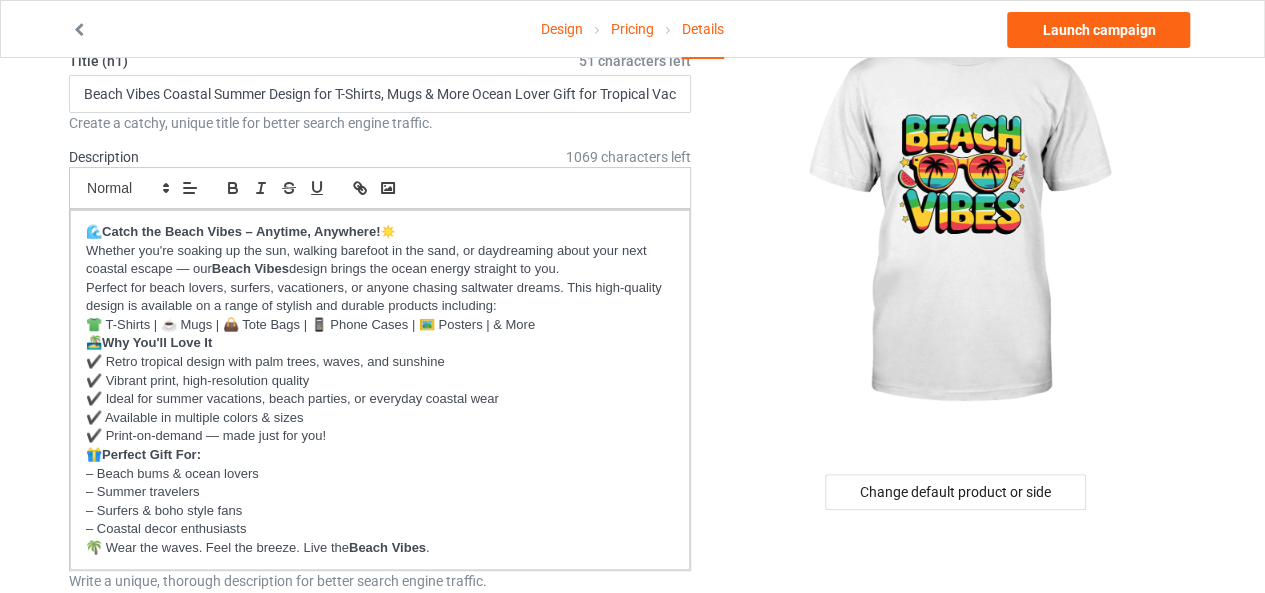 scroll, scrollTop: 186, scrollLeft: 0, axis: vertical 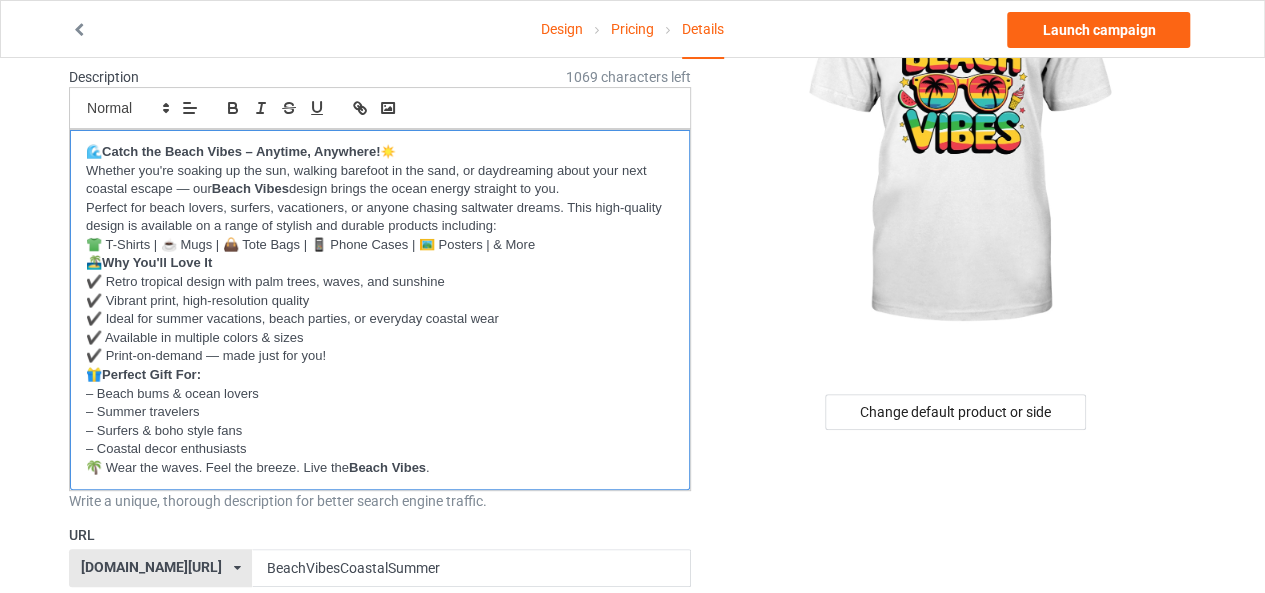 click on "– Coastal decor enthusiasts" at bounding box center [380, 449] 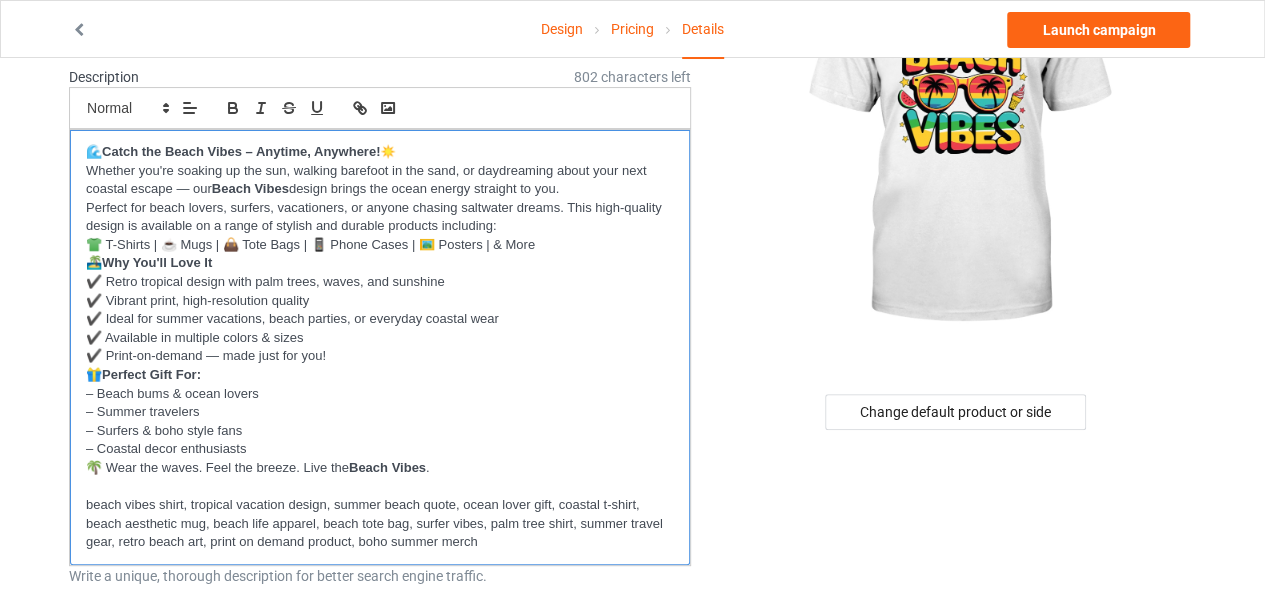 scroll, scrollTop: 0, scrollLeft: 0, axis: both 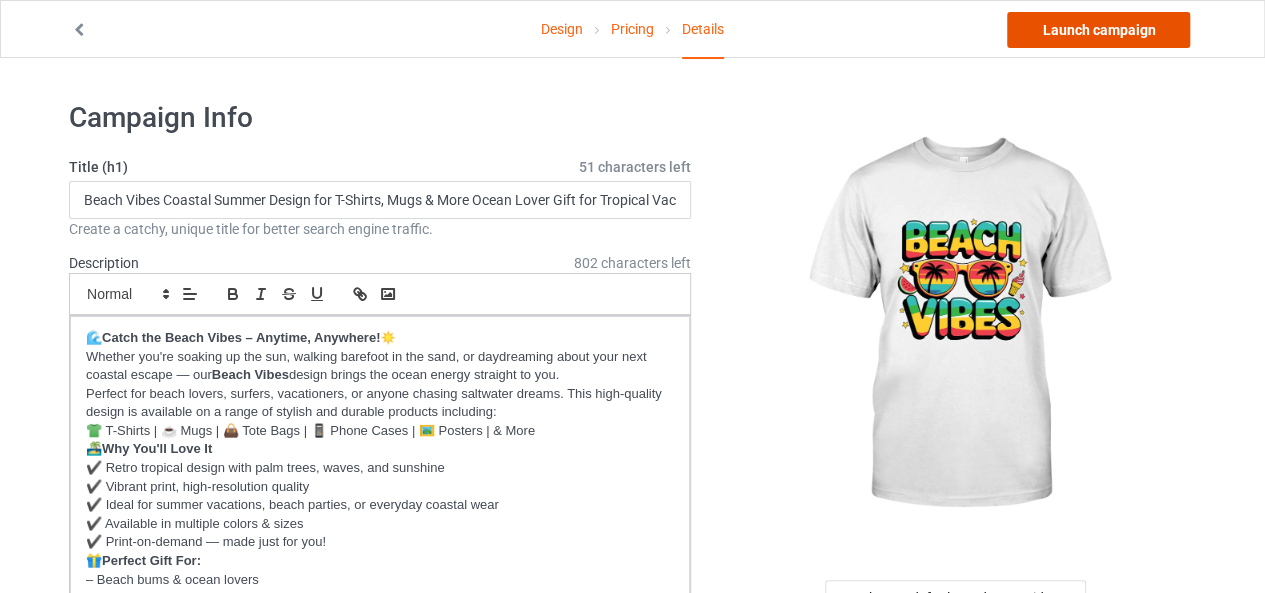 click on "Launch campaign" at bounding box center [1098, 30] 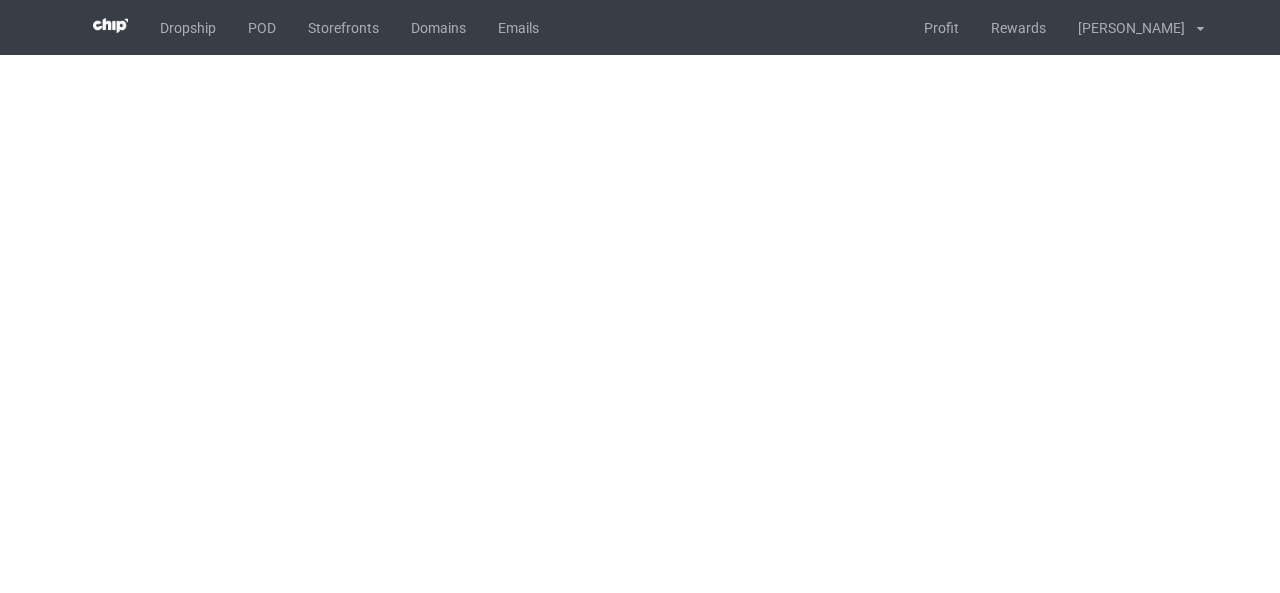 scroll, scrollTop: 0, scrollLeft: 0, axis: both 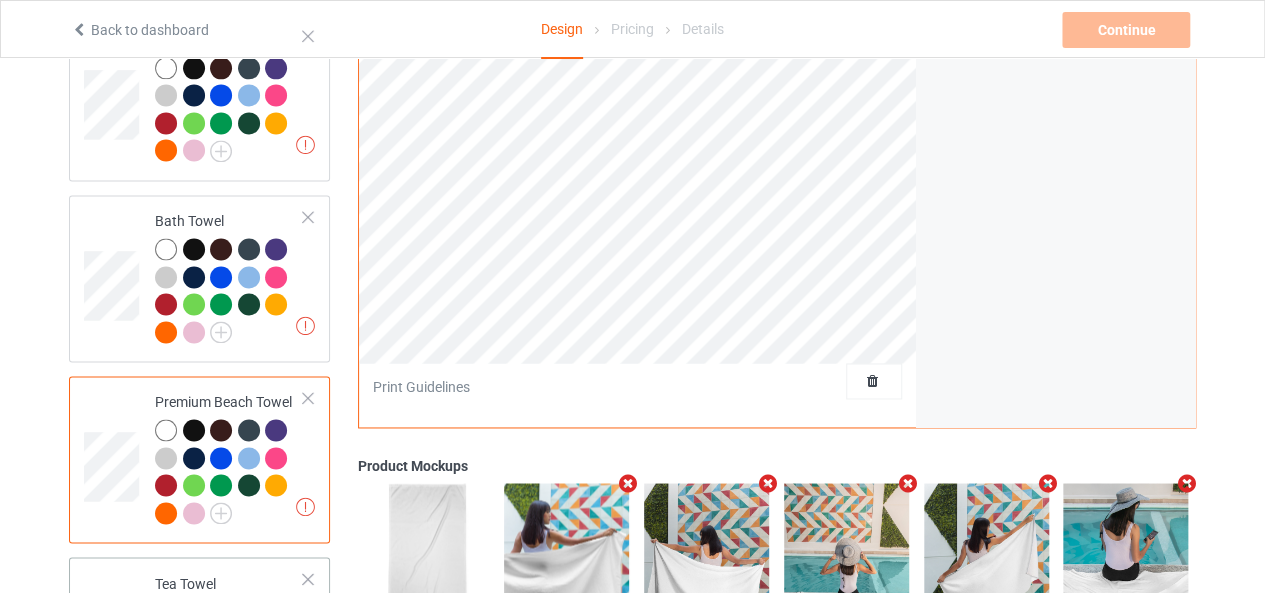 click at bounding box center (114, 640) 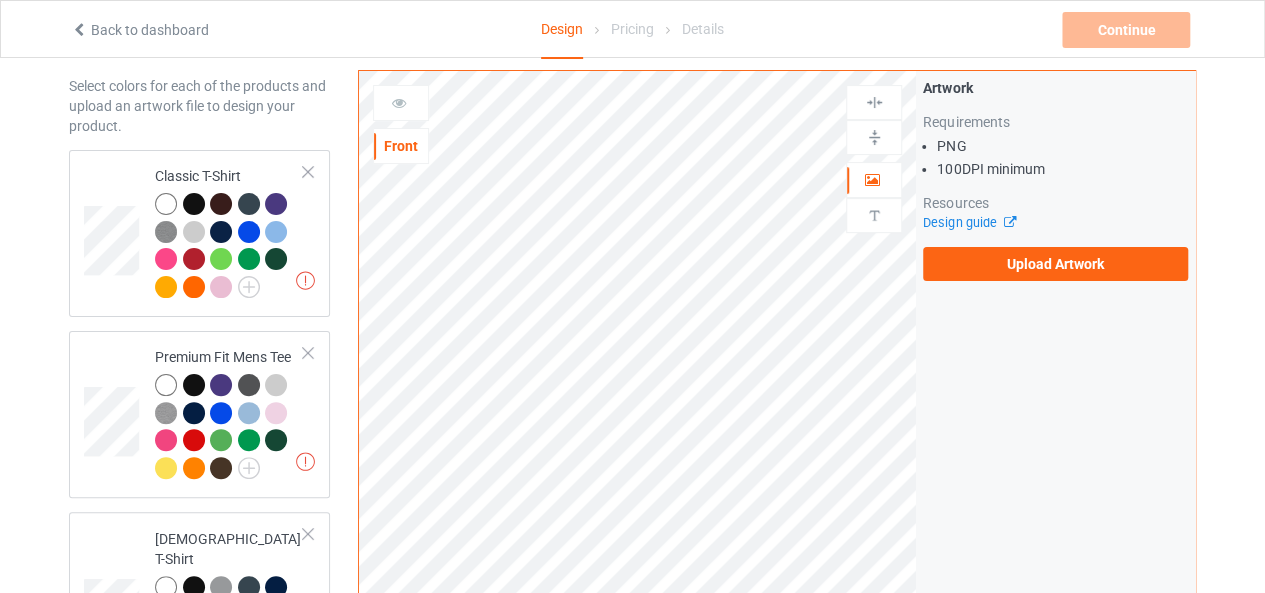 scroll, scrollTop: 0, scrollLeft: 0, axis: both 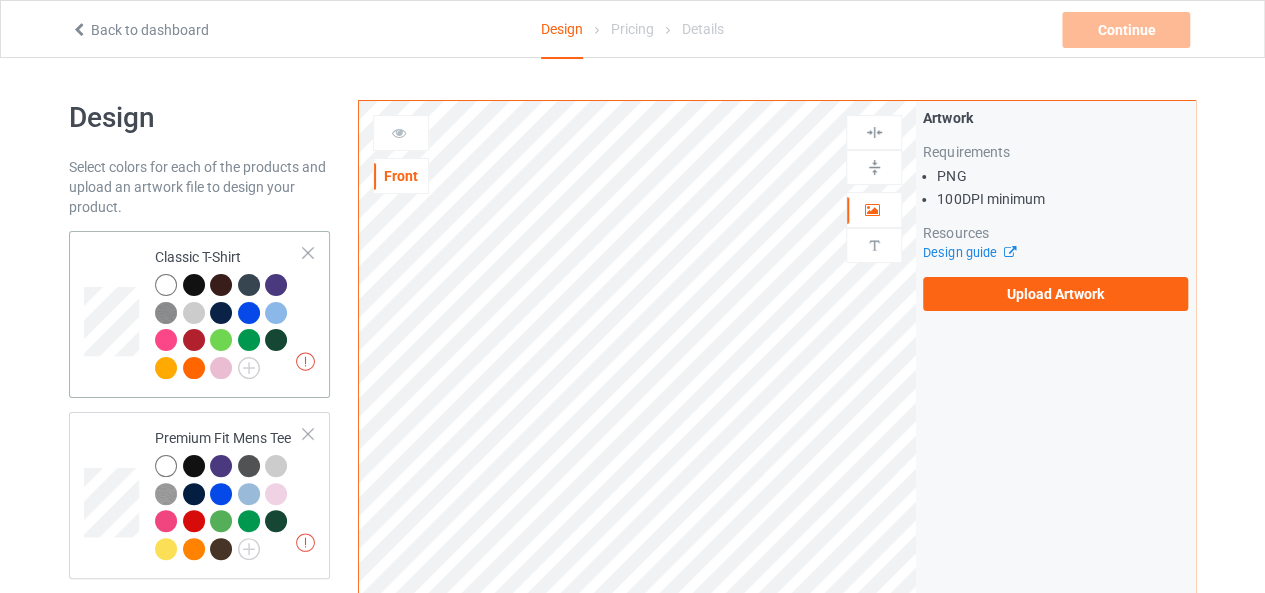 click at bounding box center (114, 314) 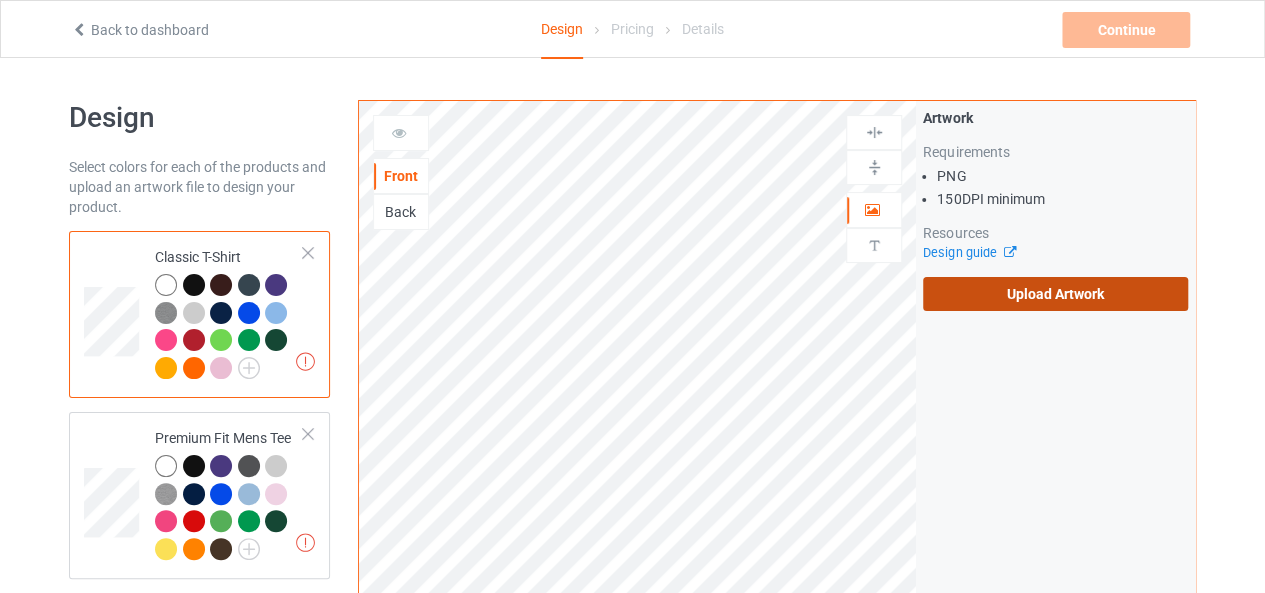 click on "Upload Artwork" at bounding box center [1055, 294] 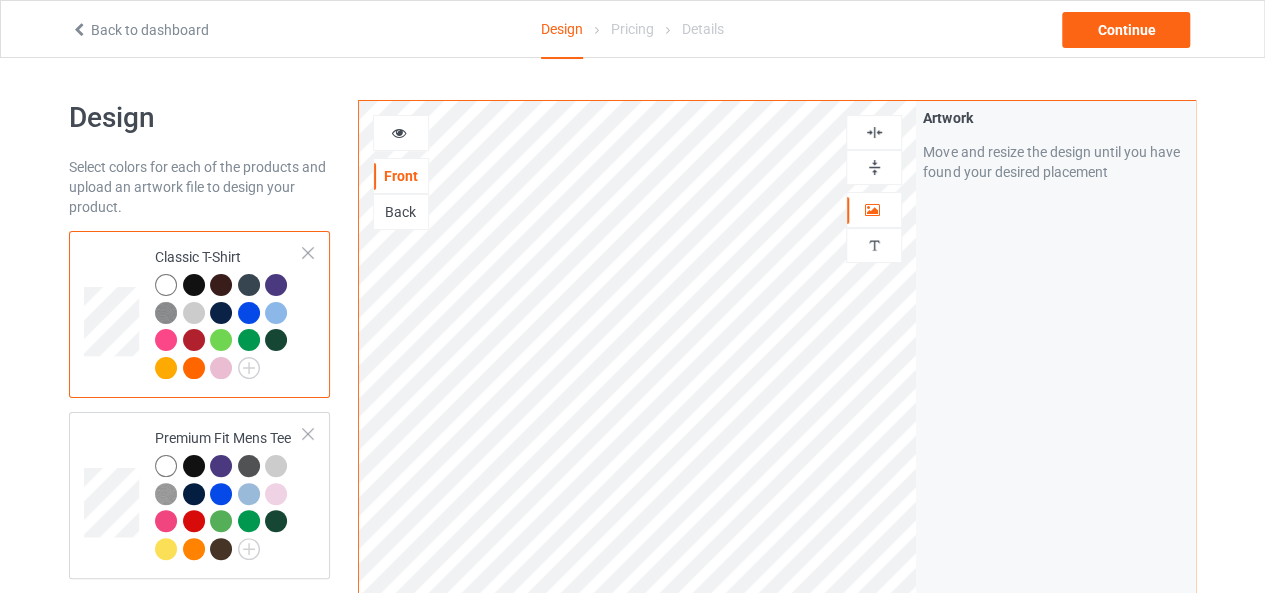 click at bounding box center (874, 132) 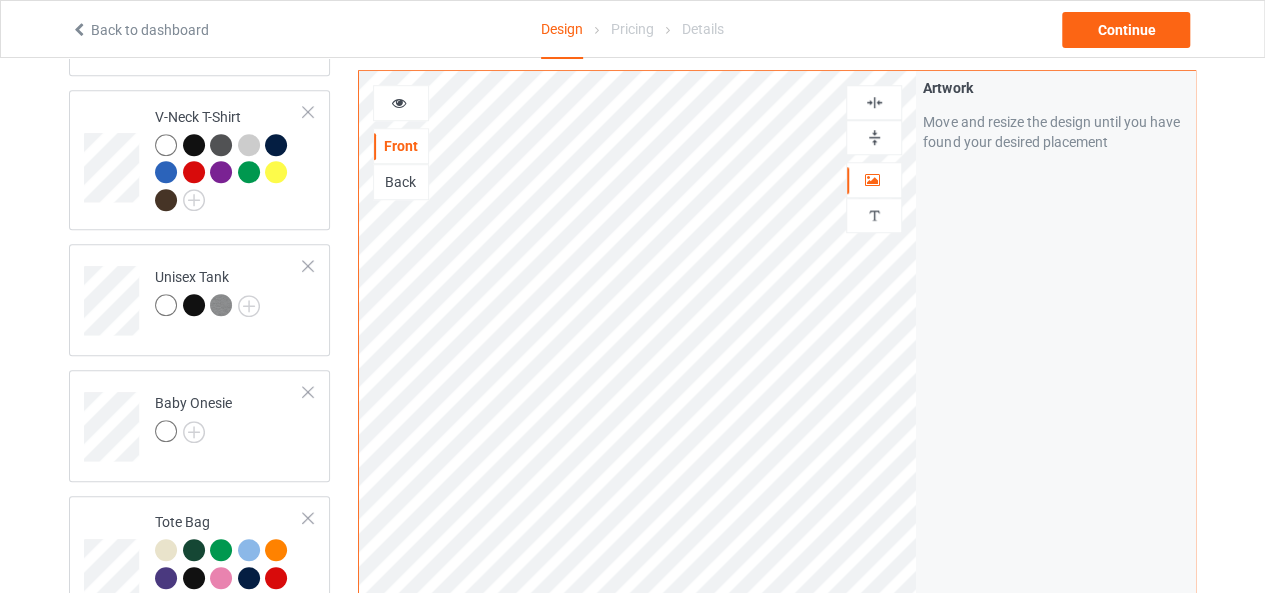 scroll, scrollTop: 727, scrollLeft: 0, axis: vertical 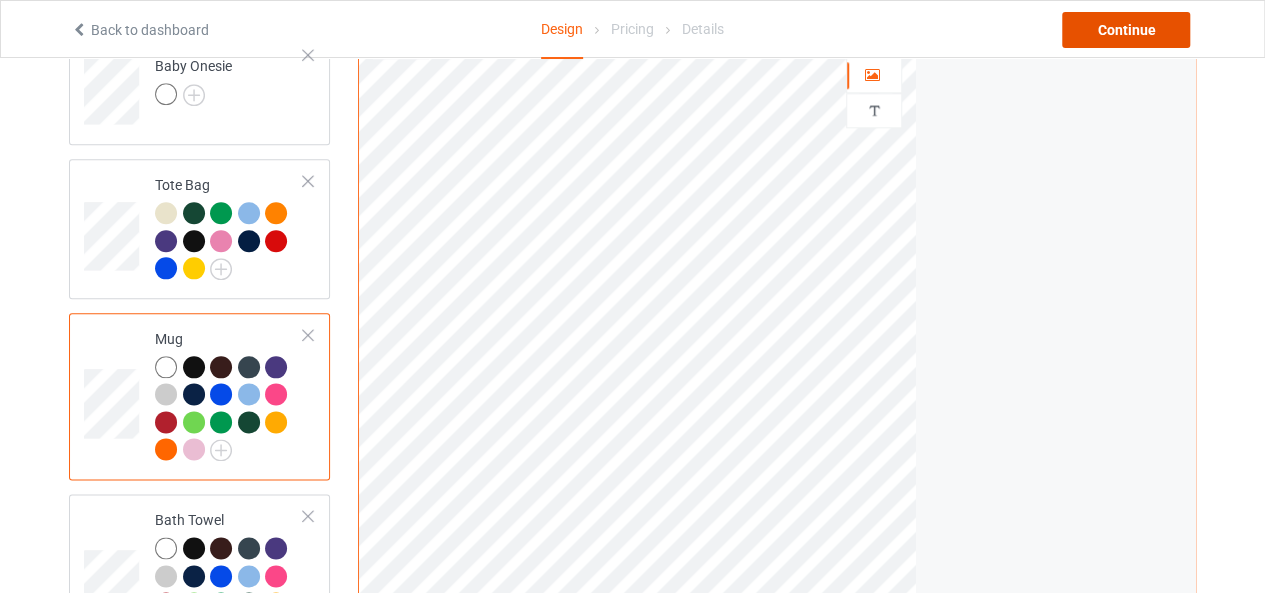 click on "Continue" at bounding box center (1126, 30) 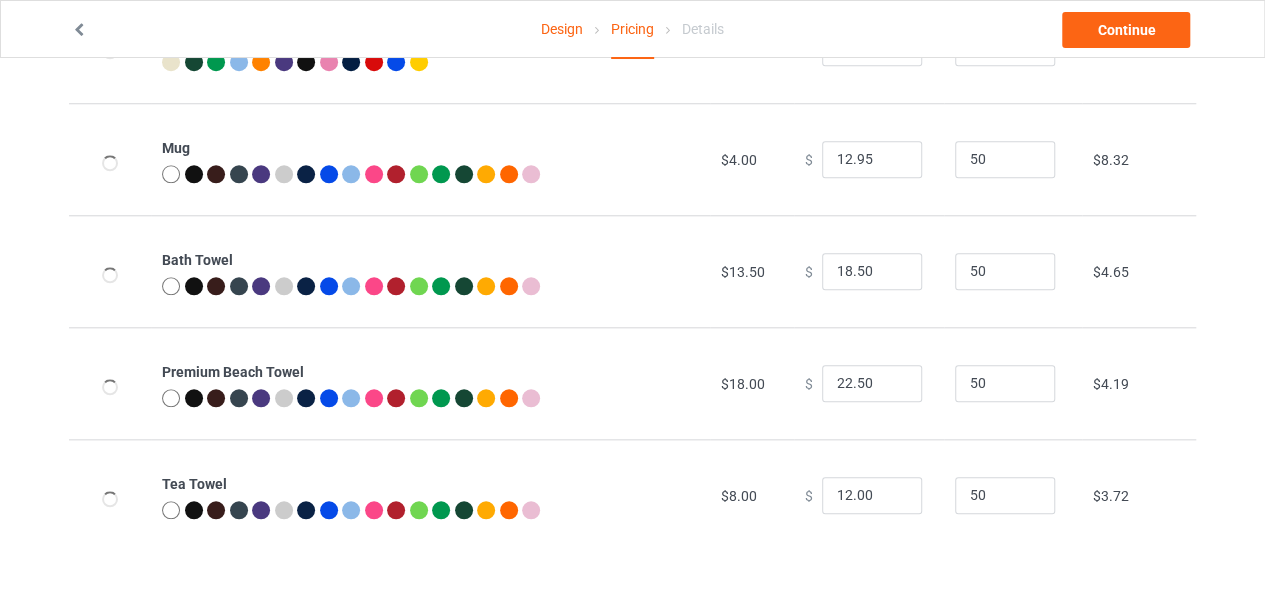 scroll, scrollTop: 0, scrollLeft: 0, axis: both 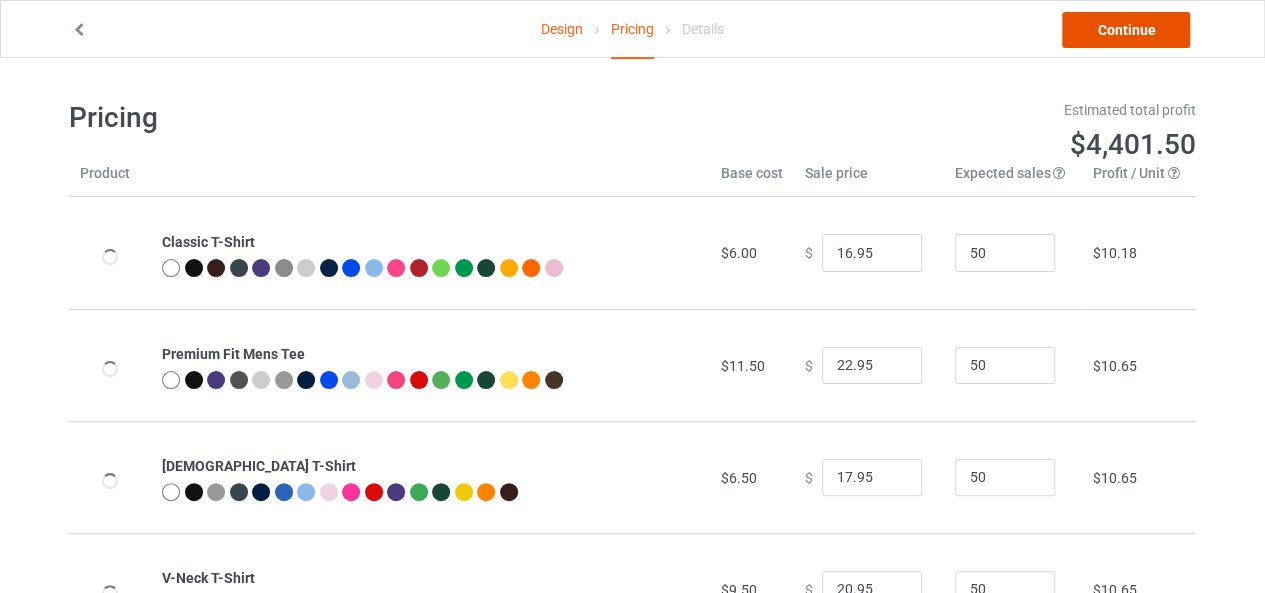 click on "Continue" at bounding box center (1126, 30) 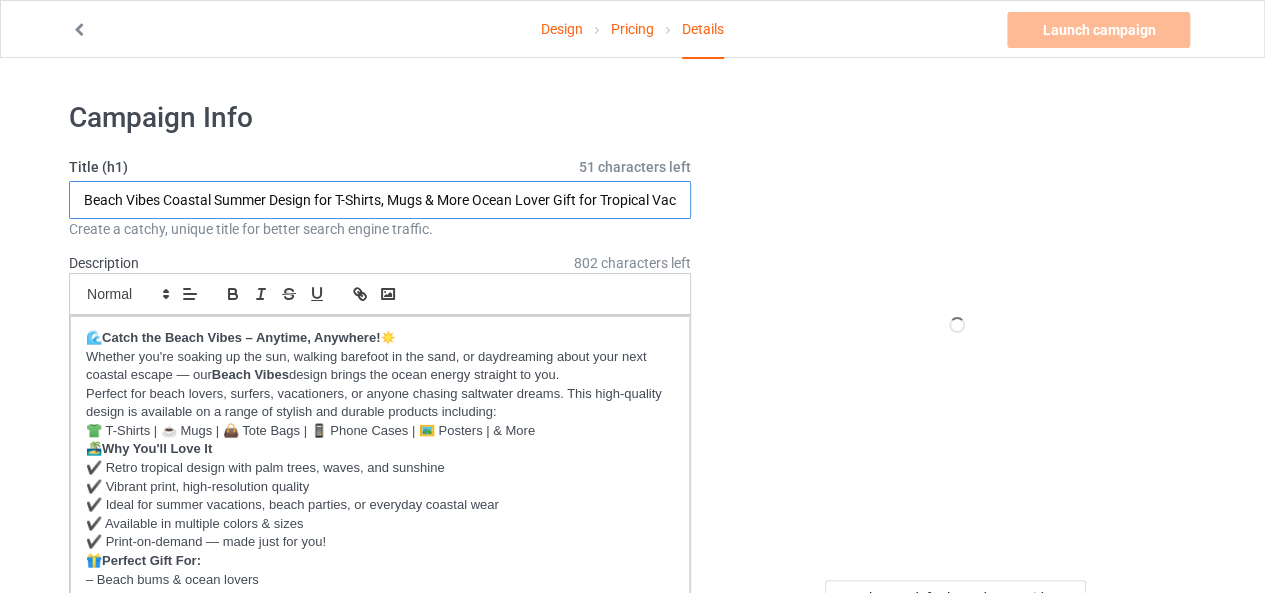 click on "Beach Vibes Coastal Summer Design for T-Shirts, Mugs & More Ocean Lover Gift for Tropical Vacations" at bounding box center [380, 200] 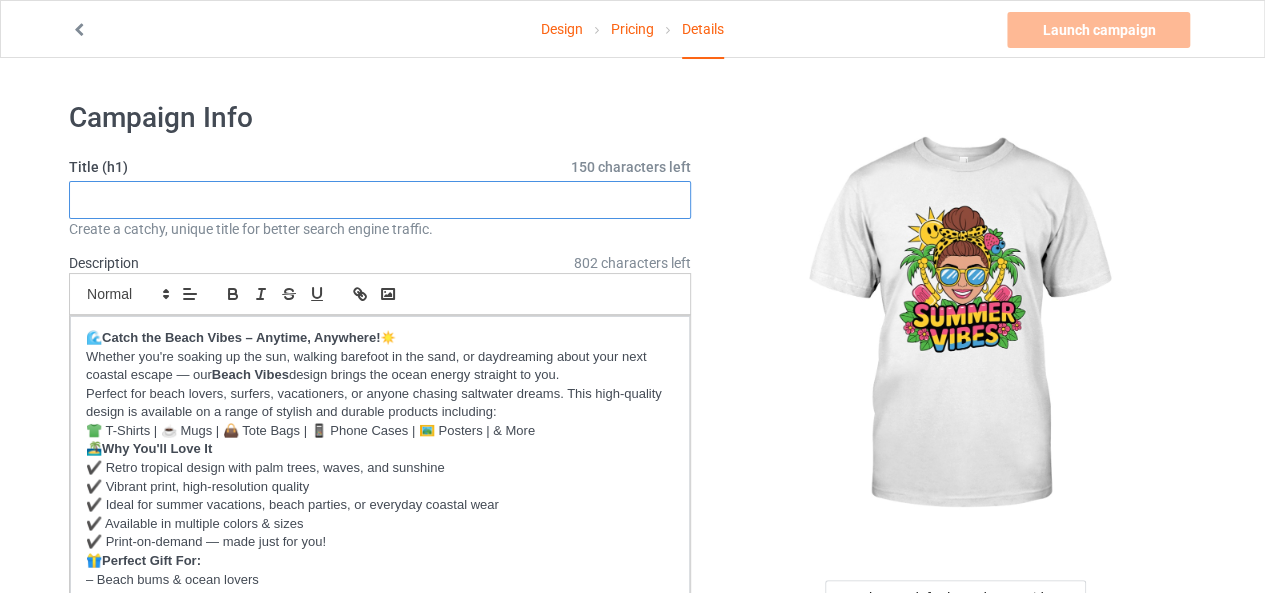 paste on "Summer Beach Girls – Cute Retro Beach Babe Design for T-Shirts, Mugs, Tote Bags & More – Hot Girl Summer Vibes" 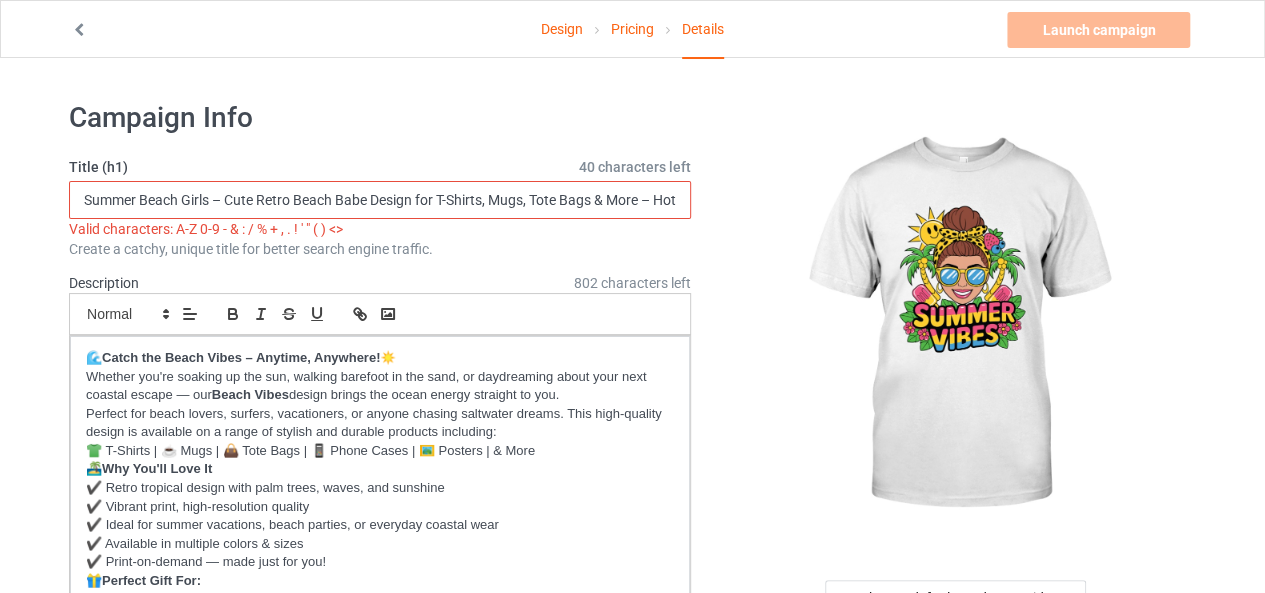 scroll, scrollTop: 0, scrollLeft: 126, axis: horizontal 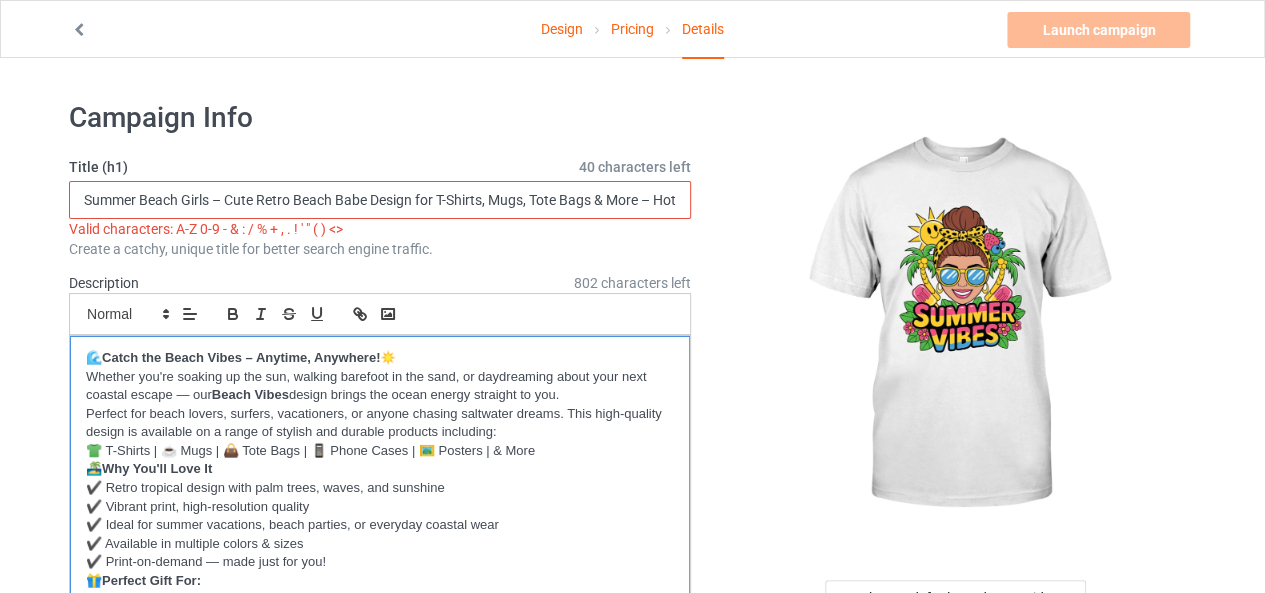 click on "✔️ Available in multiple colors & sizes" at bounding box center [380, 544] 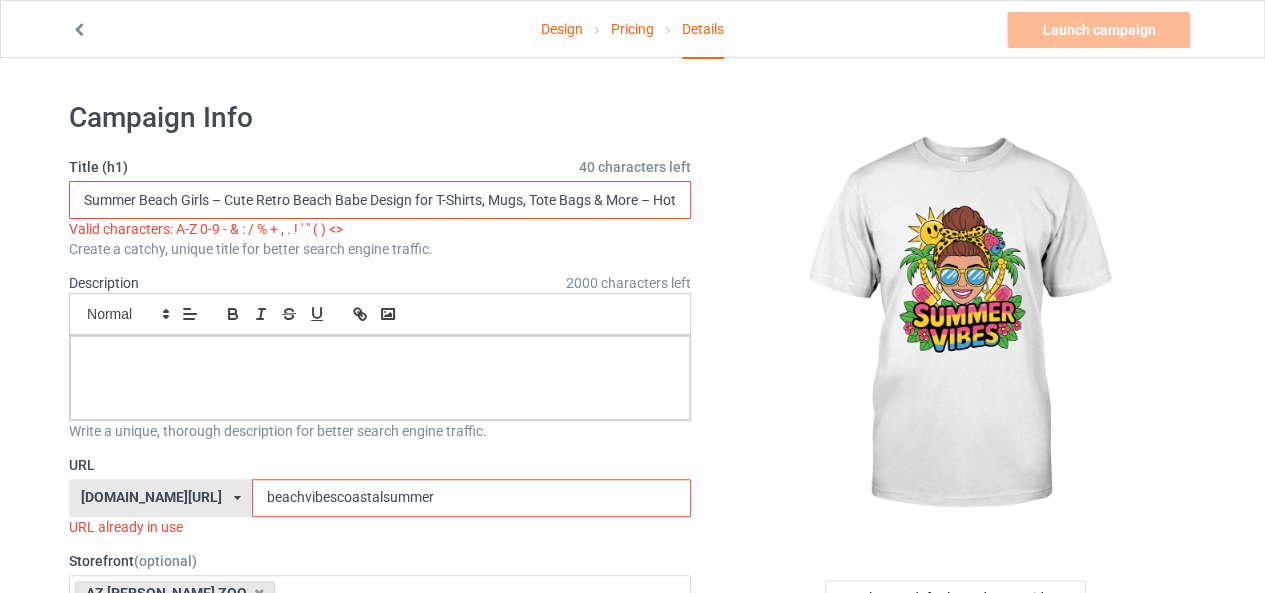 click on "Summer Beach Girls – Cute Retro Beach Babe Design for T-Shirts, Mugs, Tote Bags & More – Hot Girl Summer Vibes" at bounding box center [380, 200] 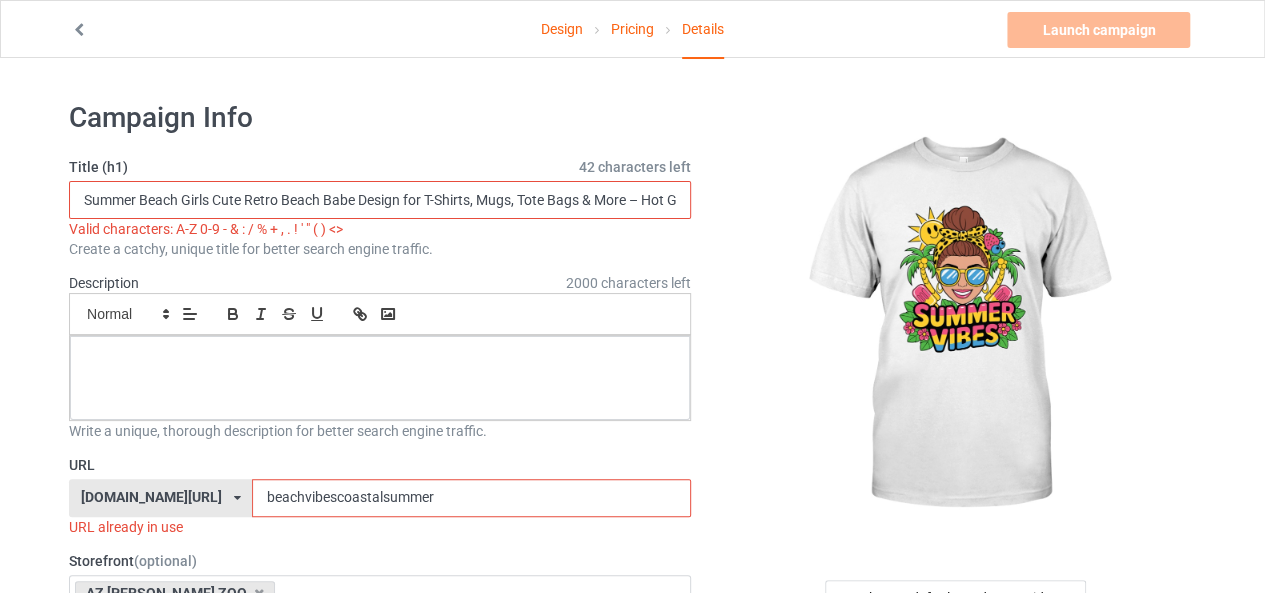 click on "Summer Beach Girls Cute Retro Beach Babe Design for T-Shirts, Mugs, Tote Bags & More – Hot Girl Summer Vibes" at bounding box center [380, 200] 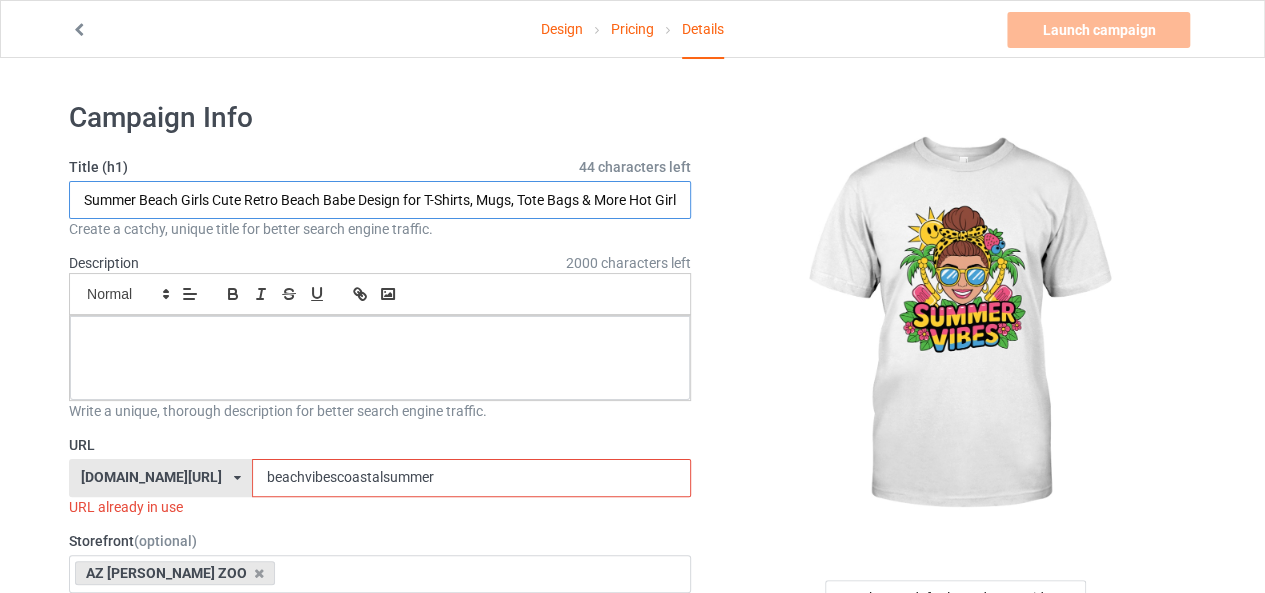 type on "Summer Beach Girls Cute Retro Beach Babe Design for T-Shirts, Mugs, Tote Bags & More Hot Girl Summer Vibes" 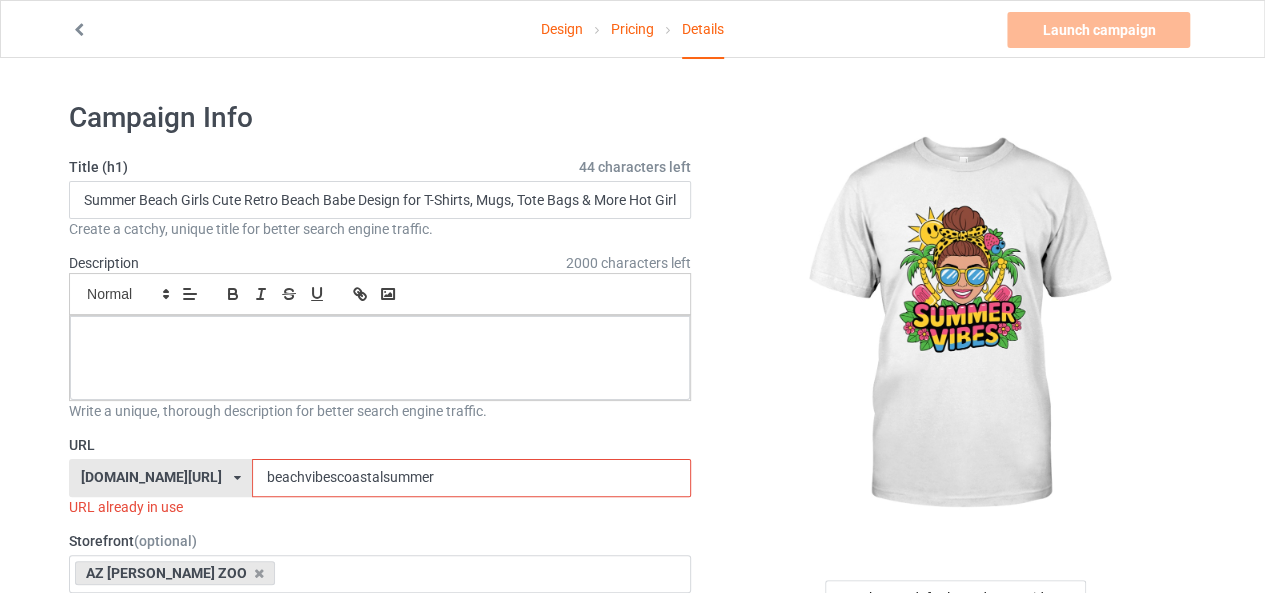 click on "beachvibescoastalsummer" at bounding box center (471, 478) 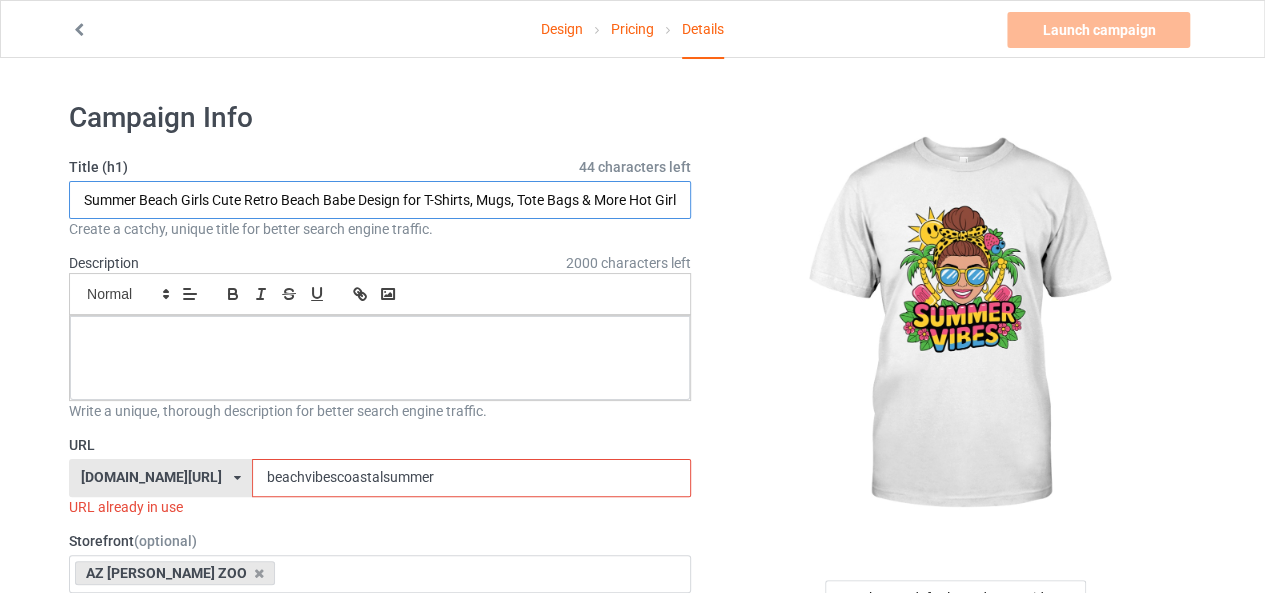 click on "Summer Beach Girls Cute Retro Beach Babe Design for T-Shirts, Mugs, Tote Bags & More Hot Girl Summer Vibes" at bounding box center (380, 200) 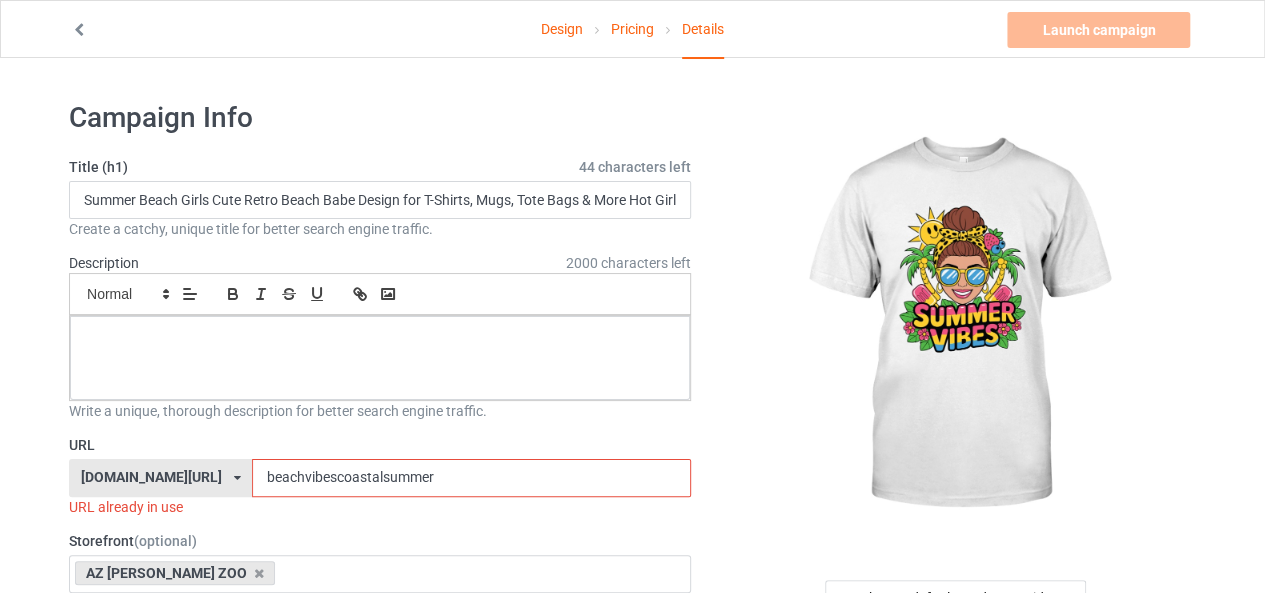 click on "beachvibescoastalsummer" at bounding box center (471, 478) 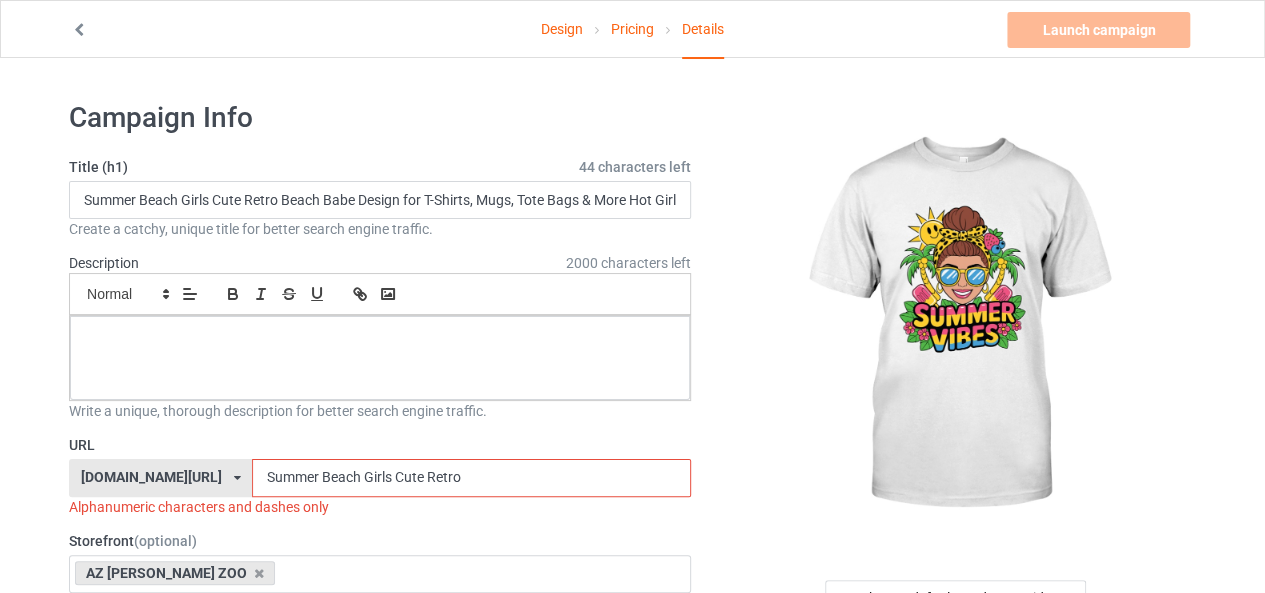 click on "Summer Beach Girls Cute Retro" at bounding box center [471, 478] 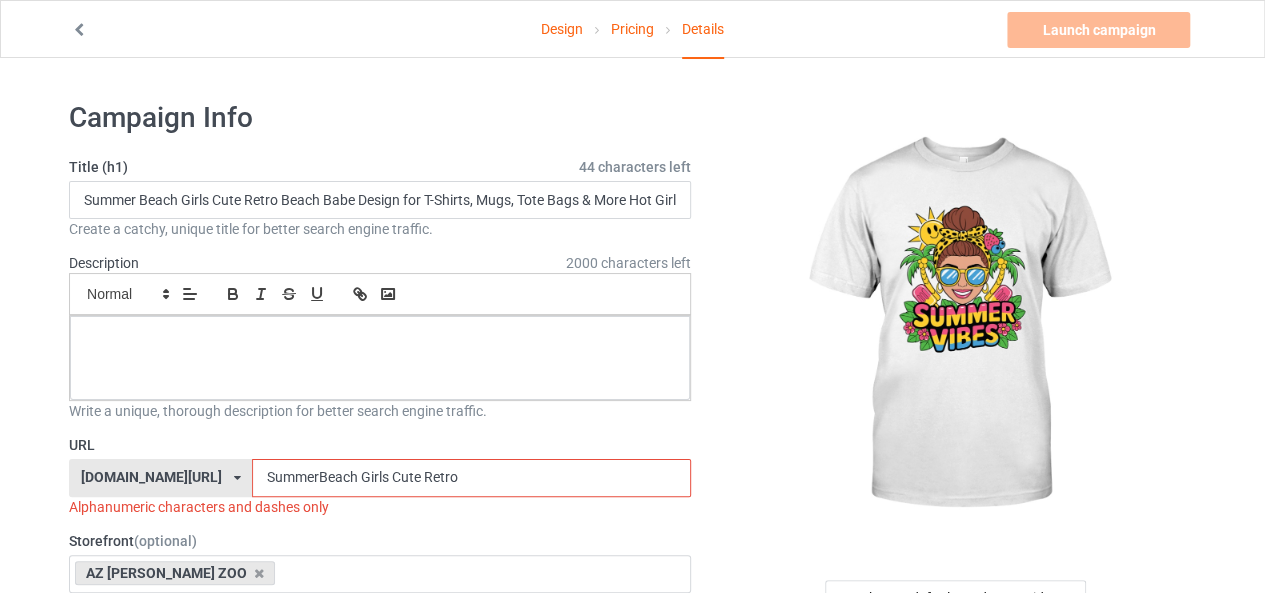 click on "SummerBeach Girls Cute Retro" at bounding box center [471, 478] 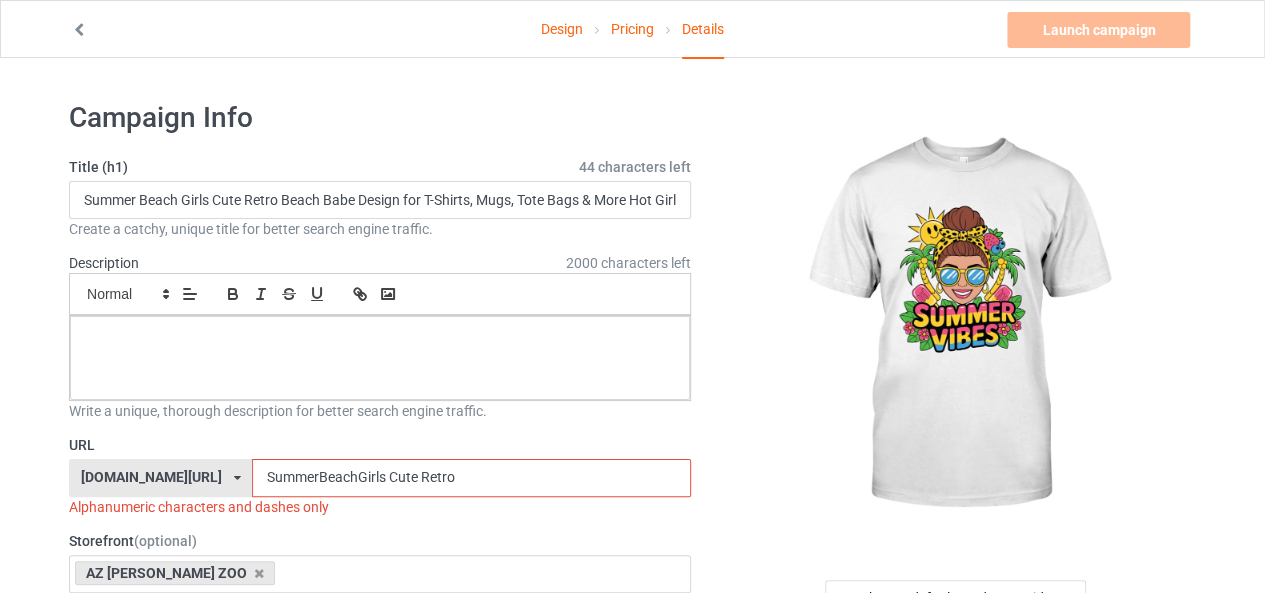 click on "SummerBeachGirls Cute Retro" at bounding box center (471, 478) 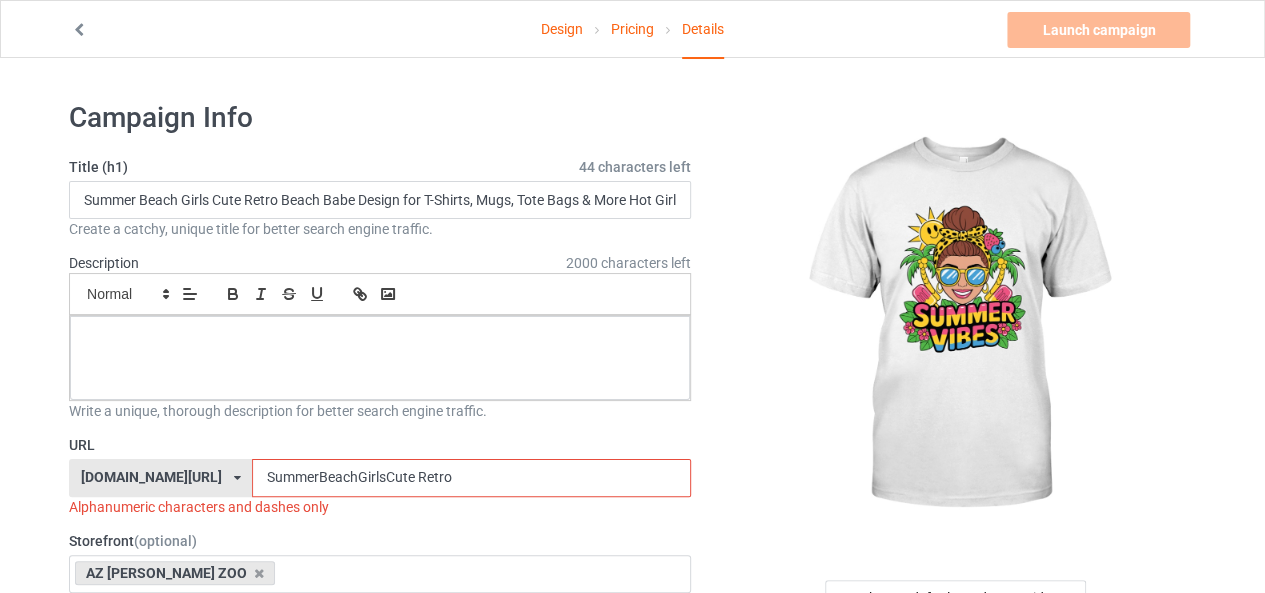 click on "SummerBeachGirlsCute Retro" at bounding box center (471, 478) 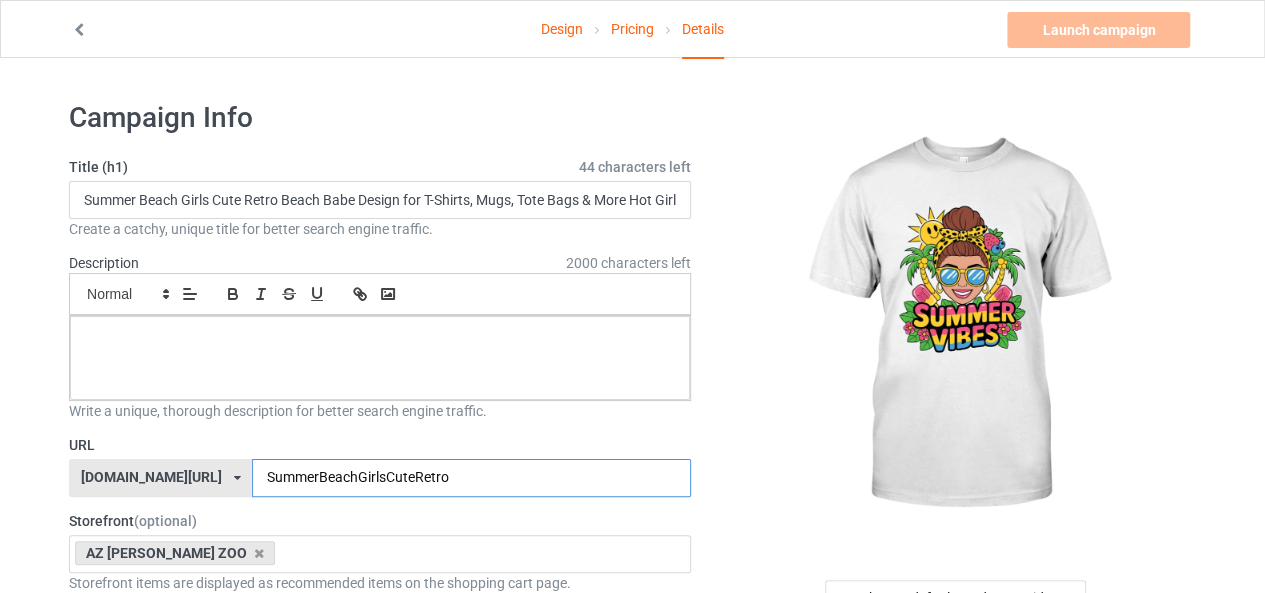 type on "SummerBeachGirlsCuteRetro" 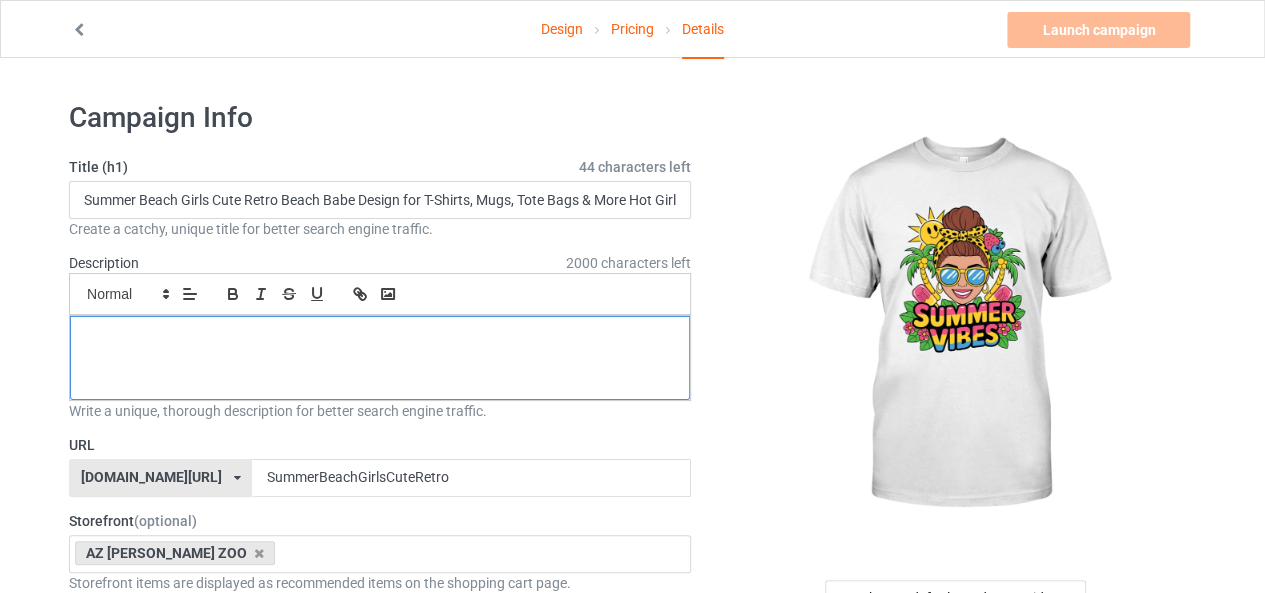 click at bounding box center (380, 358) 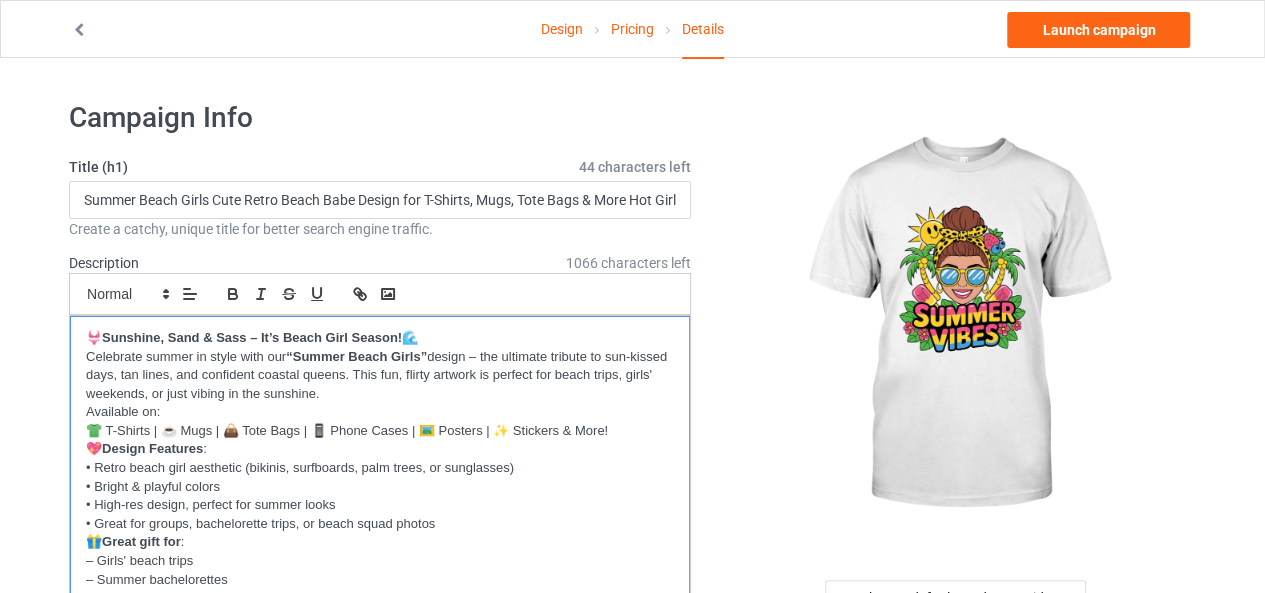 scroll, scrollTop: 0, scrollLeft: 0, axis: both 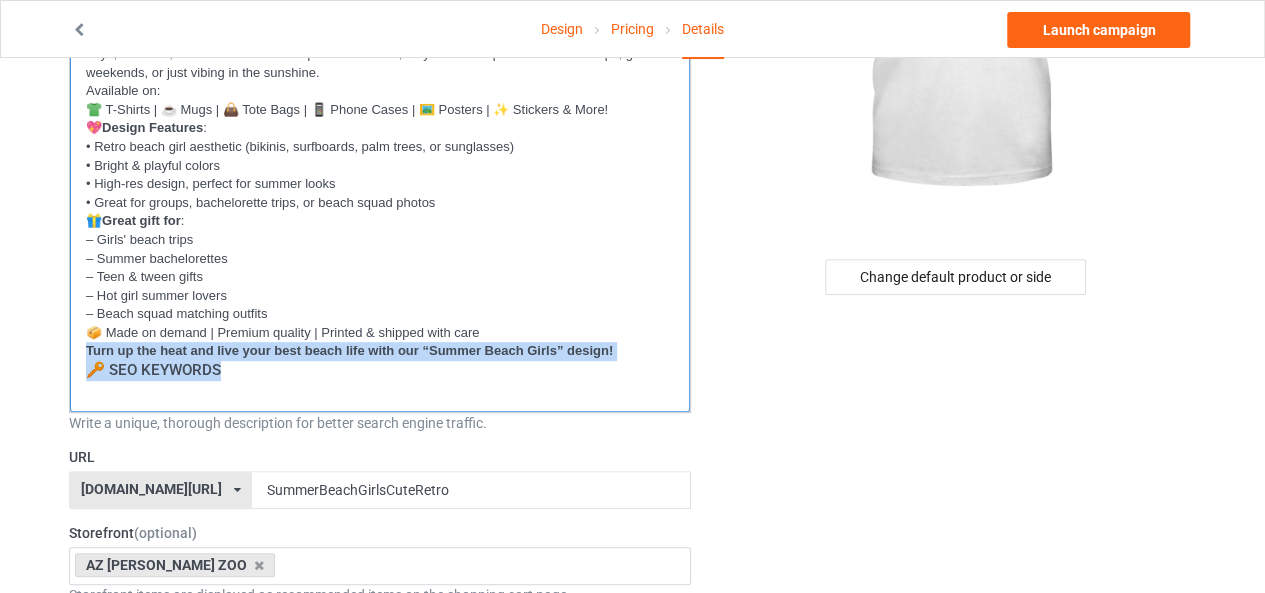 drag, startPoint x: 219, startPoint y: 371, endPoint x: 56, endPoint y: 355, distance: 163.78339 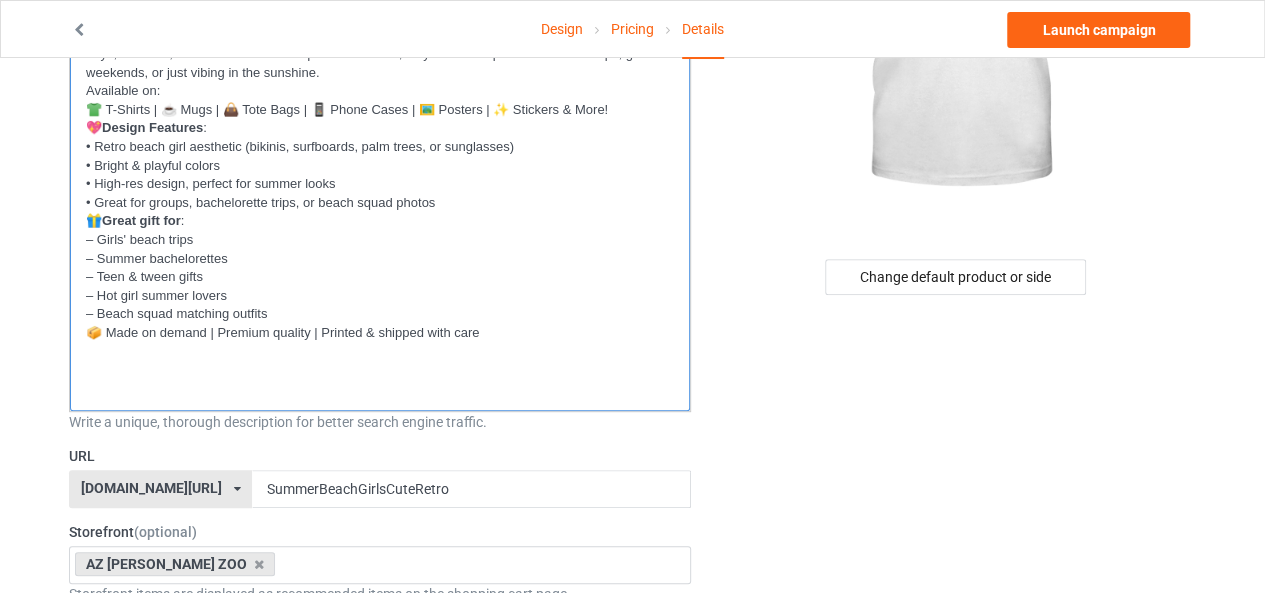 click at bounding box center (380, 389) 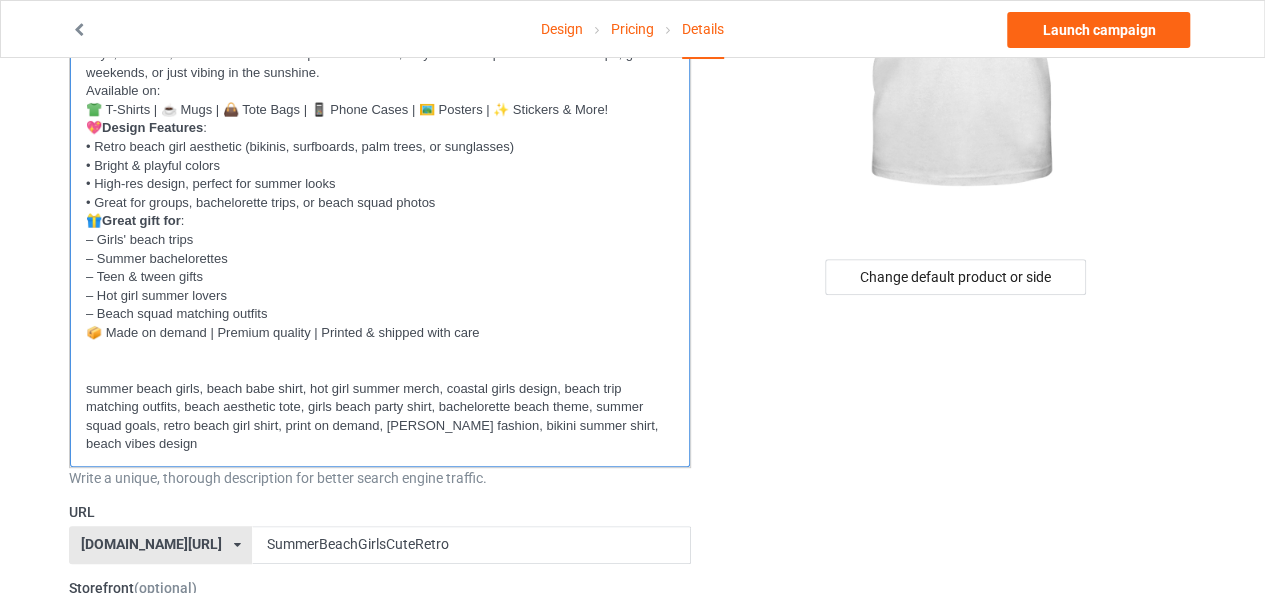 scroll, scrollTop: 0, scrollLeft: 0, axis: both 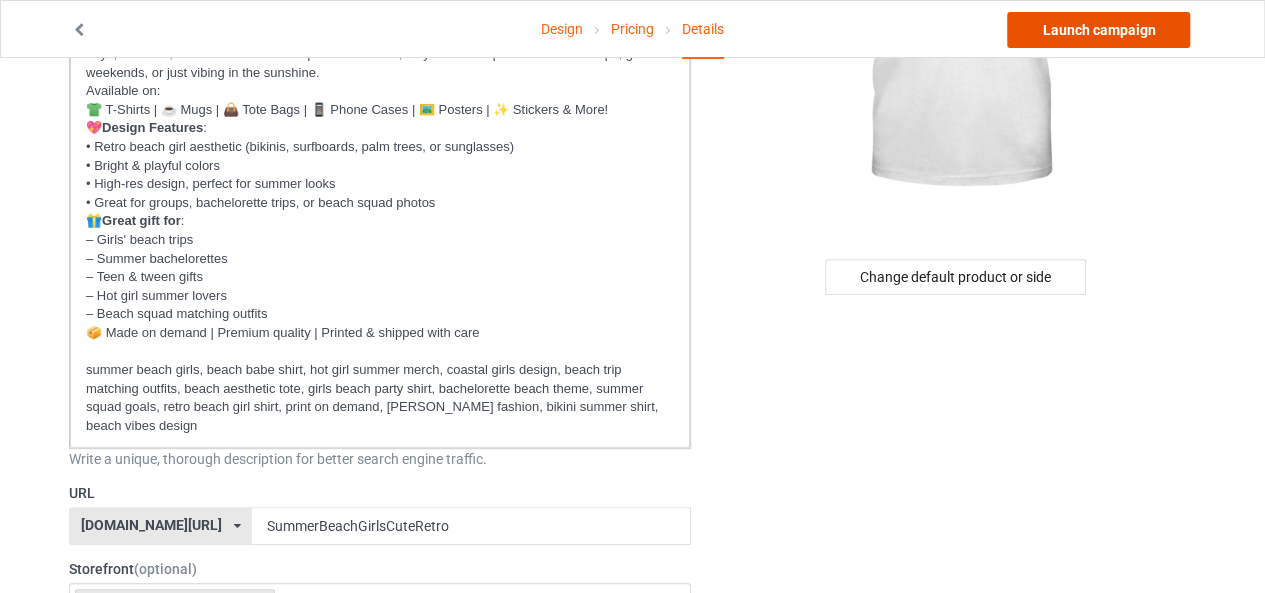 click on "Launch campaign" at bounding box center [1098, 30] 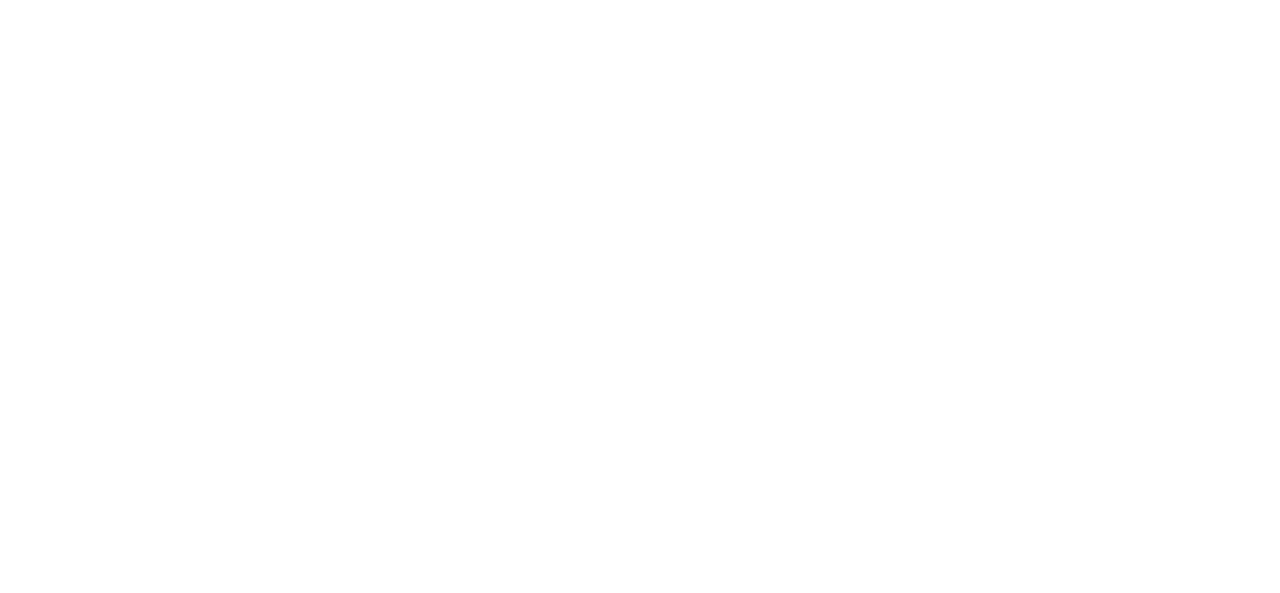 scroll, scrollTop: 0, scrollLeft: 0, axis: both 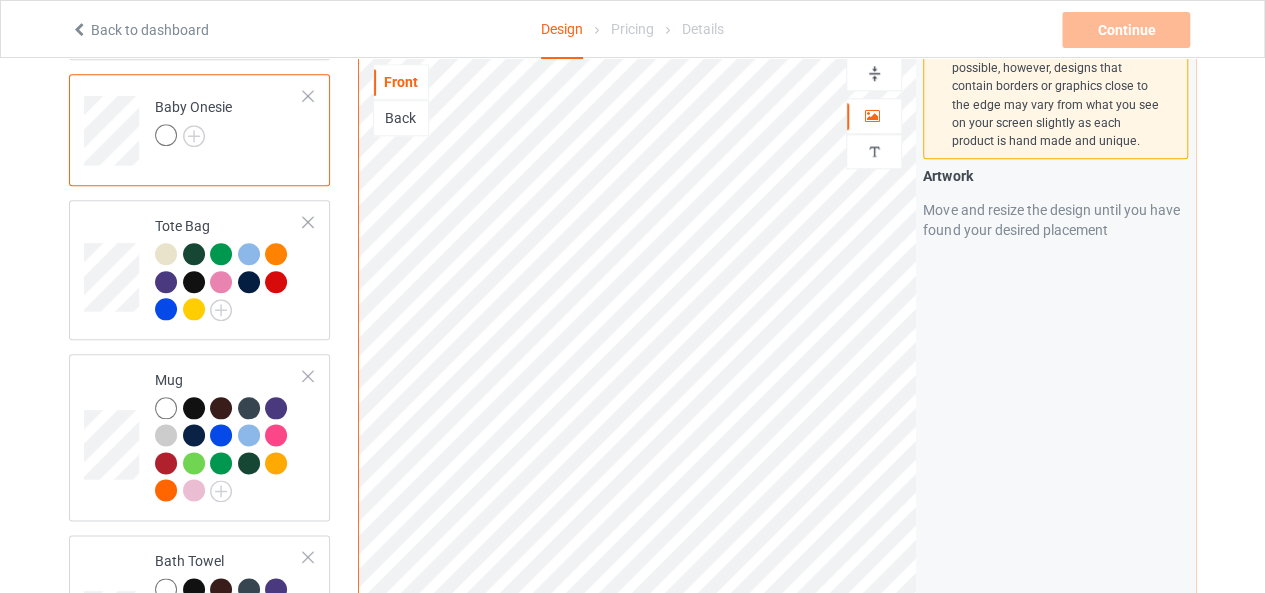 click on "Design Select colors for each of the products and upload an artwork file to design your product. Missing artworks Classic T-Shirt Missing artworks Premium Fit Mens Tee Missing artworks [DEMOGRAPHIC_DATA] T-Shirt Missing artworks V-Neck T-Shirt Missing artworks Unisex Tank Baby Onesie Tote Bag Mug Bath Towel Premium Beach Towel Tea Towel Add product Front Back Artwork Personalized text Print Guidelines We make all efforts to produce your product to the exact standards as possible, however, designs that contain borders or graphics close to the edge may vary from what you see on your screen slightly as each product is hand made and unique. Artwork Move and resize the design until you have found your desired placement Product Mockups Add mockup" at bounding box center [632, 128] 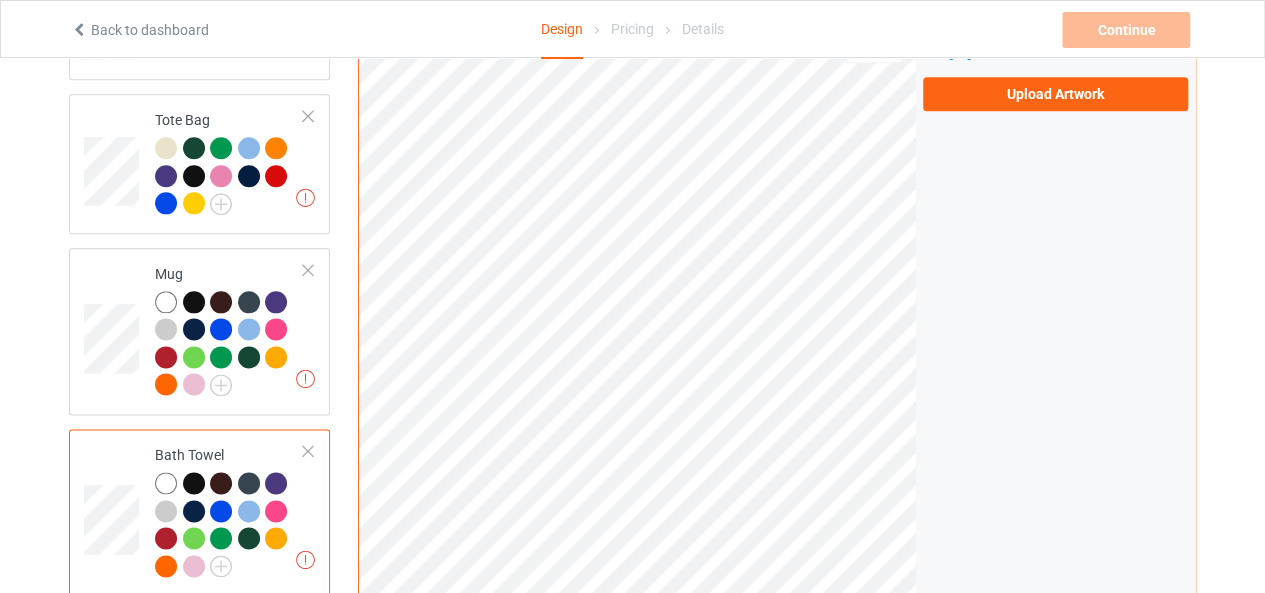 scroll, scrollTop: 1200, scrollLeft: 0, axis: vertical 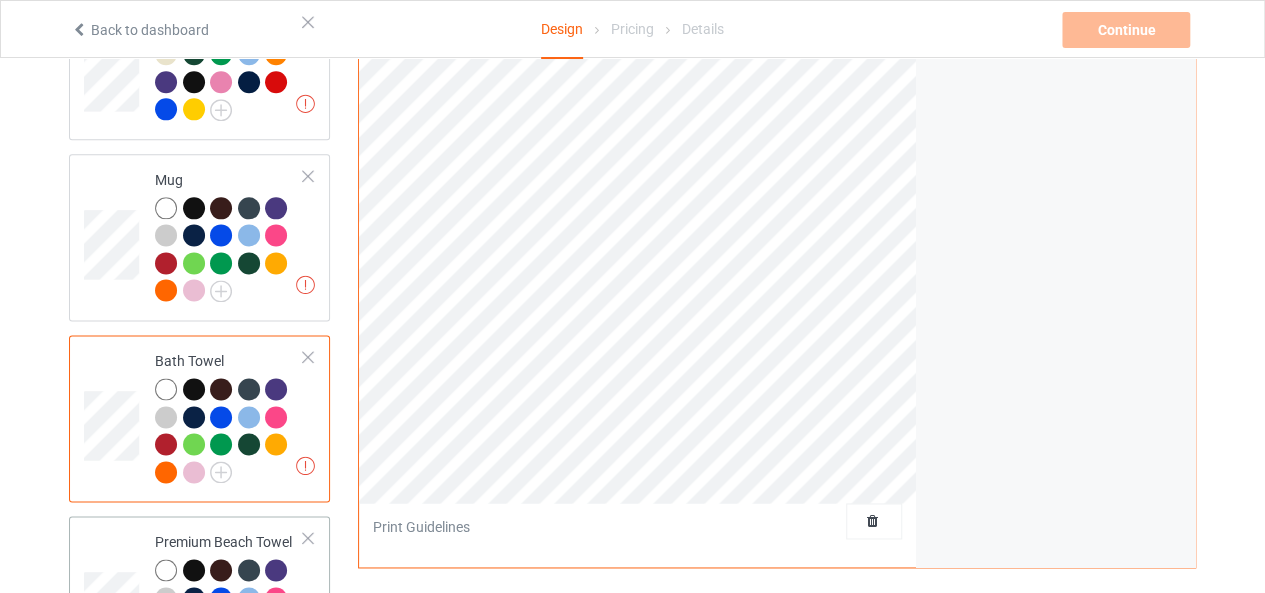 click at bounding box center [114, 599] 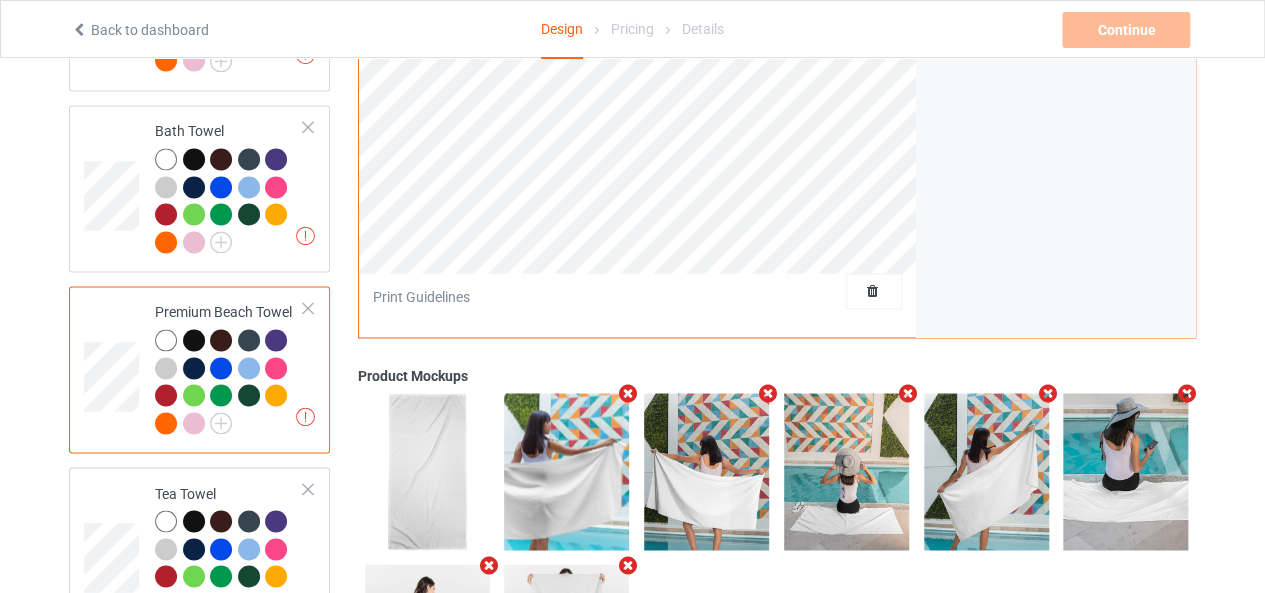 scroll, scrollTop: 1440, scrollLeft: 0, axis: vertical 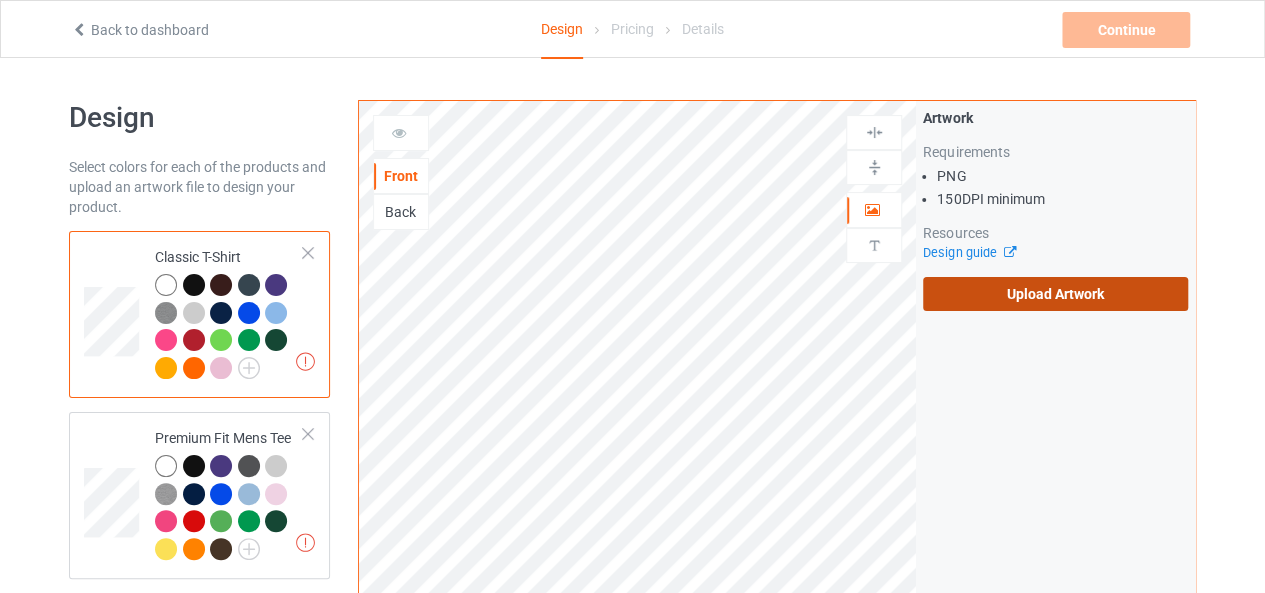 click on "Upload Artwork" at bounding box center (1055, 294) 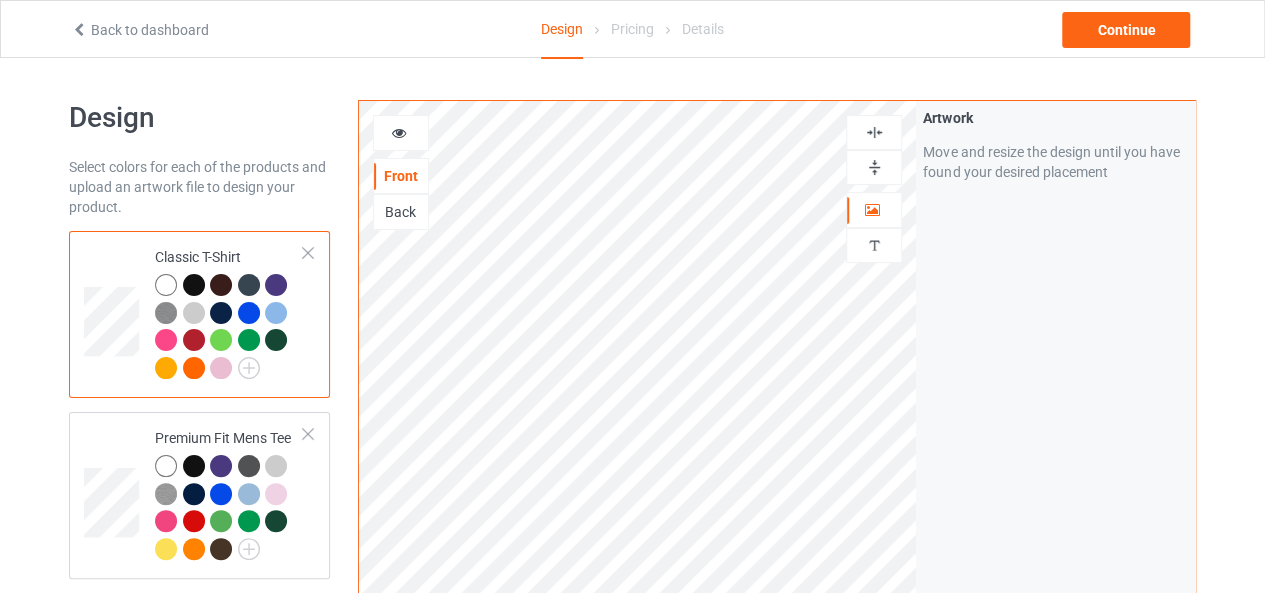 click at bounding box center [874, 132] 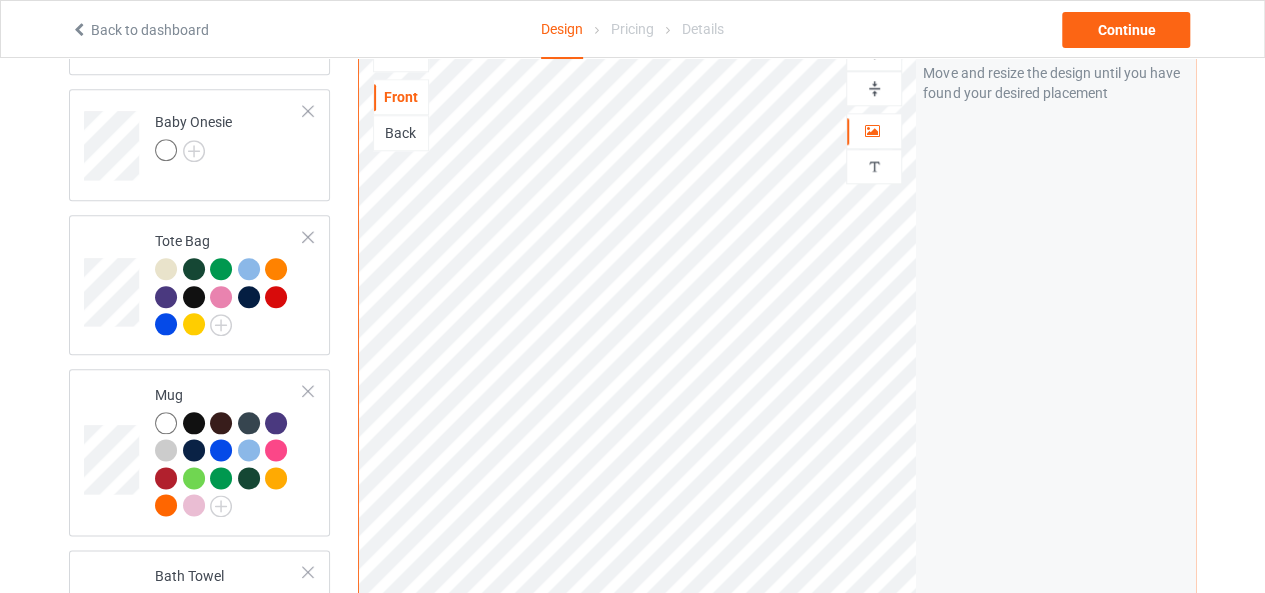 scroll, scrollTop: 988, scrollLeft: 0, axis: vertical 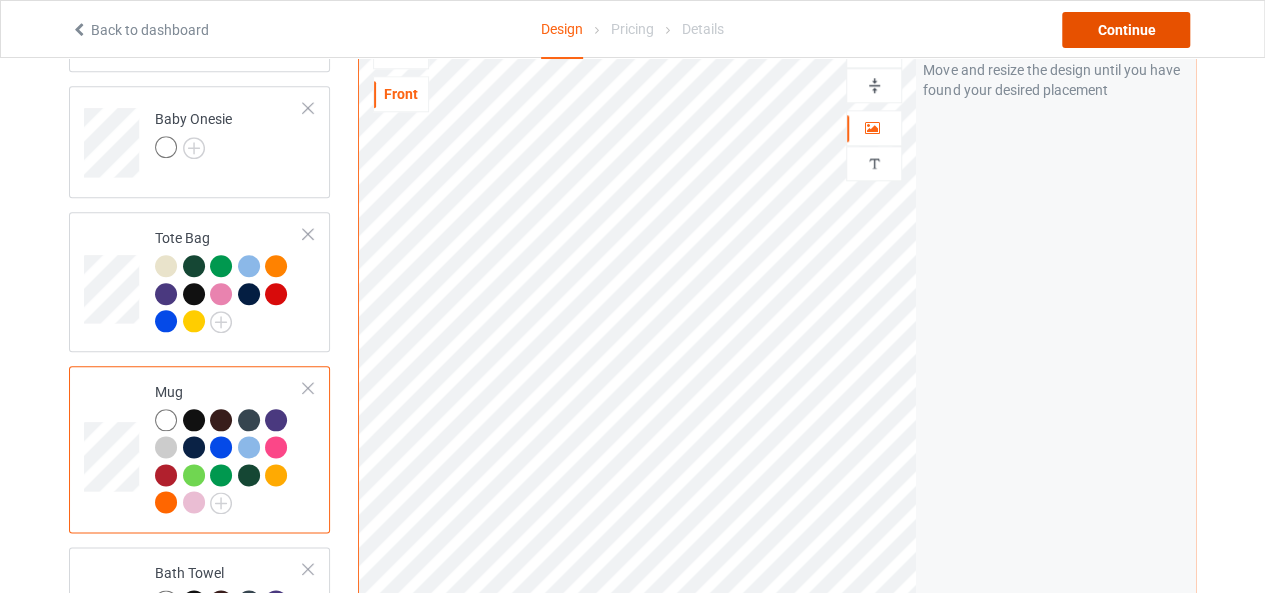 click on "Continue" at bounding box center [1126, 30] 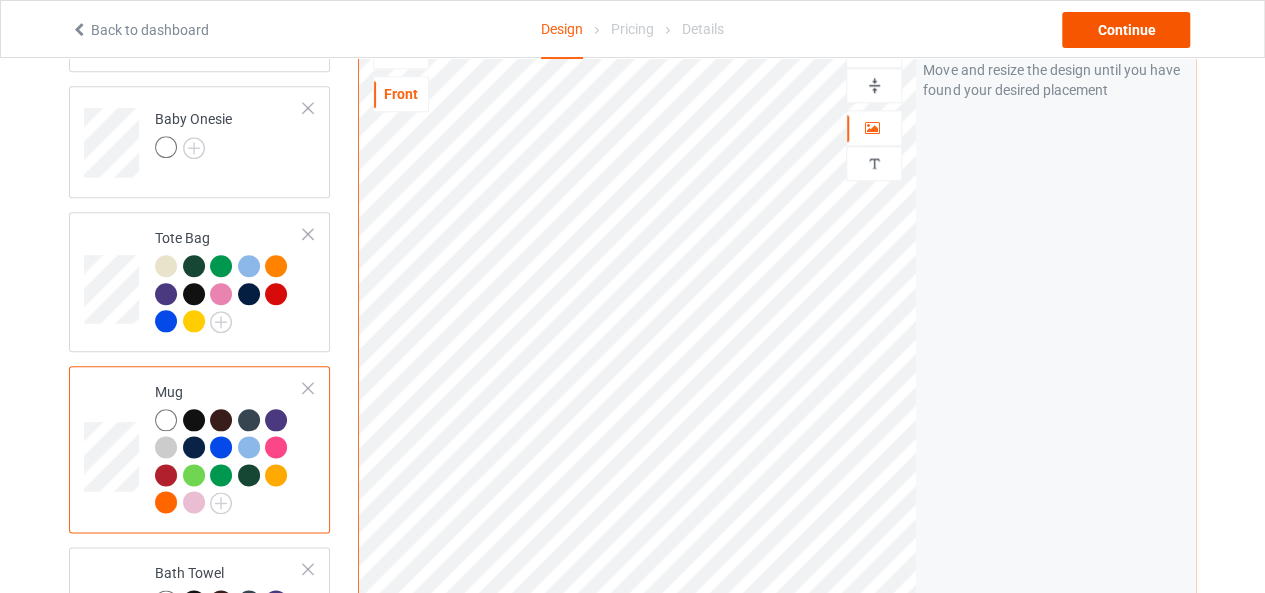 scroll, scrollTop: 0, scrollLeft: 0, axis: both 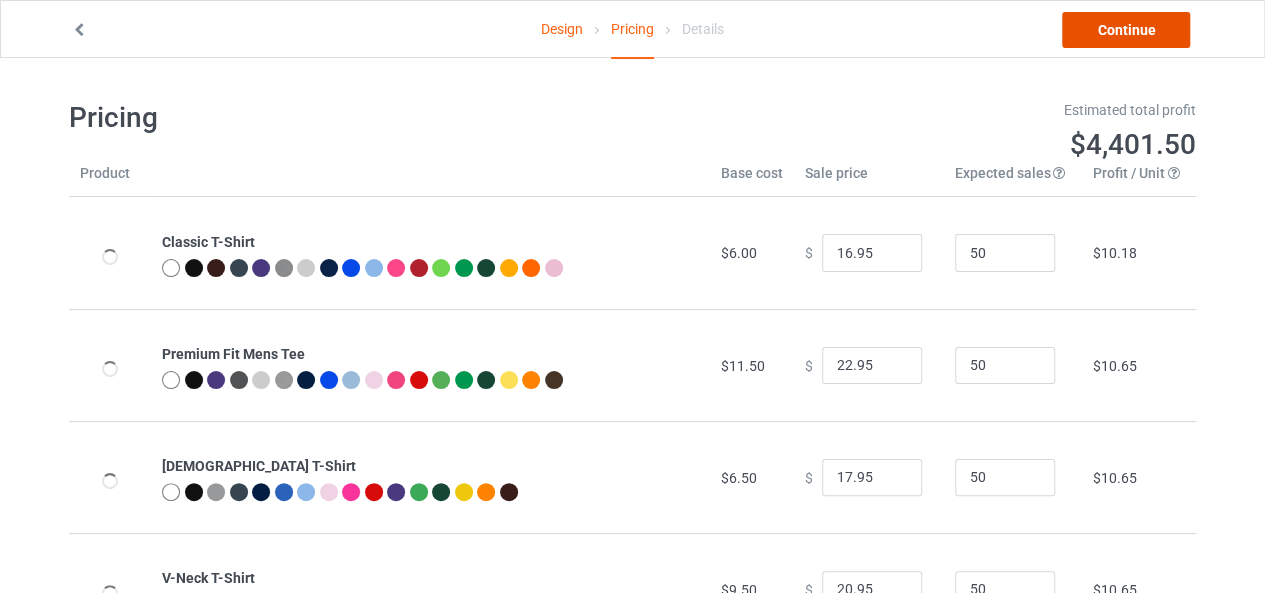 click on "Continue" at bounding box center [1126, 30] 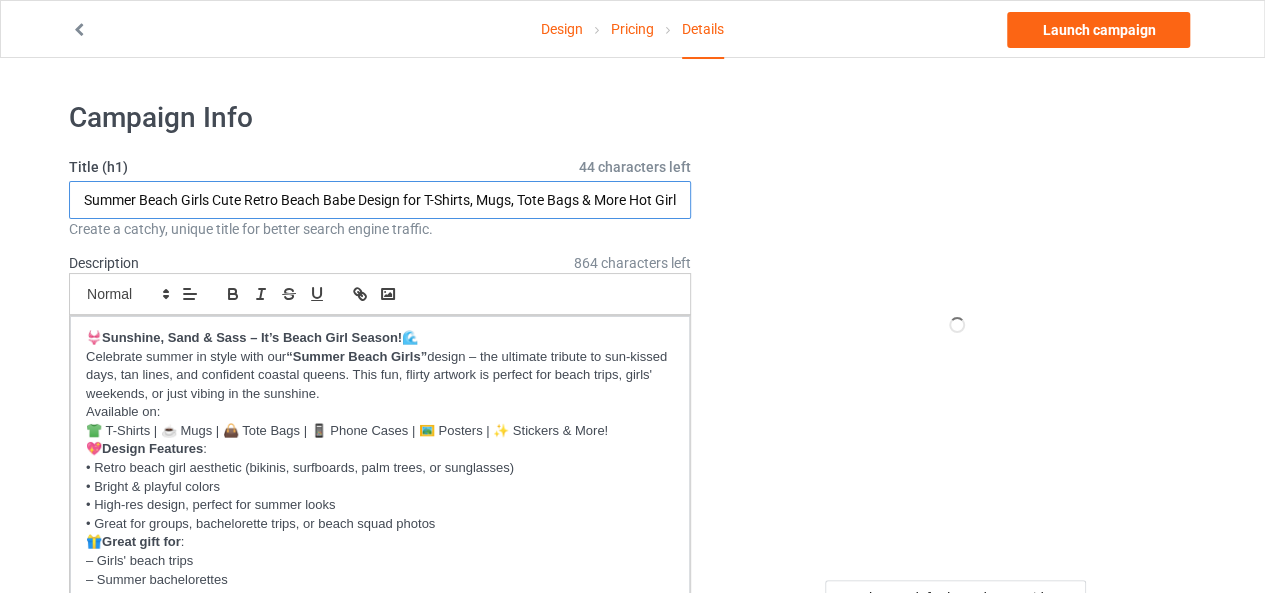 click on "Summer Beach Girls Cute Retro Beach Babe Design for T-Shirts, Mugs, Tote Bags & More Hot Girl Summer Vibes" at bounding box center [380, 200] 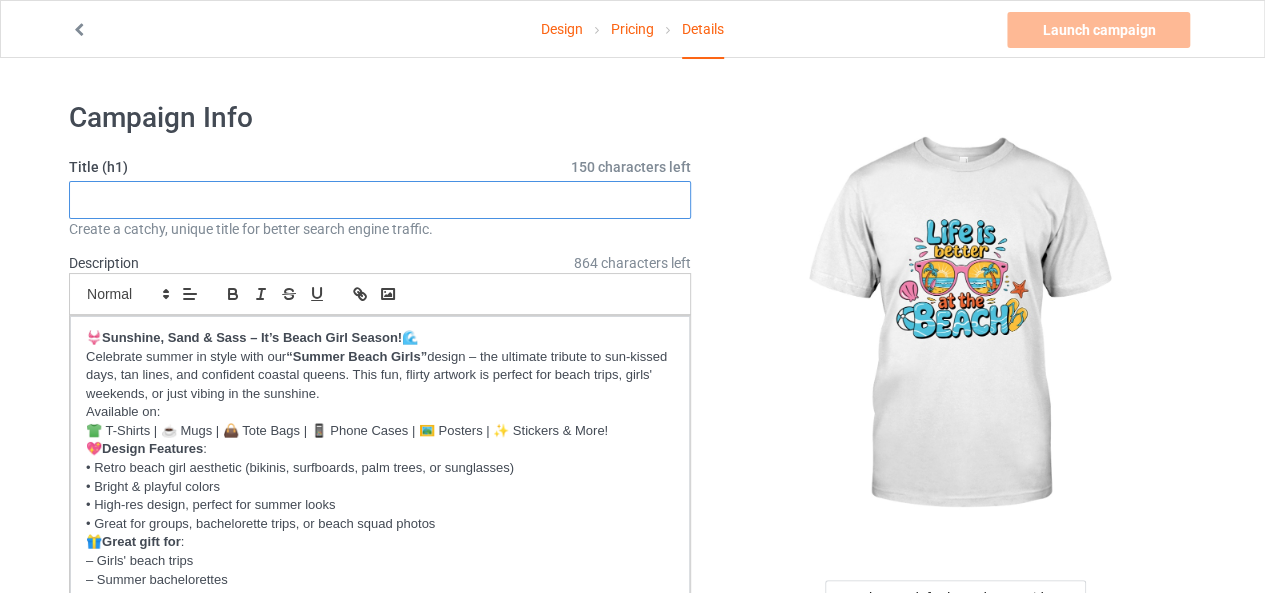 paste on "Life Is Better at the Beach – Coastal Quote Design for T-Shirts, Mugs, Tote Bags & More – Ocean Lover Gift Idea" 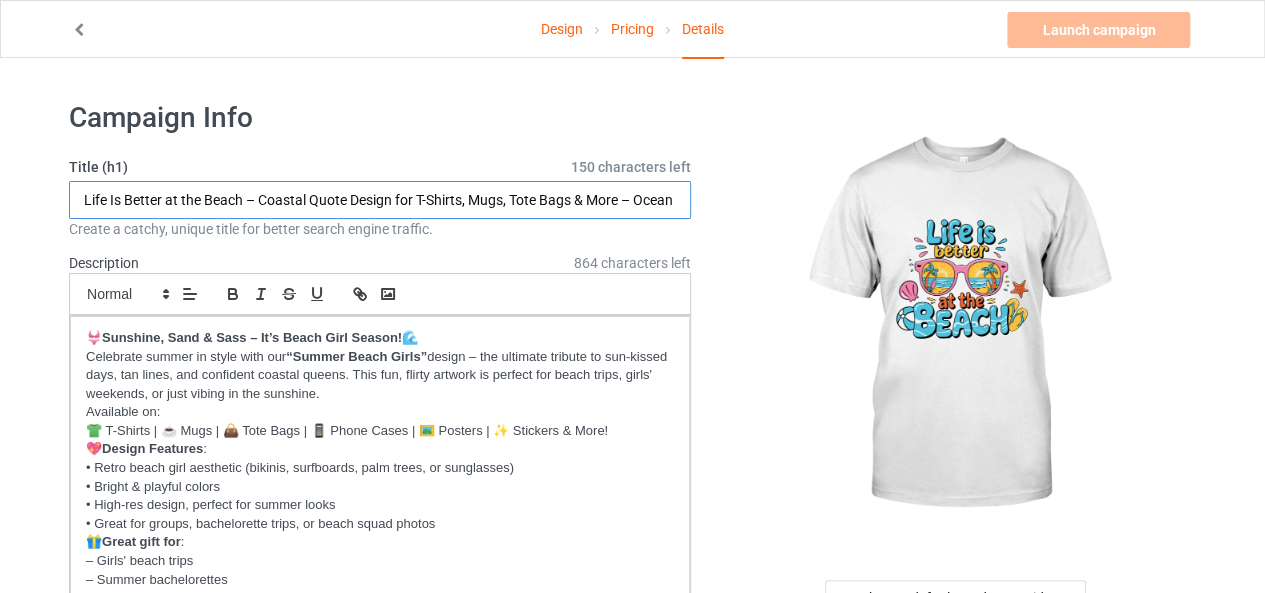 scroll, scrollTop: 0, scrollLeft: 96, axis: horizontal 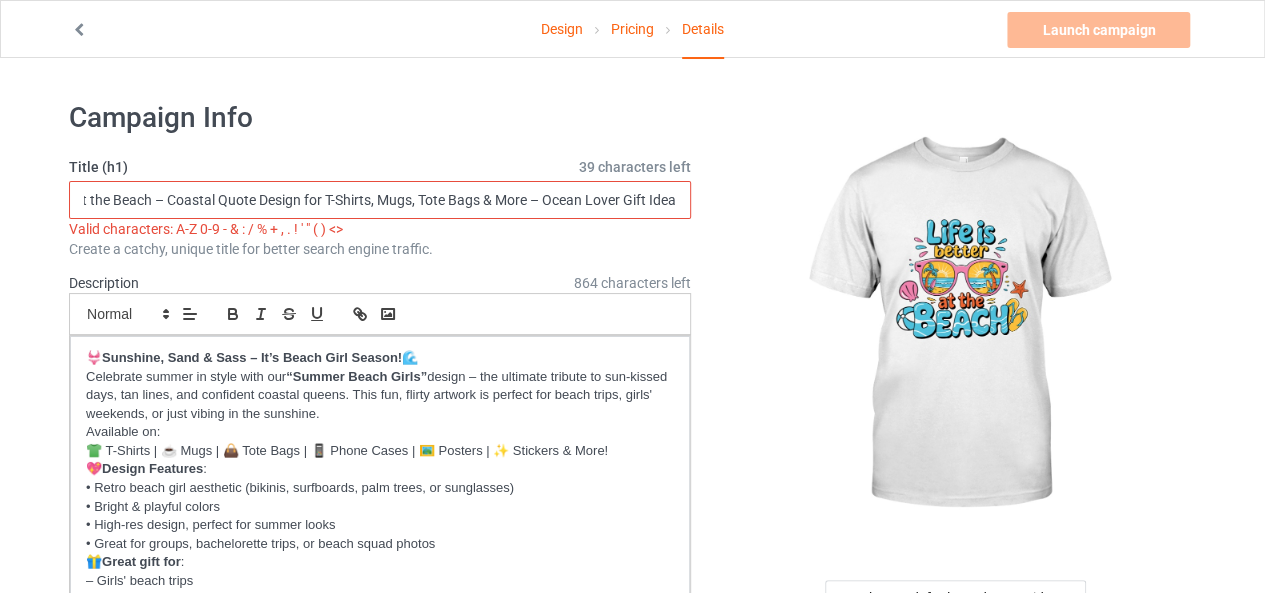 type on "Life Is Better at the Beach – Coastal Quote Design for T-Shirts, Mugs, Tote Bags & More – Ocean Lover Gift Idea" 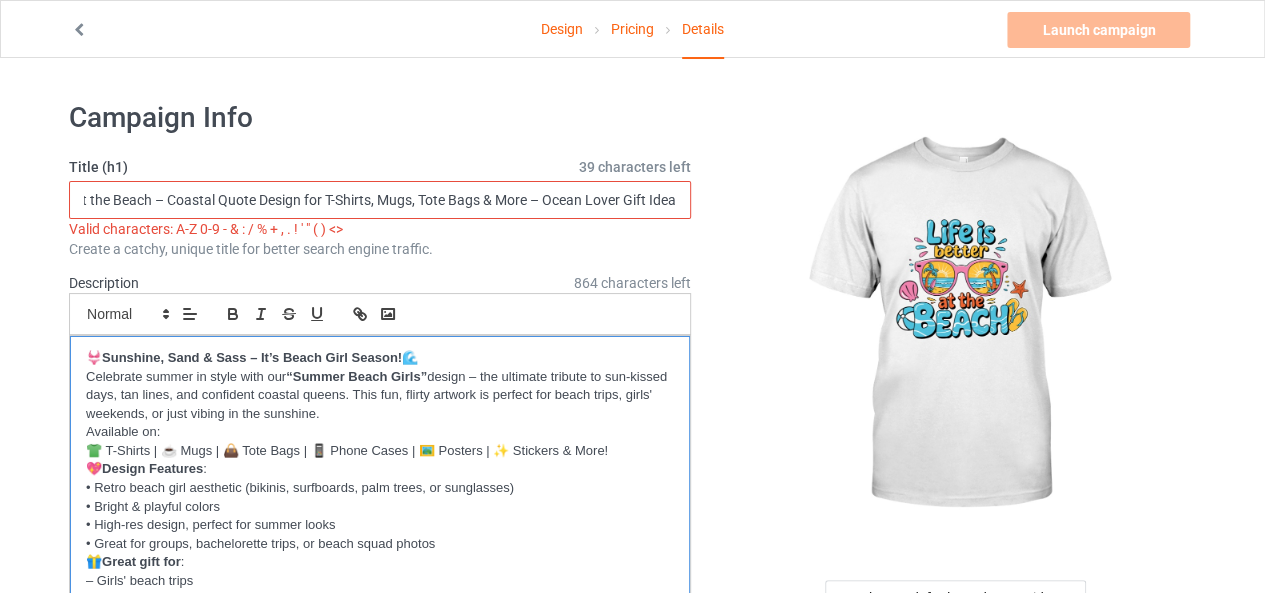 scroll, scrollTop: 0, scrollLeft: 0, axis: both 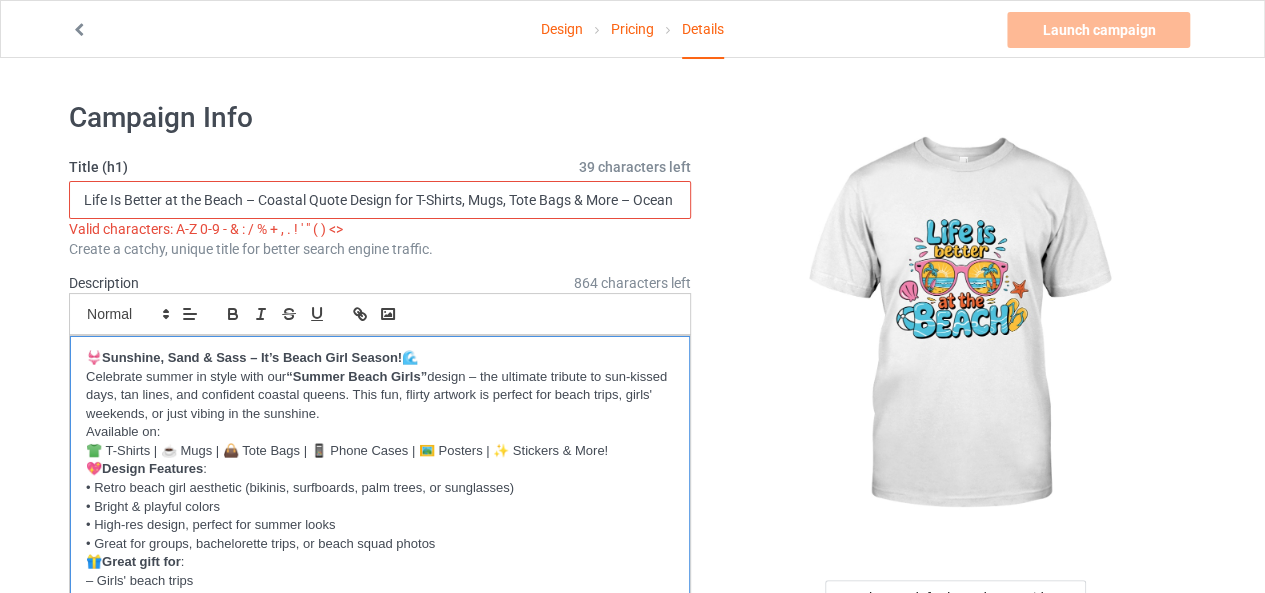 click on "💖  Design Features :" at bounding box center [380, 469] 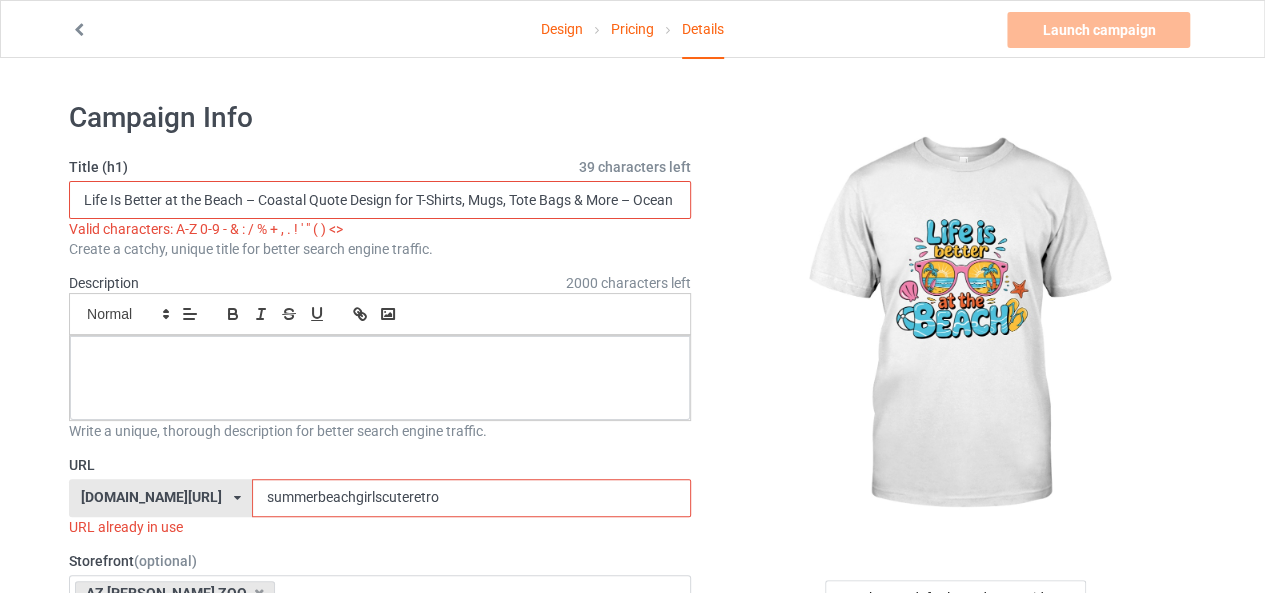 click on "summerbeachgirlscuteretro" at bounding box center [471, 498] 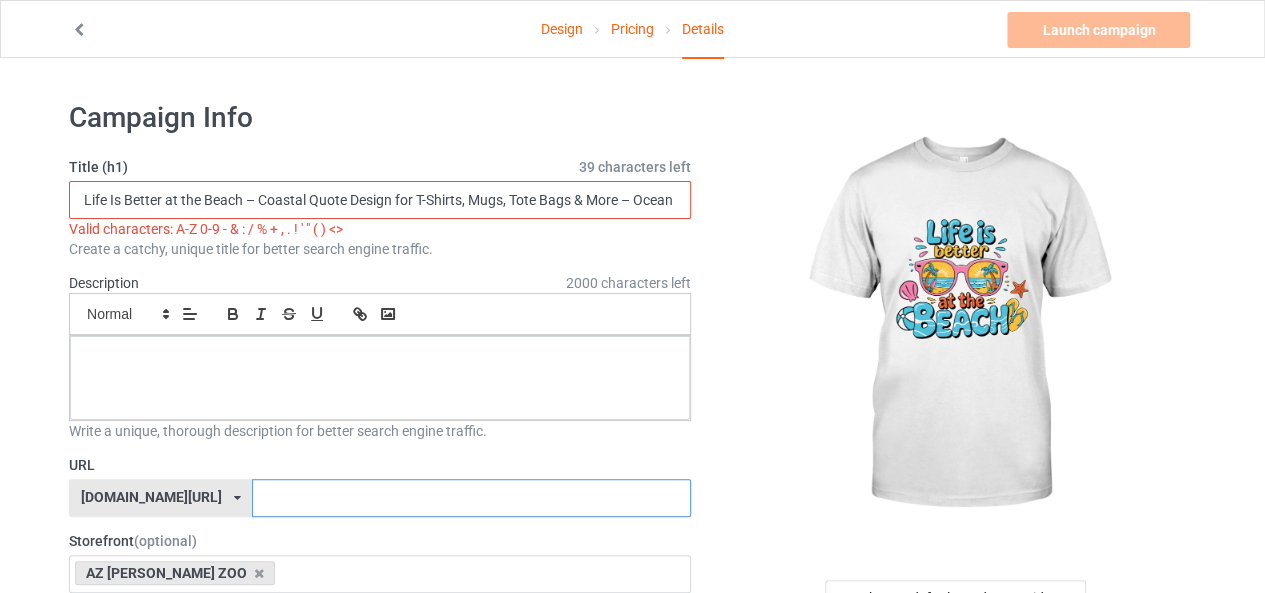 type 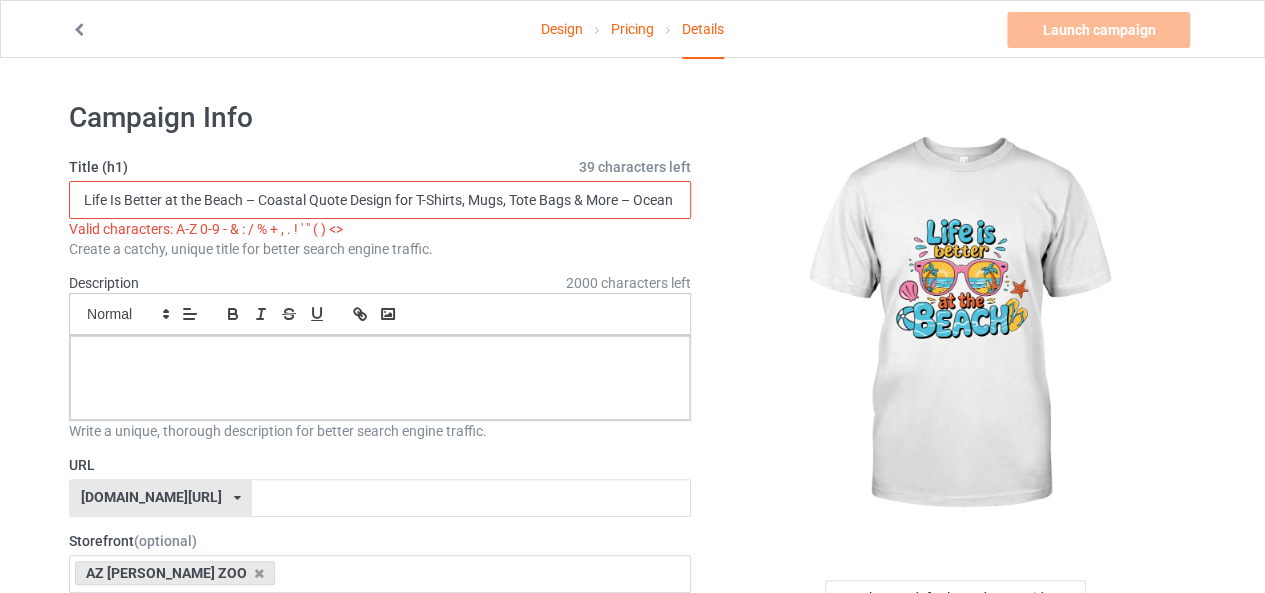click on "Life Is Better at the Beach – Coastal Quote Design for T-Shirts, Mugs, Tote Bags & More – Ocean Lover Gift Idea" at bounding box center (380, 200) 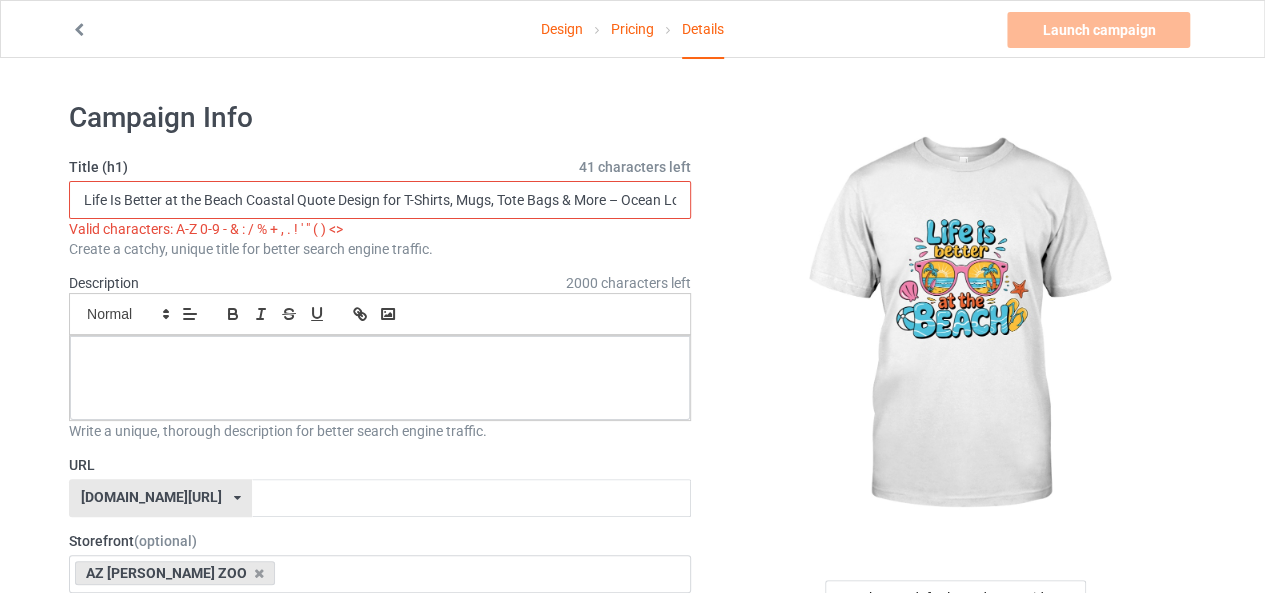 click on "Life Is Better at the Beach Coastal Quote Design for T-Shirts, Mugs, Tote Bags & More – Ocean Lover Gift Idea" at bounding box center [380, 200] 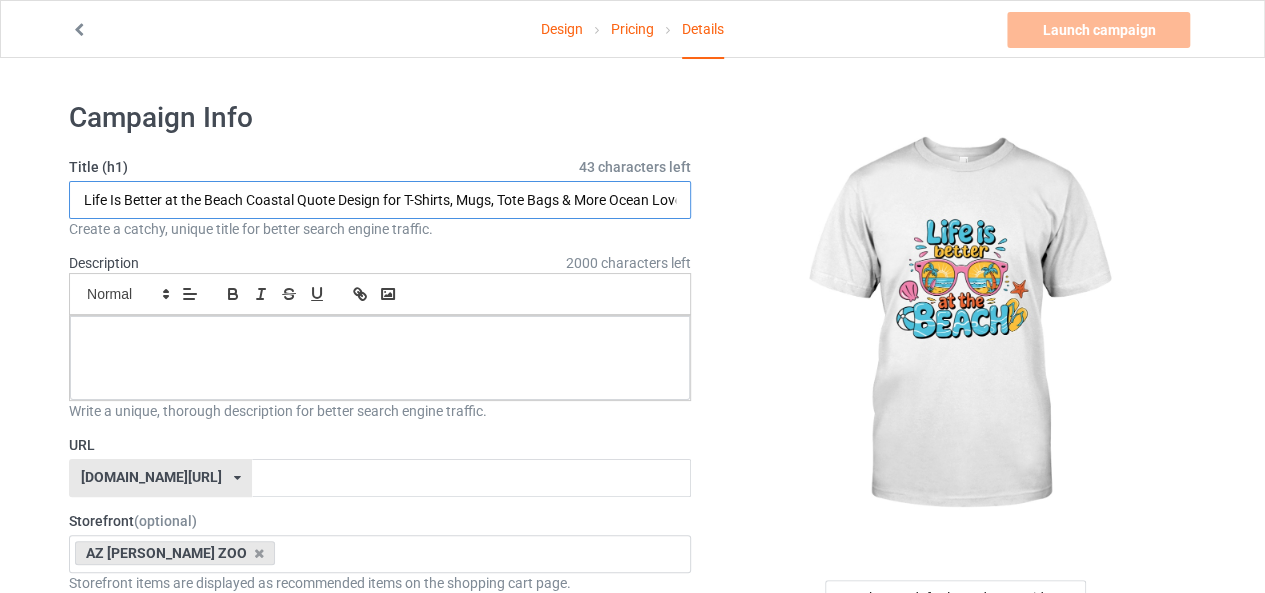 type on "Life Is Better at the Beach Coastal Quote Design for T-Shirts, Mugs, Tote Bags & More Ocean Lover Gift Idea" 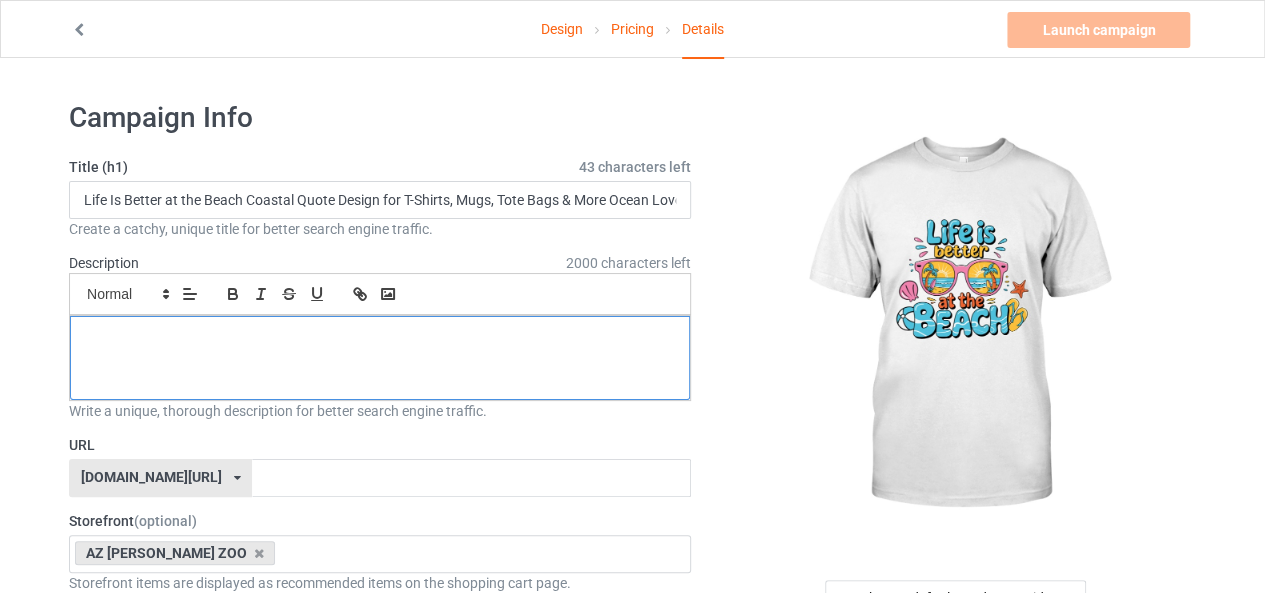 click at bounding box center [380, 338] 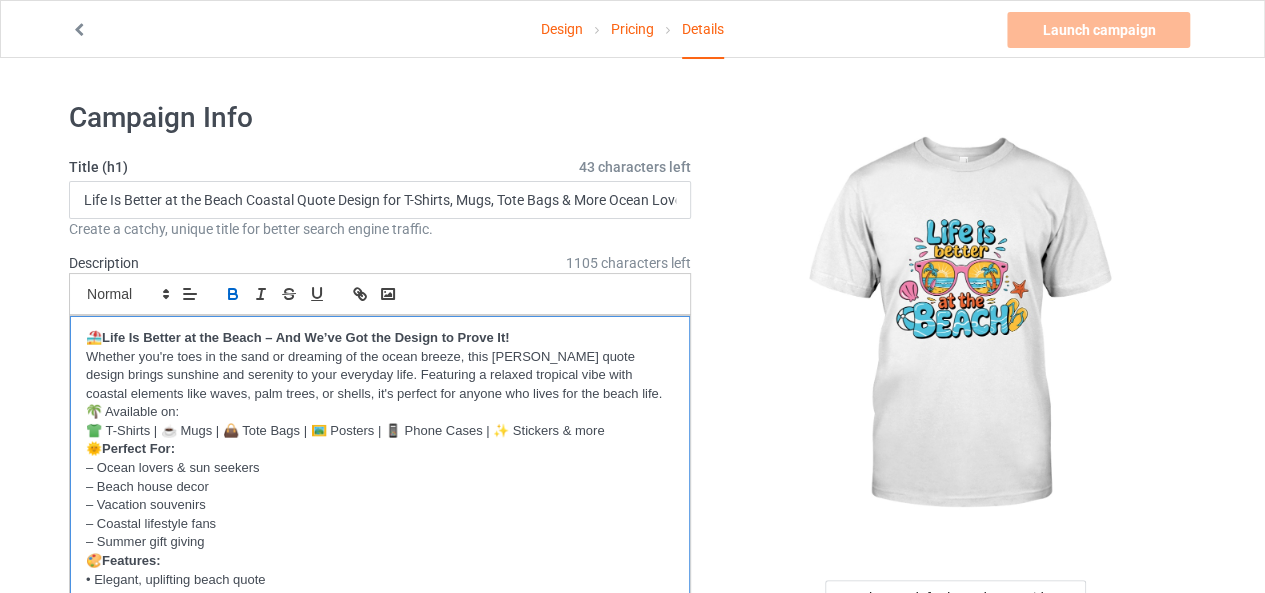 scroll, scrollTop: 0, scrollLeft: 0, axis: both 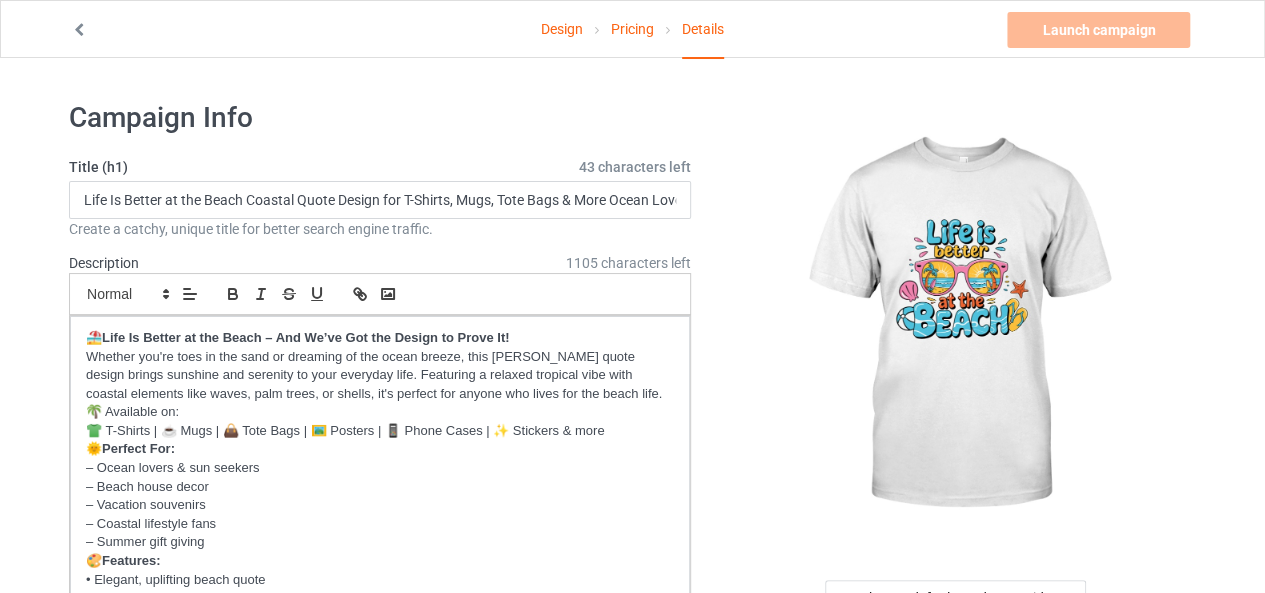 click at bounding box center [957, 325] 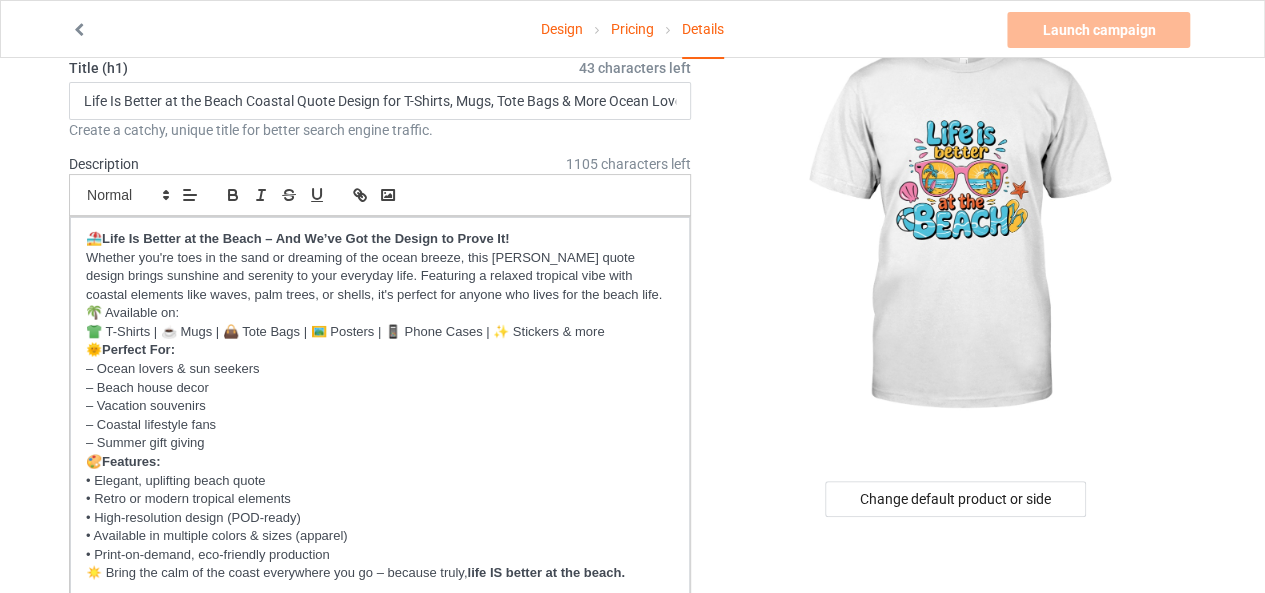 scroll, scrollTop: 200, scrollLeft: 0, axis: vertical 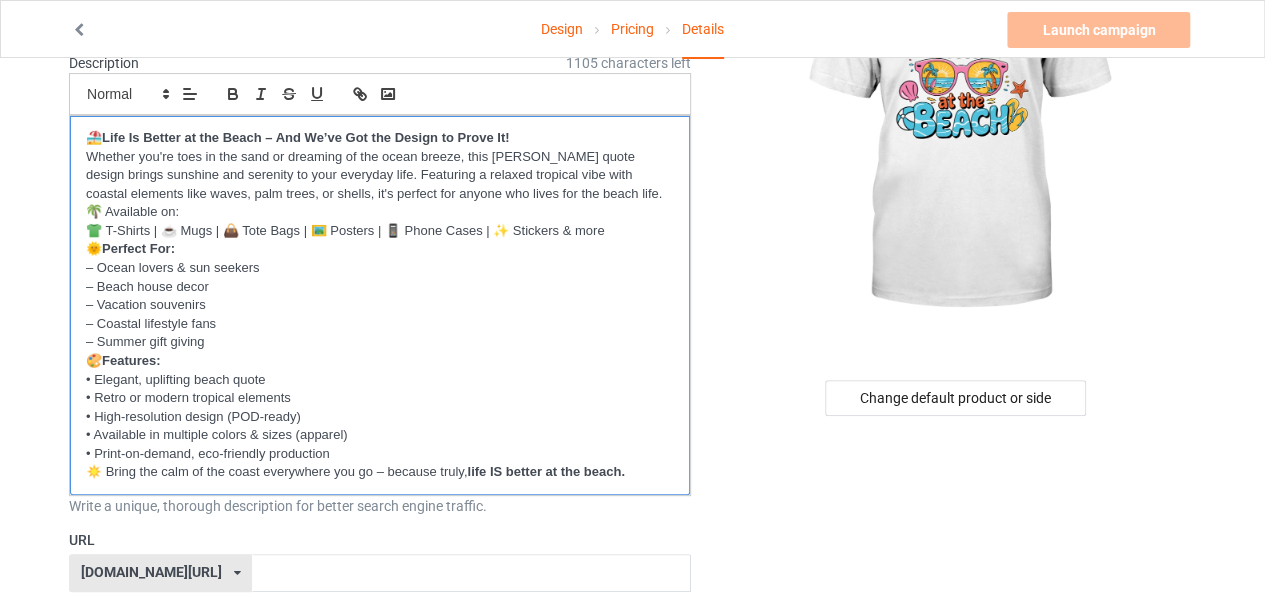click on "☀️ Bring the calm of the coast everywhere you go – because truly,  life IS better at the beach." at bounding box center (380, 472) 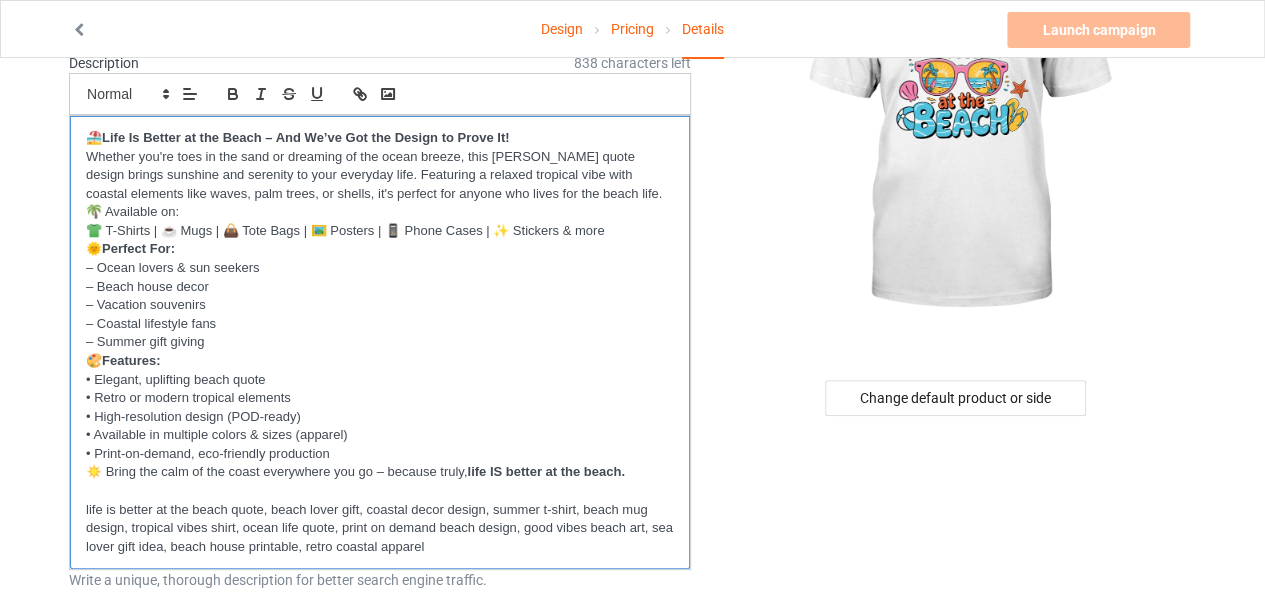 scroll, scrollTop: 0, scrollLeft: 0, axis: both 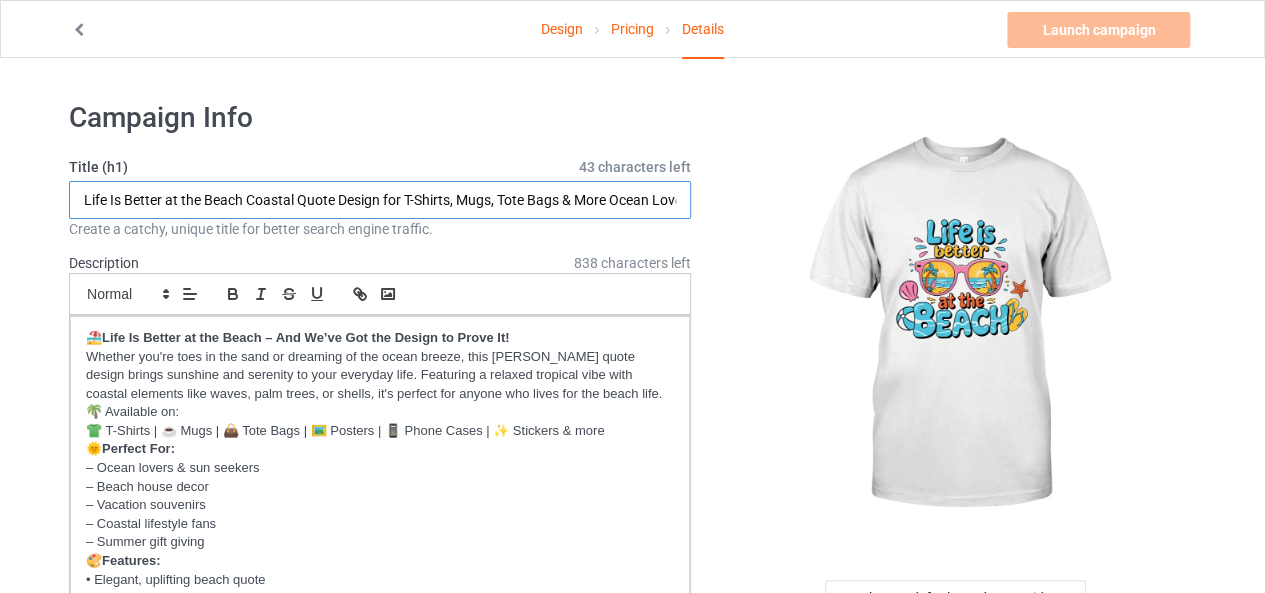 click on "Life Is Better at the Beach Coastal Quote Design for T-Shirts, Mugs, Tote Bags & More Ocean Lover Gift Idea" at bounding box center [380, 200] 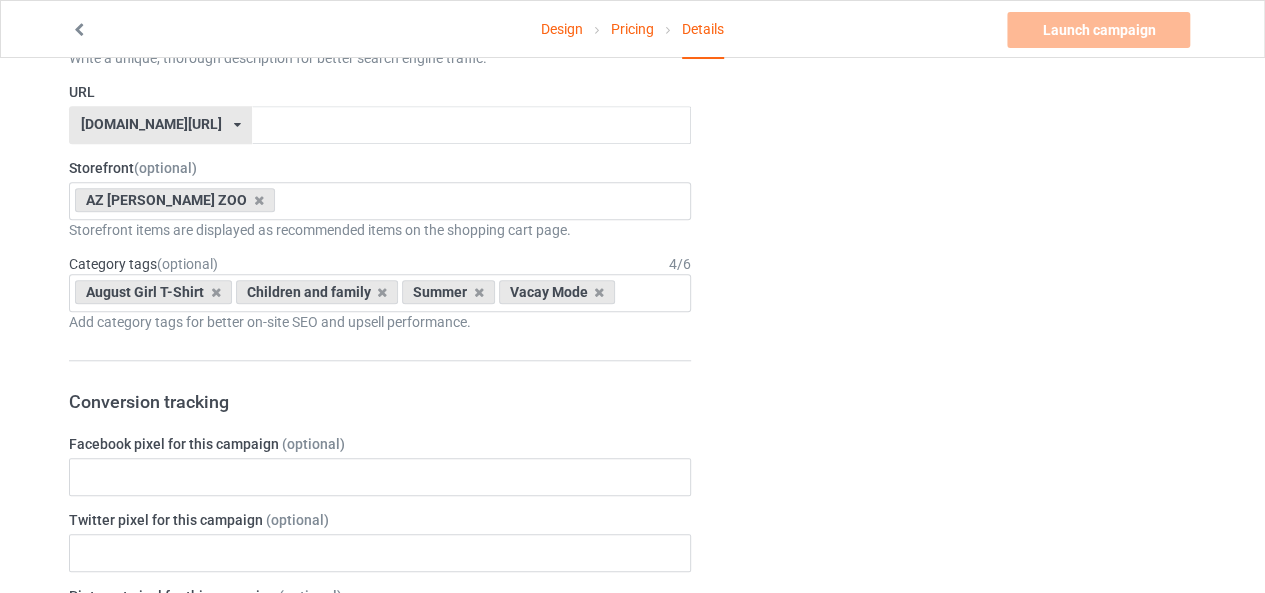 scroll, scrollTop: 638, scrollLeft: 0, axis: vertical 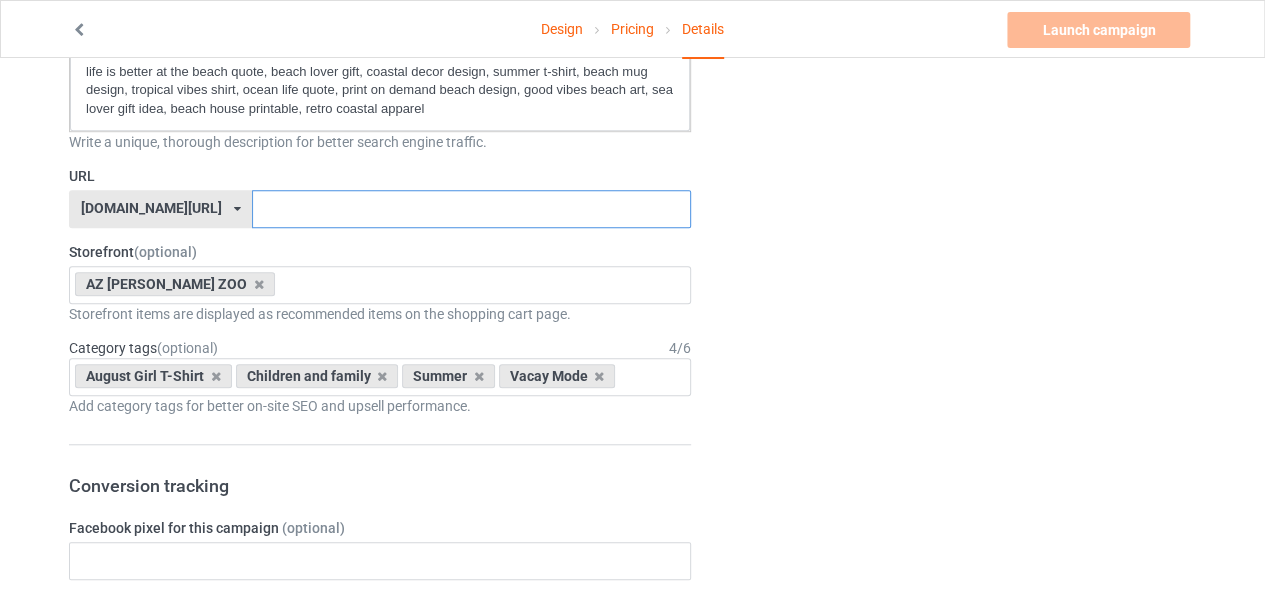 click at bounding box center (471, 209) 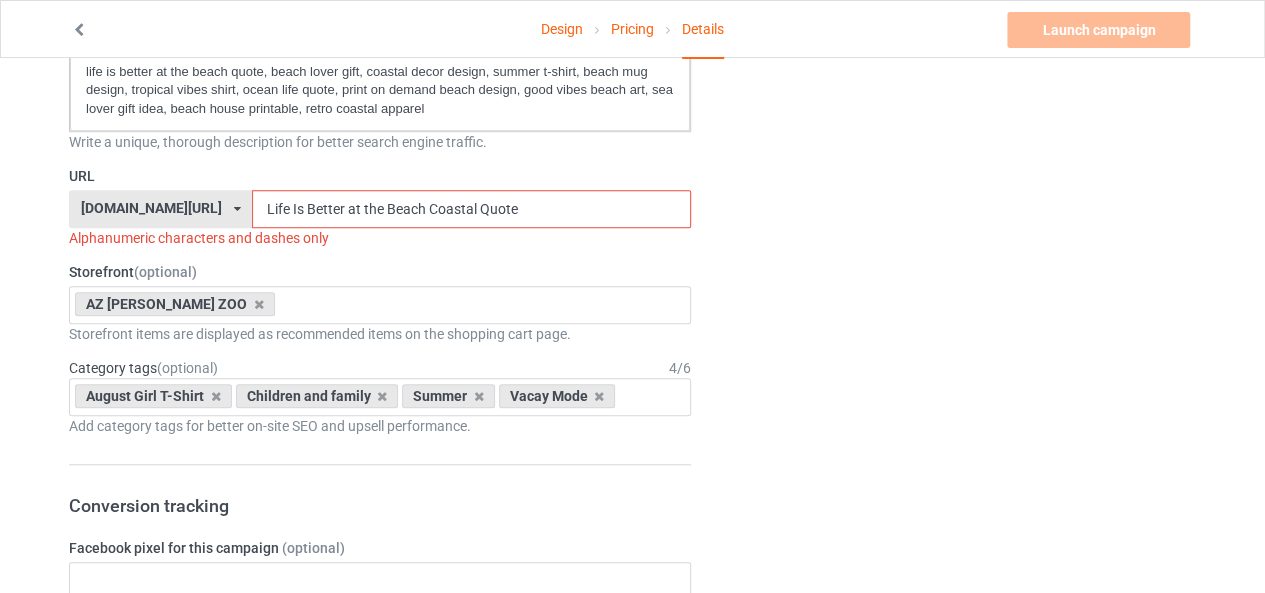 click on "Life Is Better at the Beach Coastal Quote" at bounding box center [471, 209] 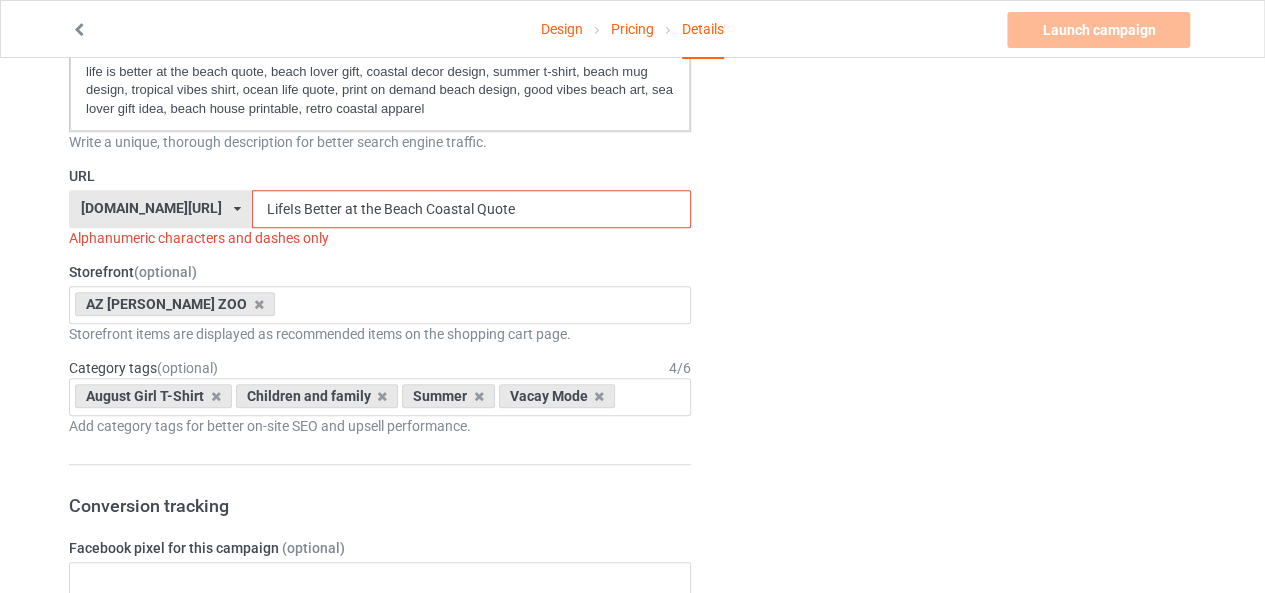 click on "LifeIs Better at the Beach Coastal Quote" at bounding box center [471, 209] 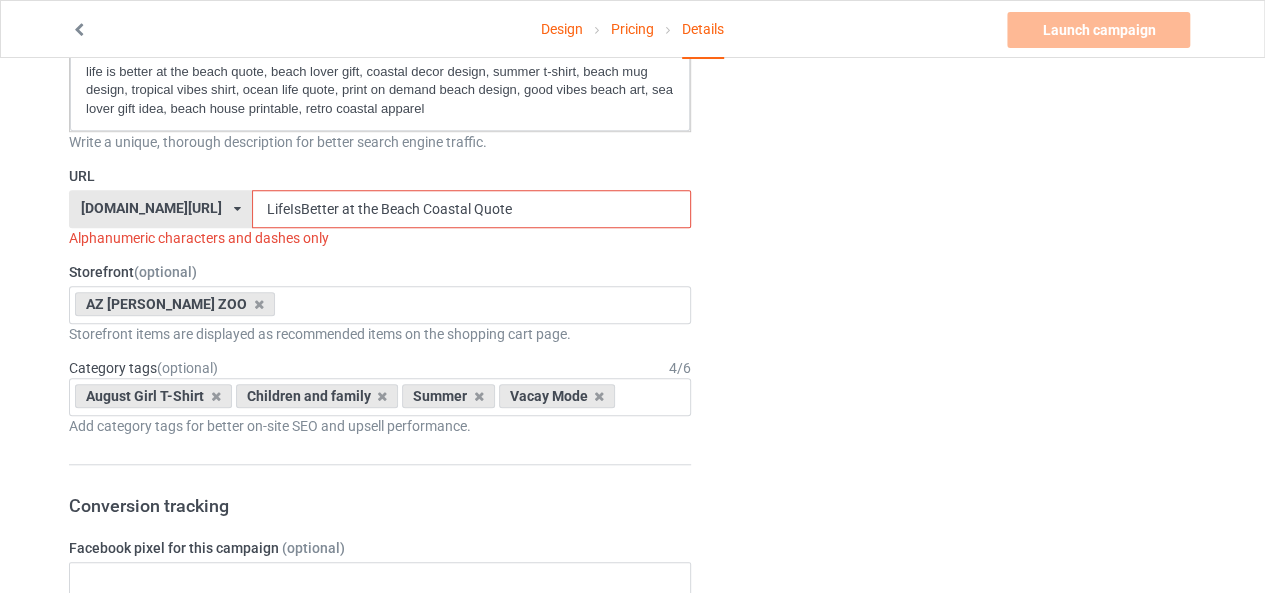 click on "LifeIsBetter at the Beach Coastal Quote" at bounding box center (471, 209) 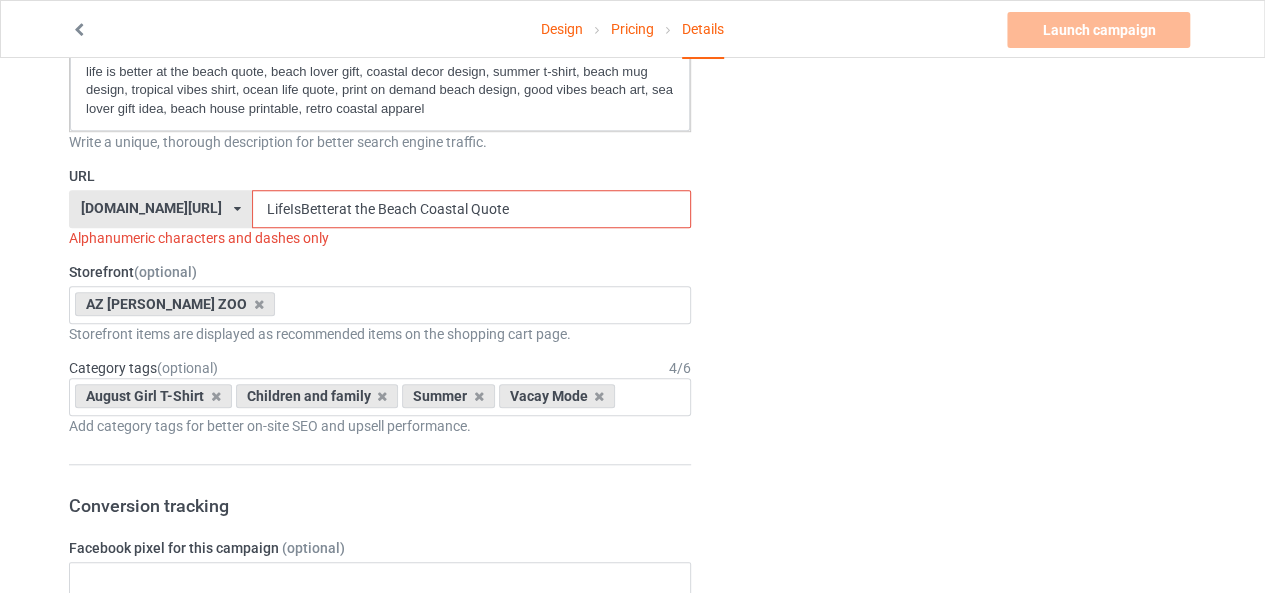 click on "LifeIsBetterat the Beach Coastal Quote" at bounding box center (471, 209) 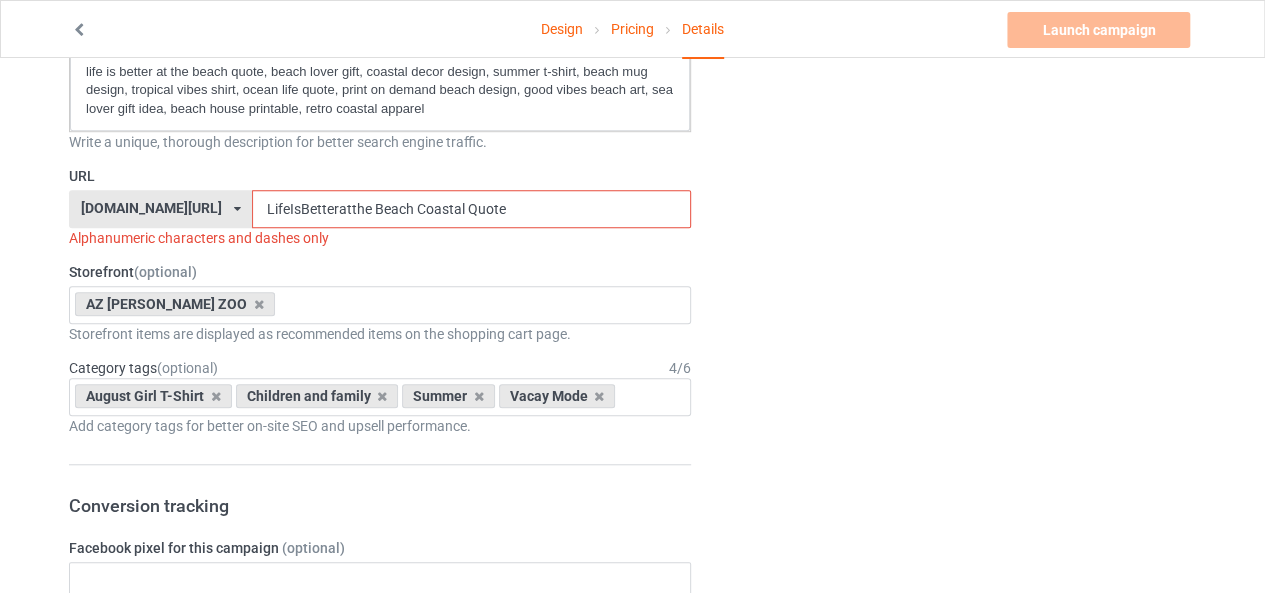 click on "LifeIsBetteratthe Beach Coastal Quote" at bounding box center [471, 209] 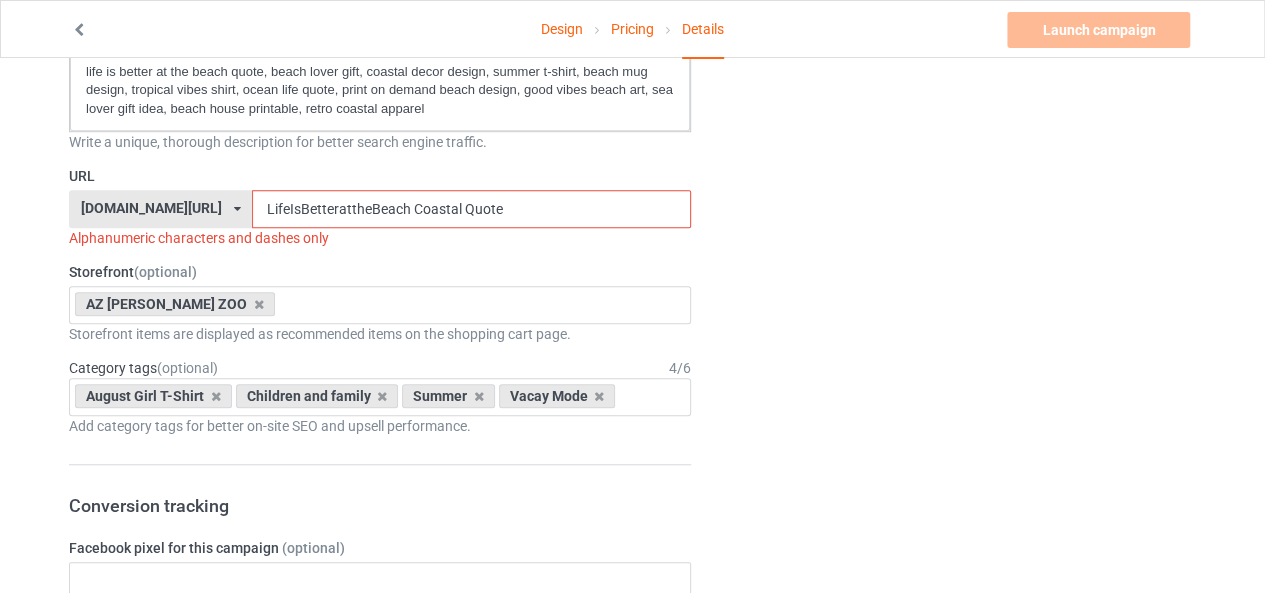 click on "LifeIsBetterattheBeach Coastal Quote" at bounding box center (471, 209) 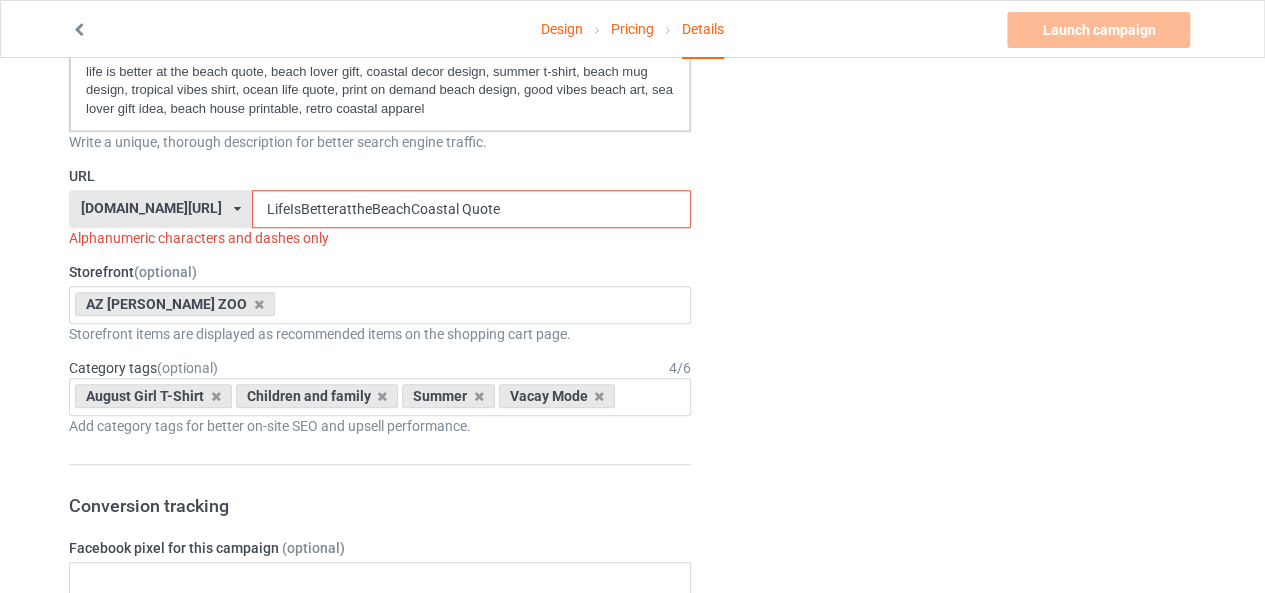 click on "LifeIsBetterattheBeachCoastal Quote" at bounding box center [471, 209] 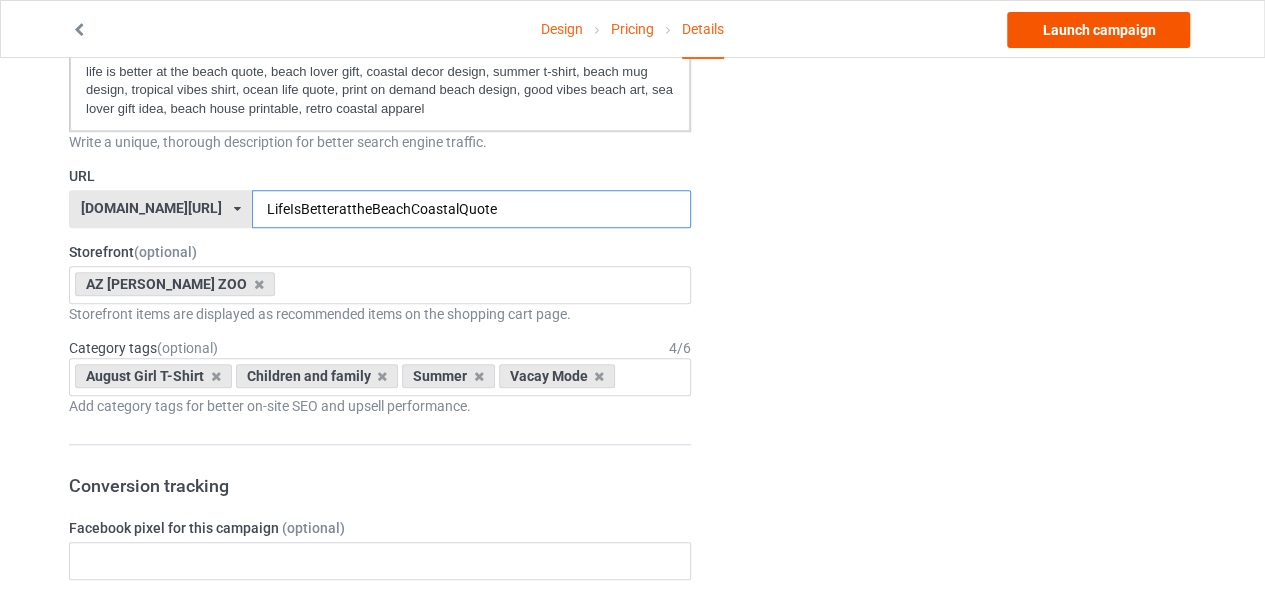 type on "LifeIsBetterattheBeachCoastalQuote" 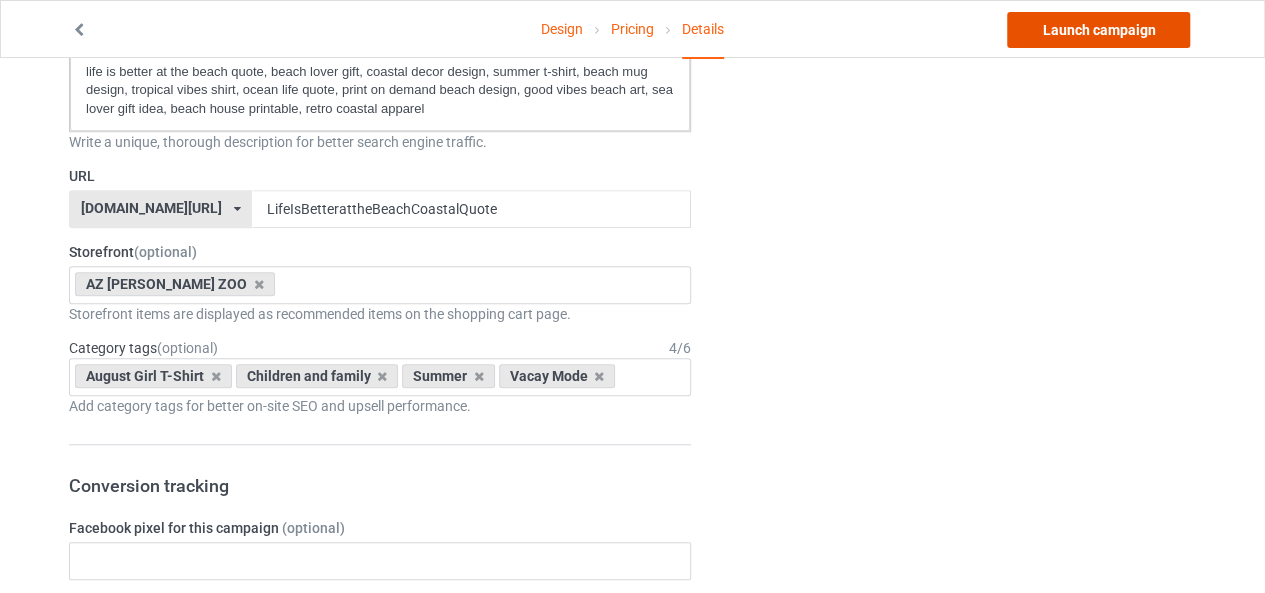 click on "Launch campaign" at bounding box center (1098, 30) 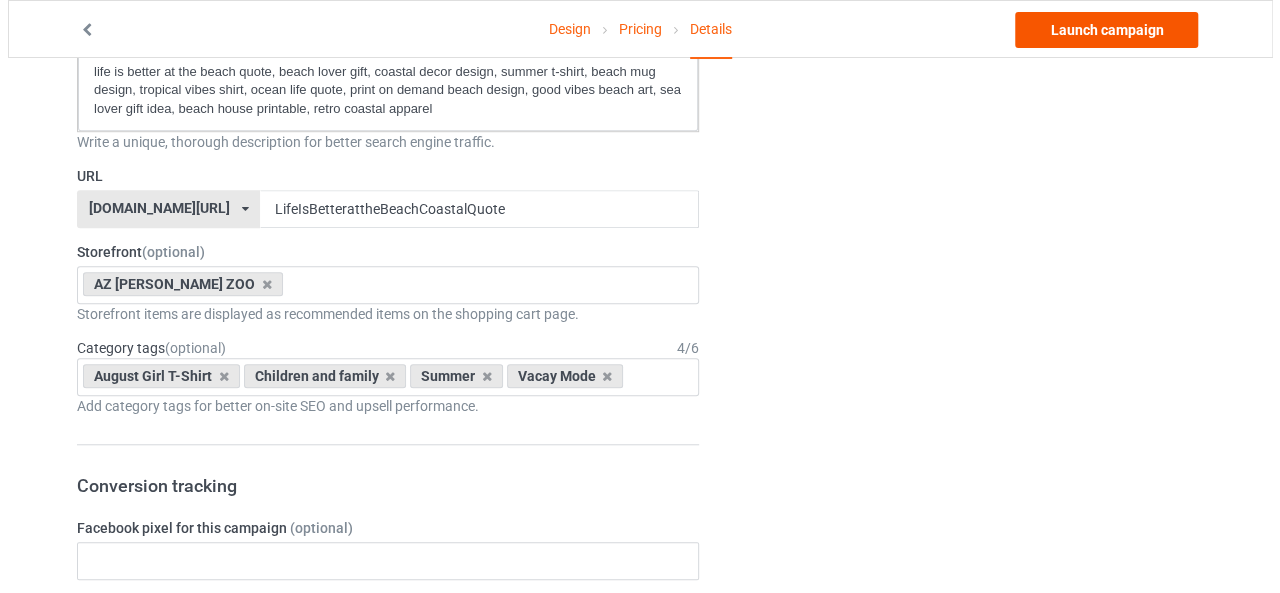 scroll, scrollTop: 0, scrollLeft: 0, axis: both 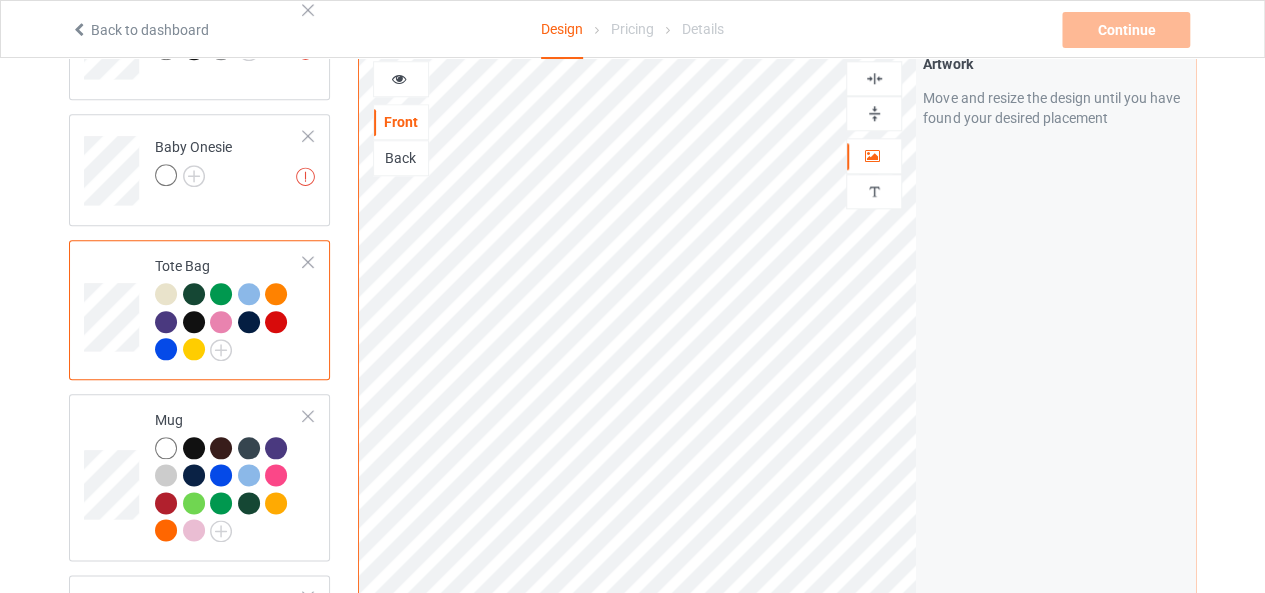 click on "Design Select colors for each of the products and upload an artwork file to design your product. Missing artworks Classic T-Shirt Missing artworks Premium Fit Mens Tee Missing artworks [DEMOGRAPHIC_DATA] T-Shirt Missing artworks V-Neck T-Shirt Missing artworks Unisex Tank Missing artworks Baby Onesie Tote Bag Mug Bath Towel Premium Beach Towel Tea Towel Add product Front Back Artwork Personalized text Artwork Move and resize the design until you have found your desired placement Product Mockups Add mockup" at bounding box center [632, 168] 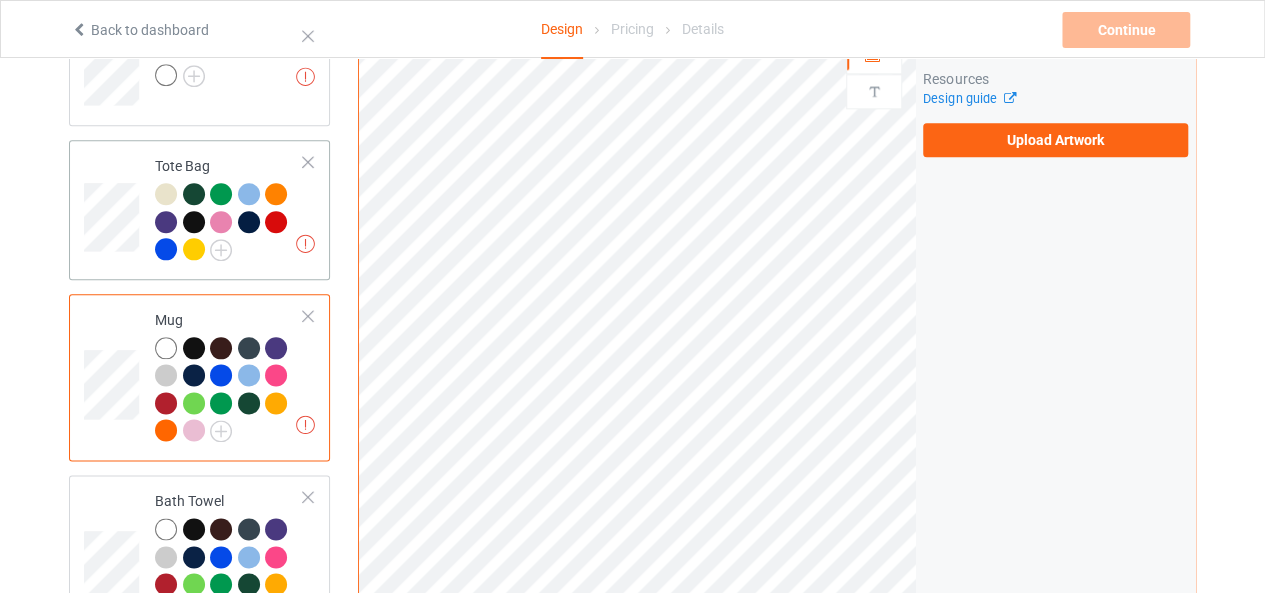 scroll, scrollTop: 1160, scrollLeft: 0, axis: vertical 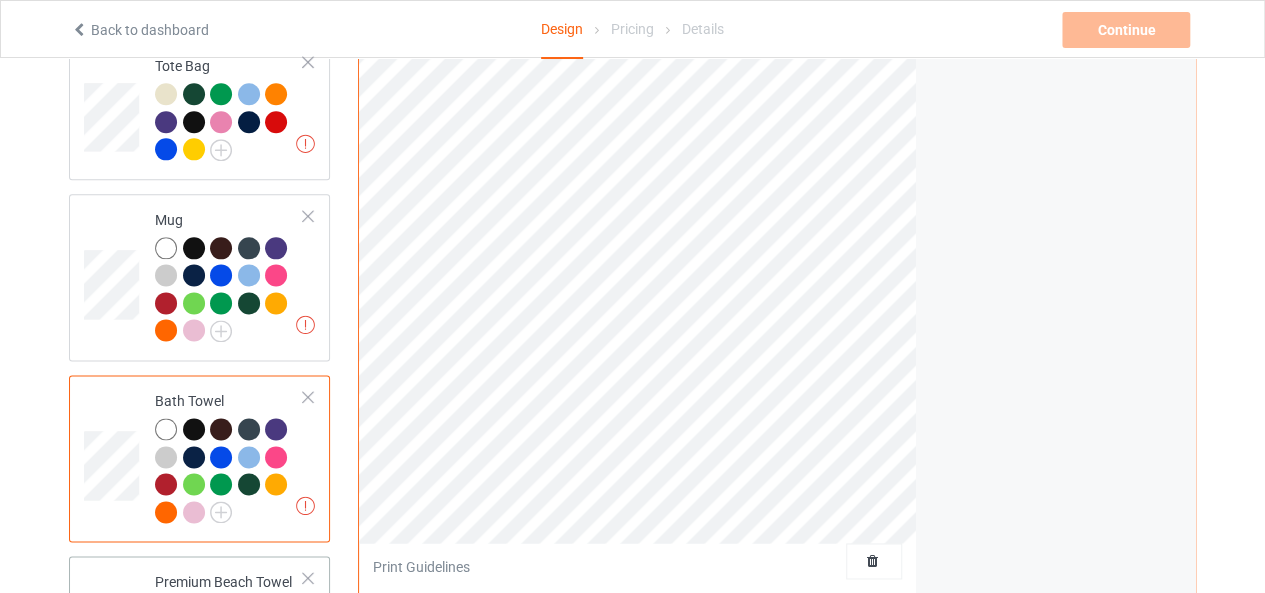 click at bounding box center [114, 639] 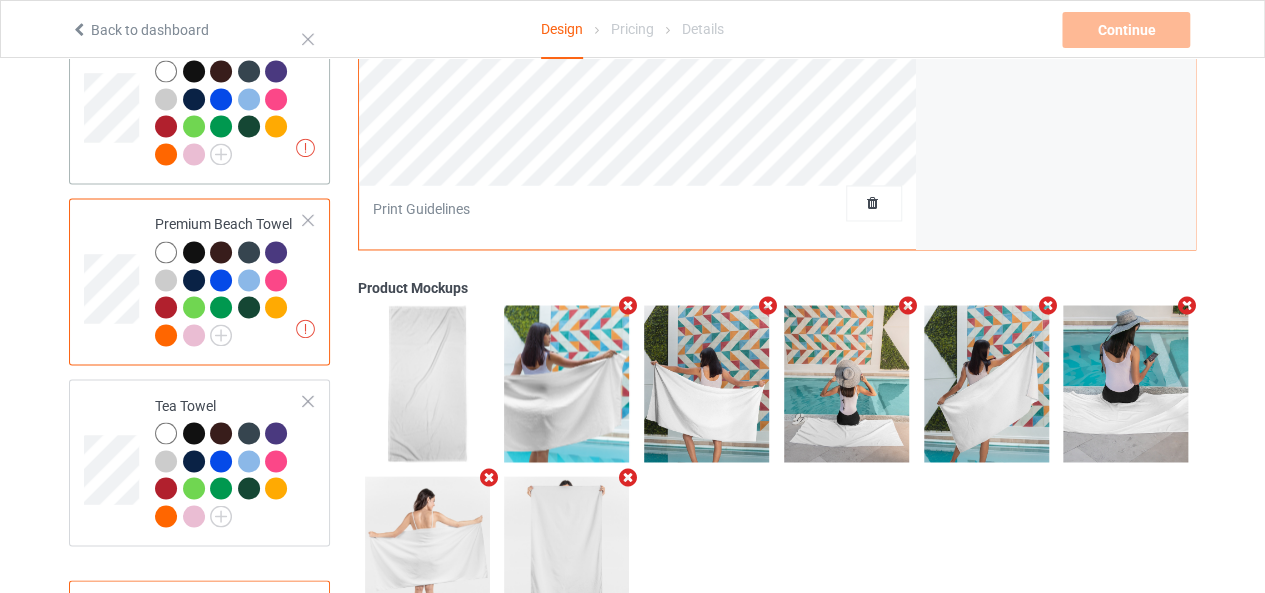 scroll, scrollTop: 1520, scrollLeft: 0, axis: vertical 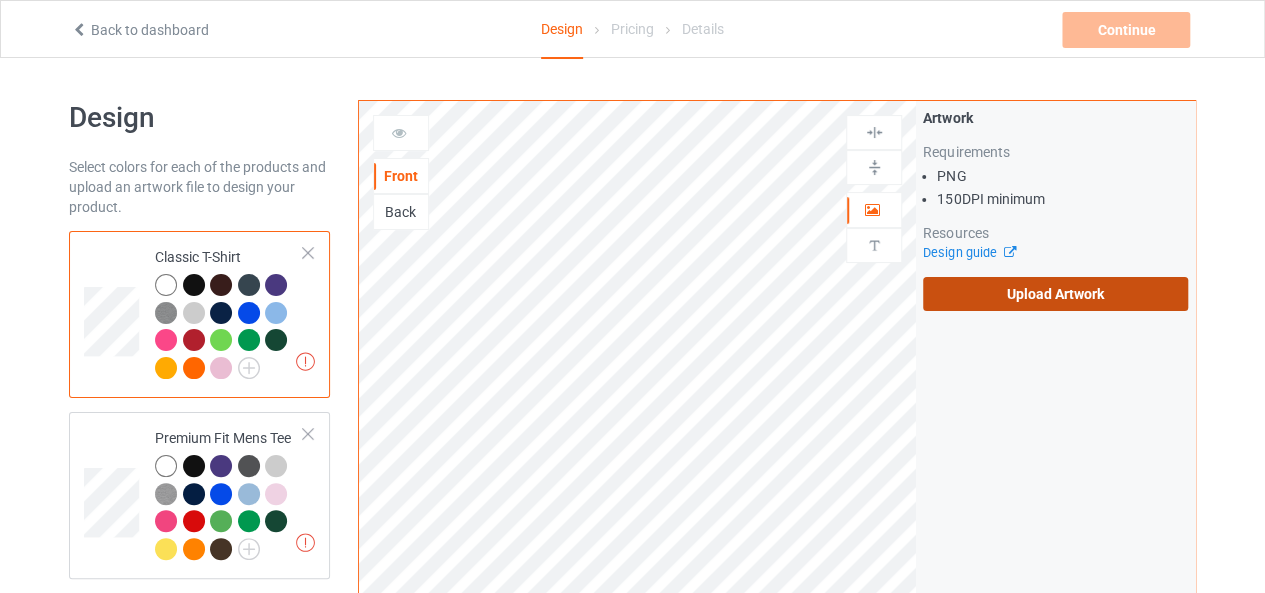 click on "Upload Artwork" at bounding box center [1055, 294] 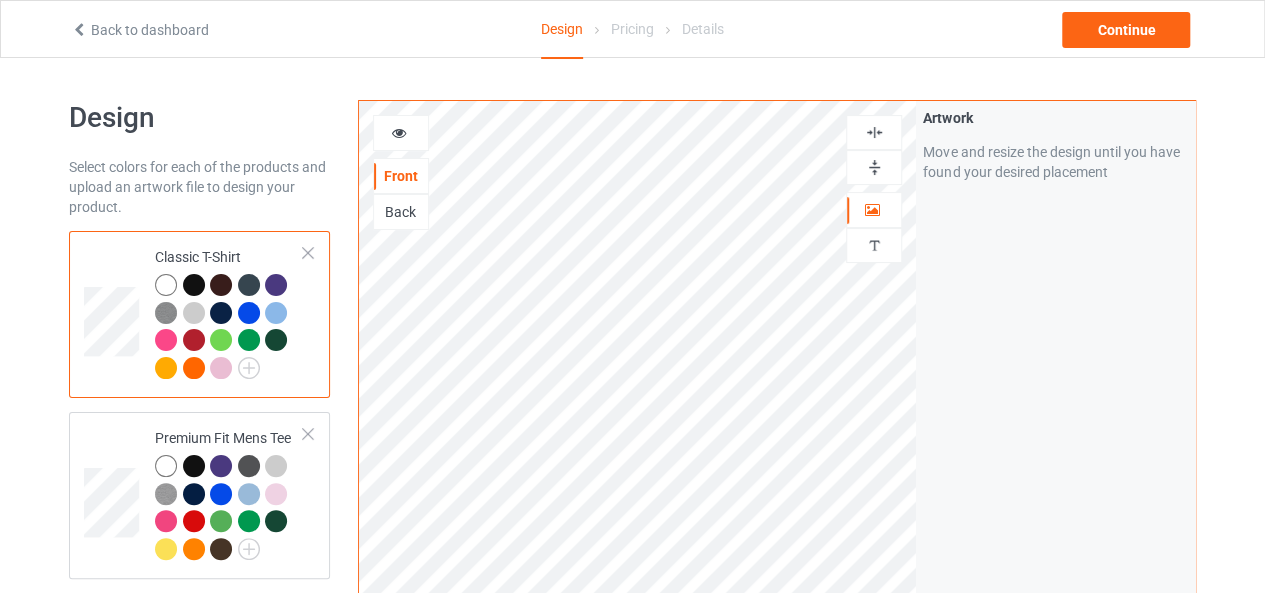 click at bounding box center [874, 167] 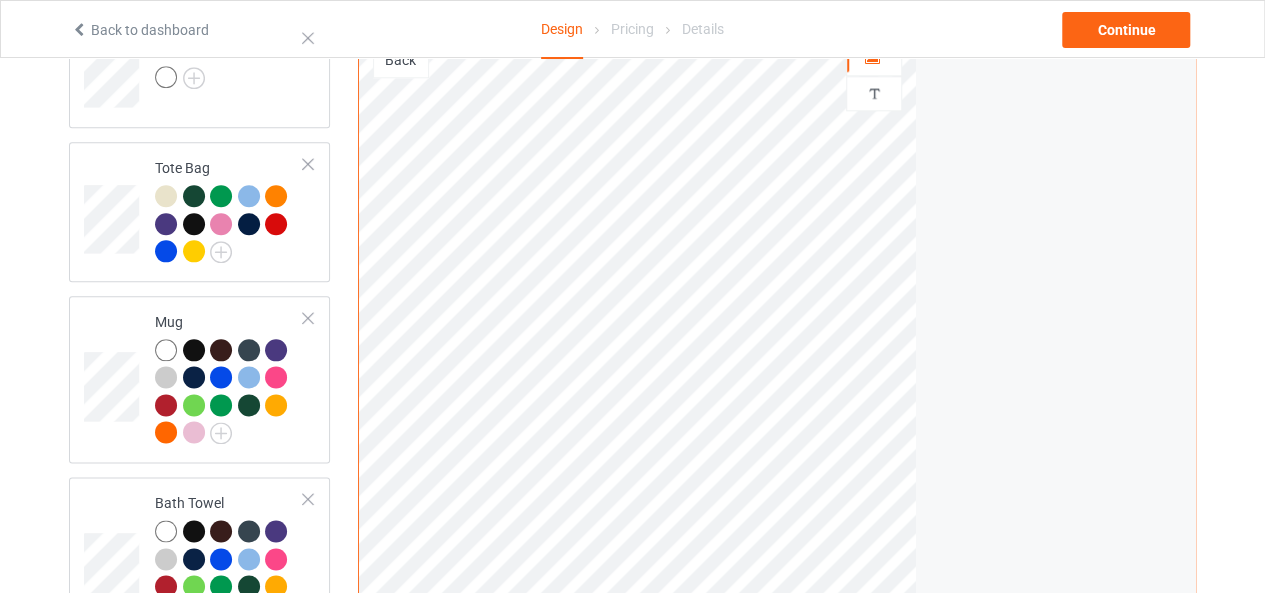scroll, scrollTop: 1060, scrollLeft: 0, axis: vertical 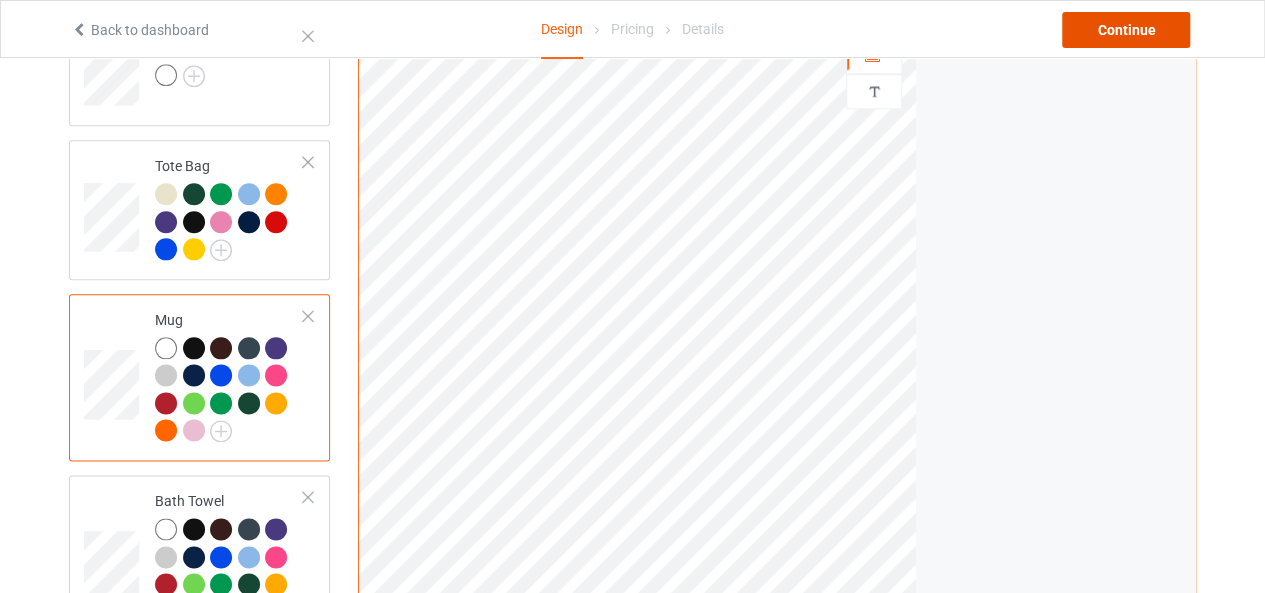 click on "Continue" at bounding box center (1126, 30) 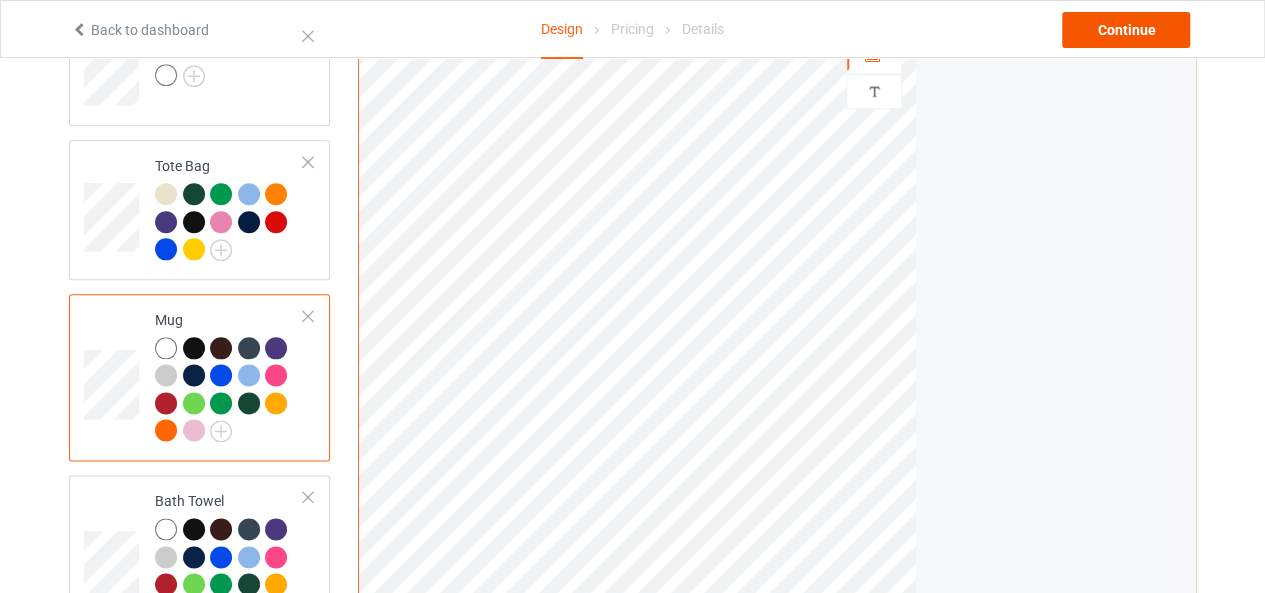 scroll, scrollTop: 0, scrollLeft: 0, axis: both 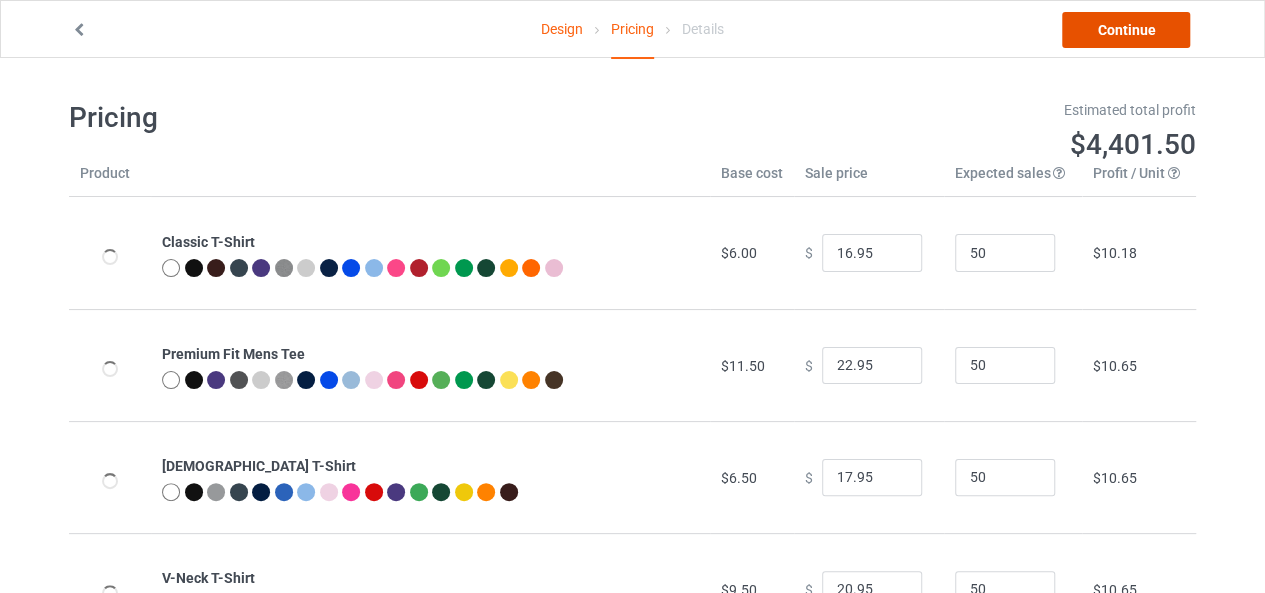 click on "Continue" at bounding box center [1126, 30] 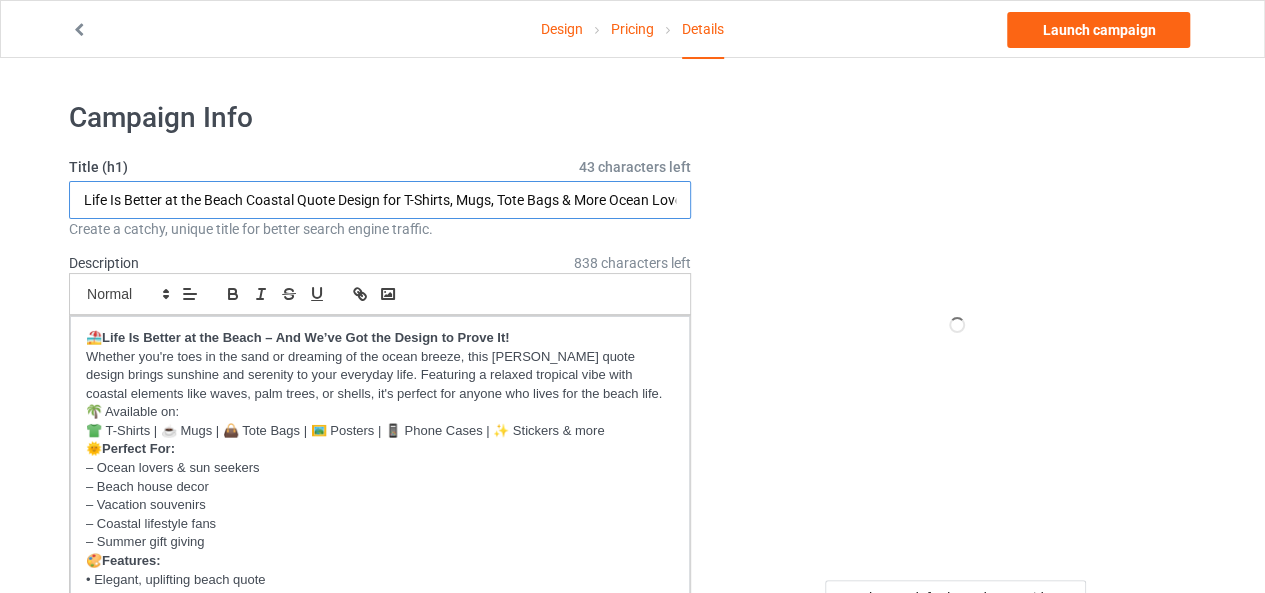click on "Life Is Better at the Beach Coastal Quote Design for T-Shirts, Mugs, Tote Bags & More Ocean Lover Gift Idea" at bounding box center [380, 200] 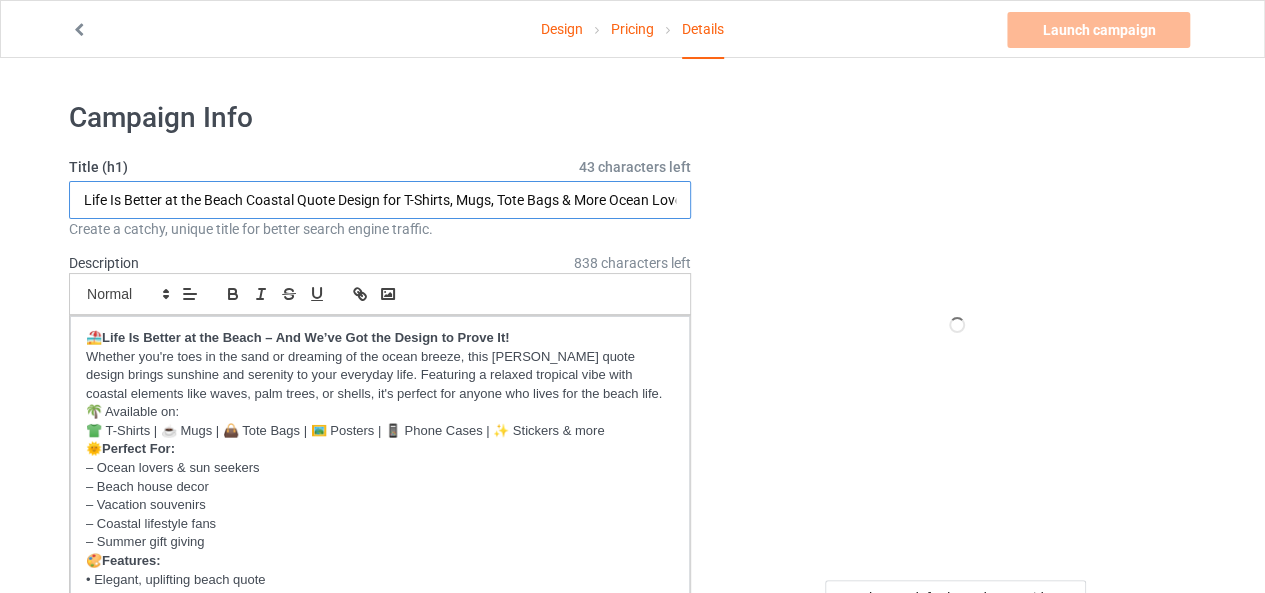 click on "Life Is Better at the Beach Coastal Quote Design for T-Shirts, Mugs, Tote Bags & More Ocean Lover Gift Idea" at bounding box center [380, 200] 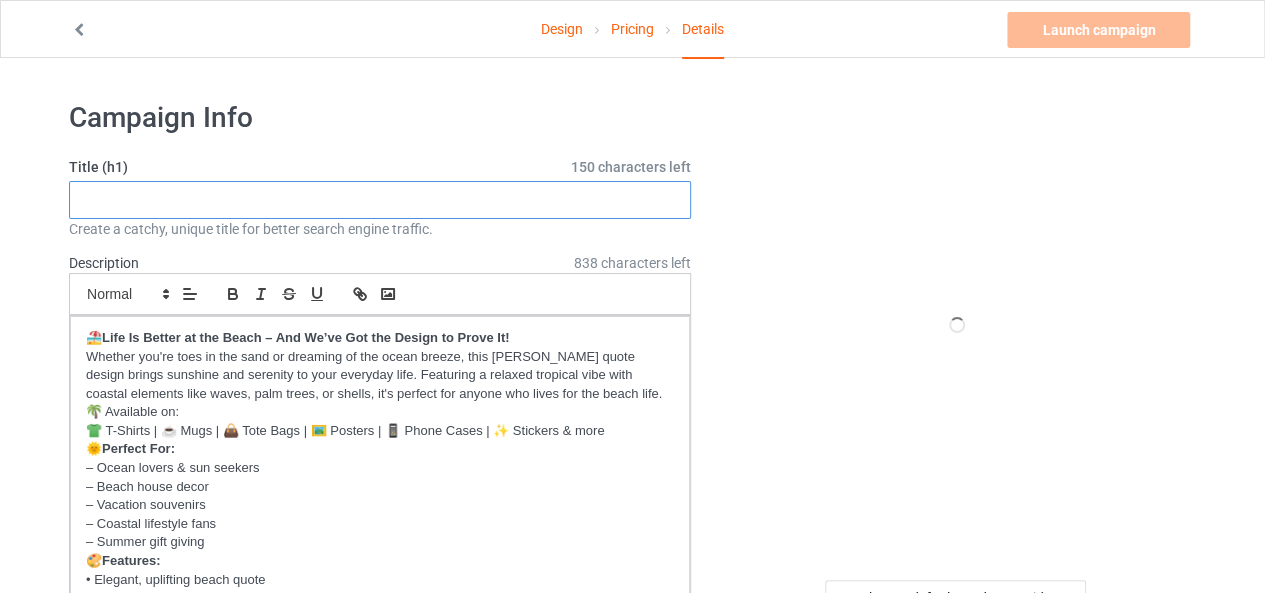 paste on "No One Likes a Shady Beach – Funny Summer Beach Quote Design for T-Shirts, Mugs & More – Sassy Vacation Gift Idea" 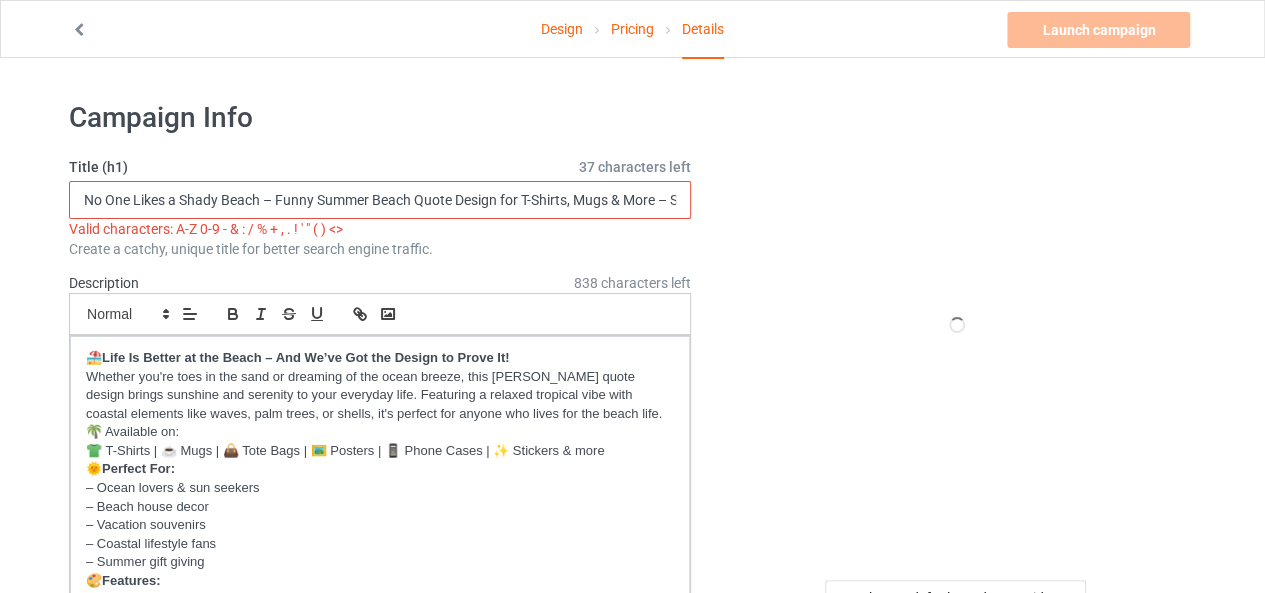 scroll, scrollTop: 0, scrollLeft: 151, axis: horizontal 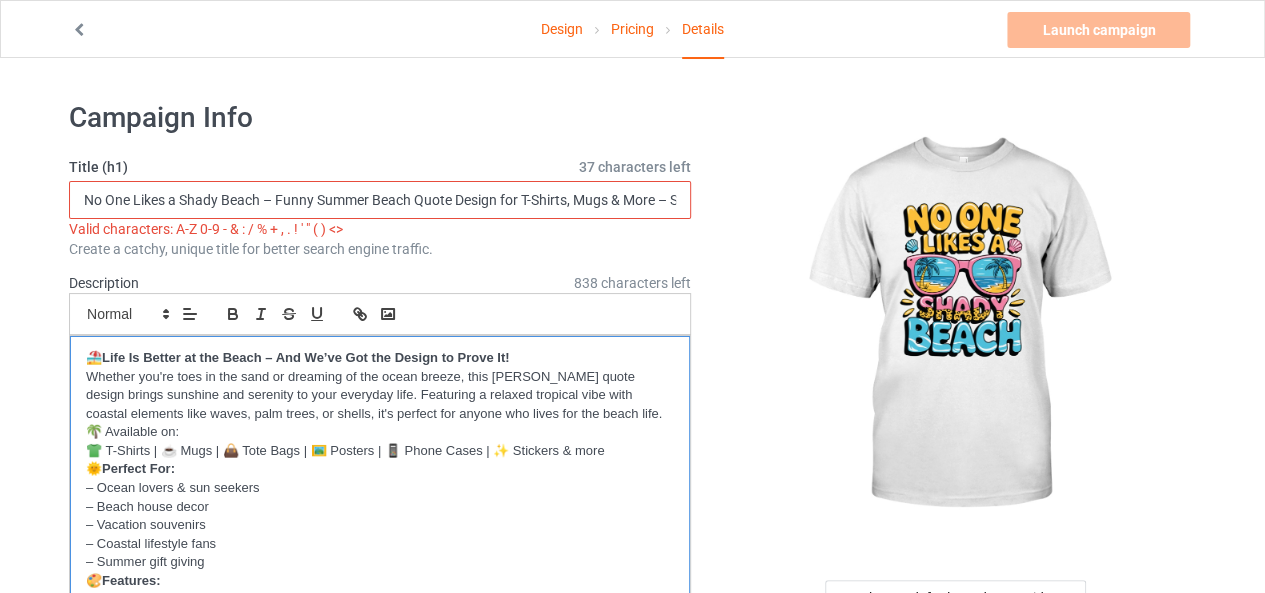 click on "– Beach house decor" at bounding box center (380, 507) 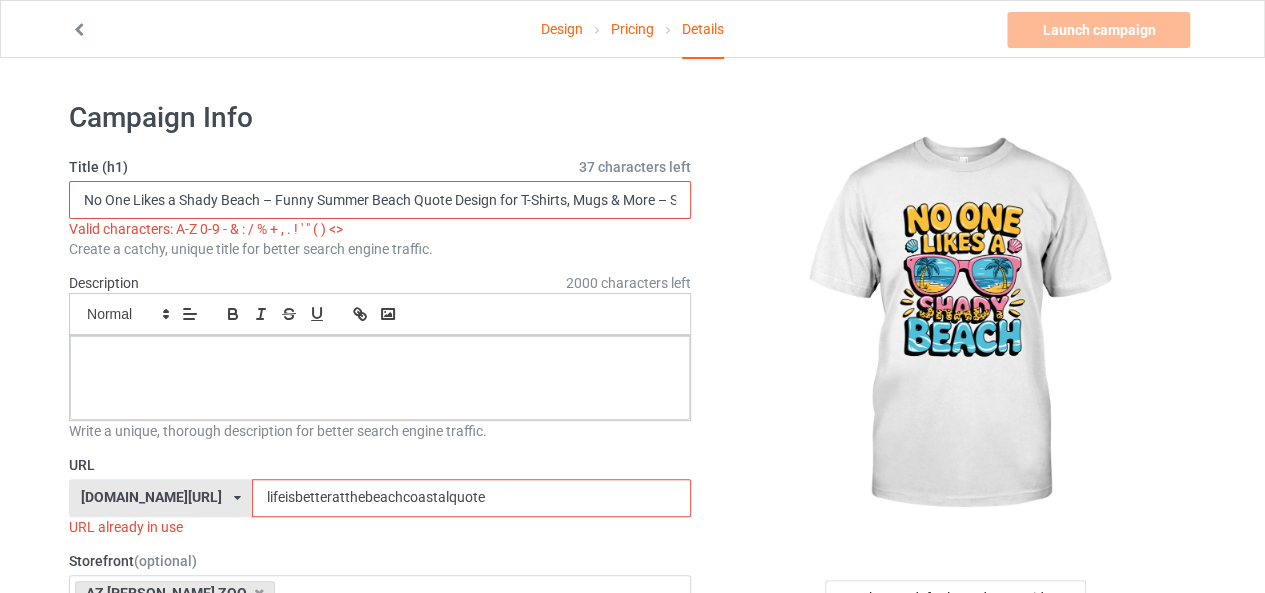 click on "No One Likes a Shady Beach – Funny Summer Beach Quote Design for T-Shirts, Mugs & More – Sassy Vacation Gift Idea" at bounding box center (380, 200) 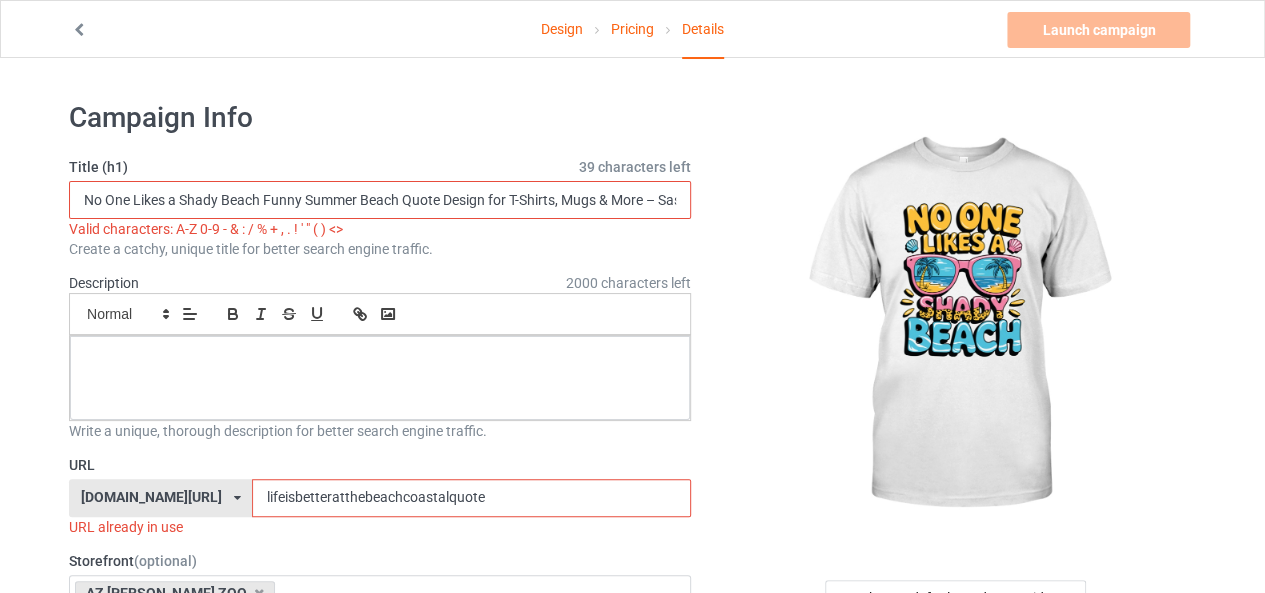 click on "No One Likes a Shady Beach Funny Summer Beach Quote Design for T-Shirts, Mugs & More – Sassy Vacation Gift Idea" at bounding box center (380, 200) 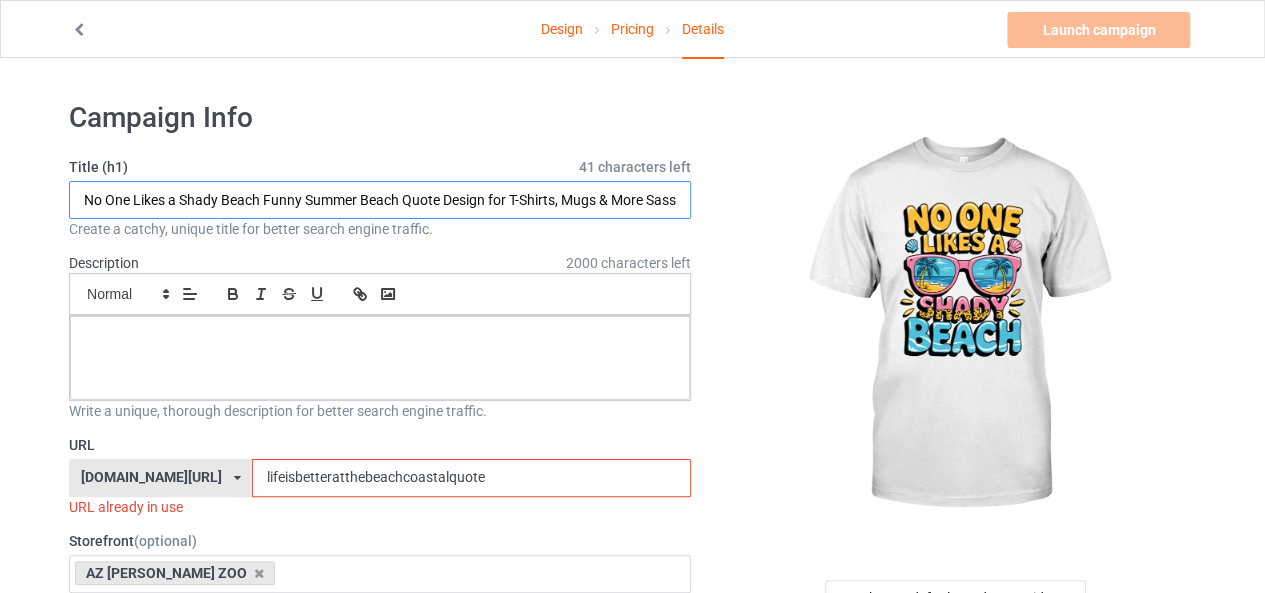 drag, startPoint x: 84, startPoint y: 202, endPoint x: 358, endPoint y: 196, distance: 274.06567 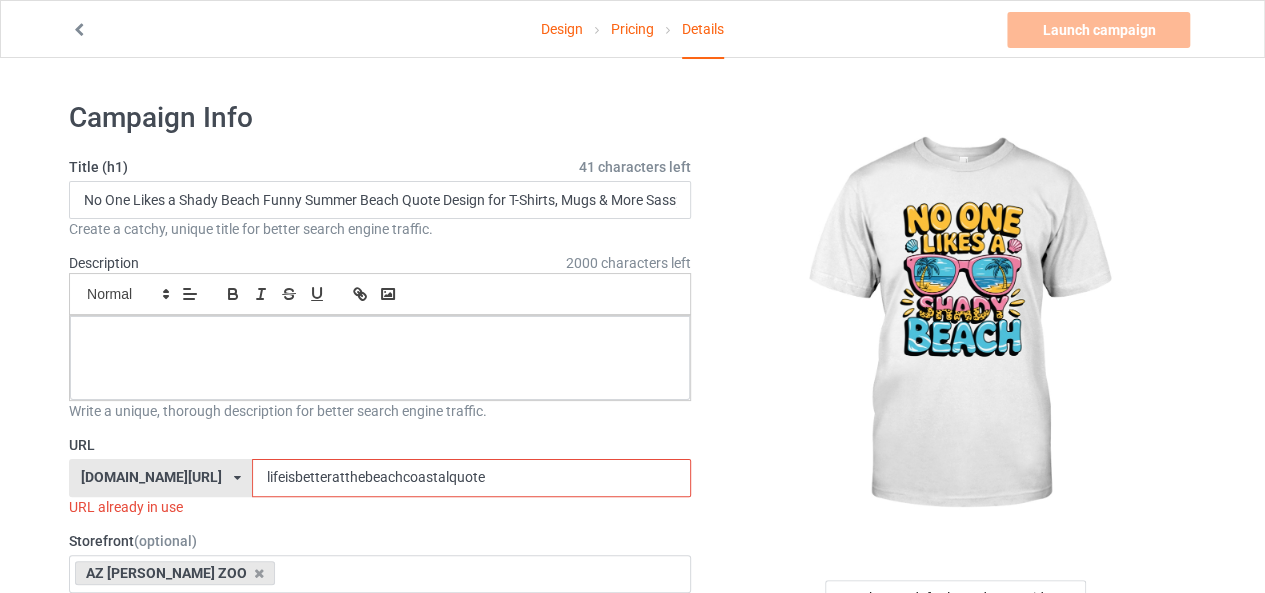 click on "lifeisbetteratthebeachcoastalquote" at bounding box center [471, 478] 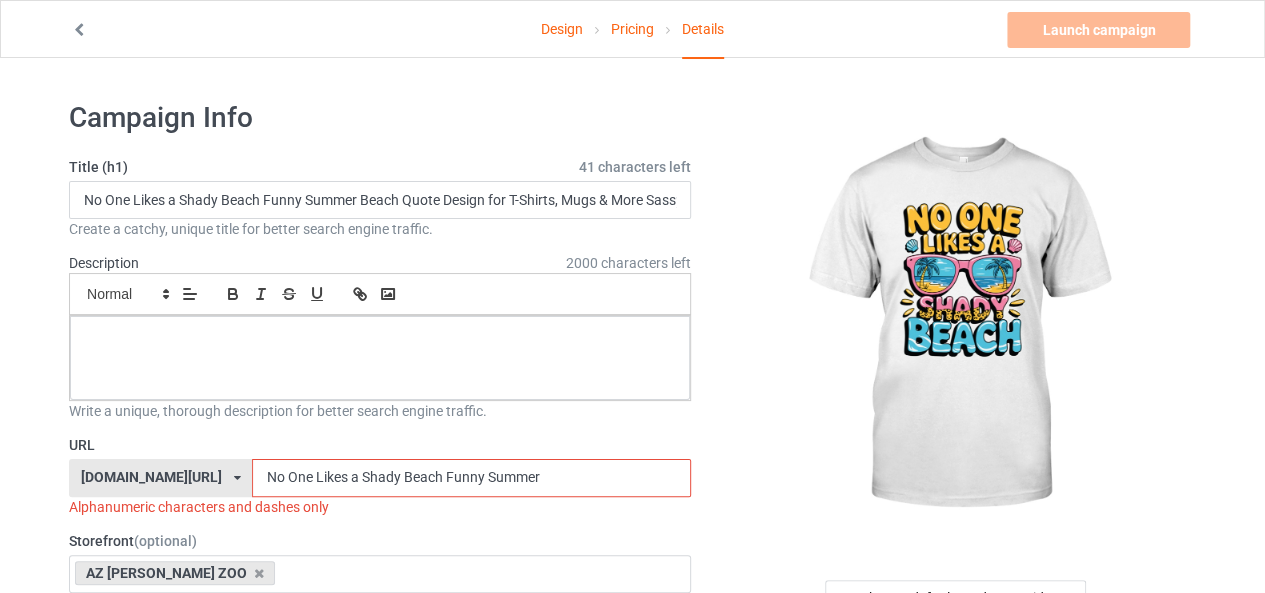 click on "No One Likes a Shady Beach Funny Summer" at bounding box center (471, 478) 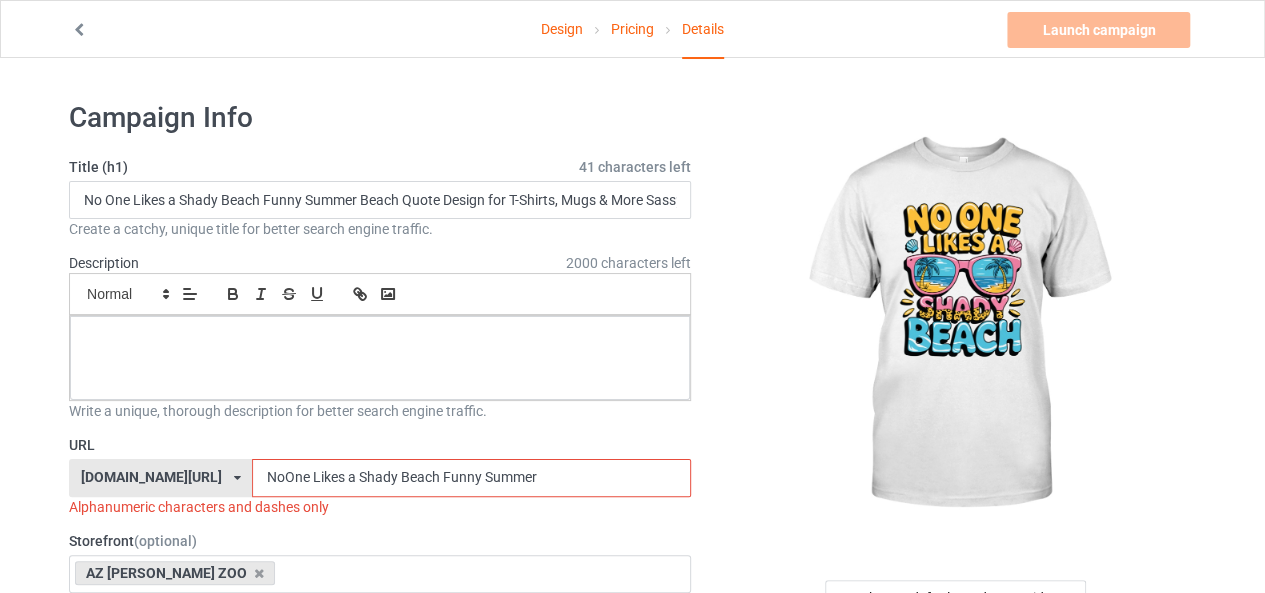 click on "NoOne Likes a Shady Beach Funny Summer" at bounding box center (471, 478) 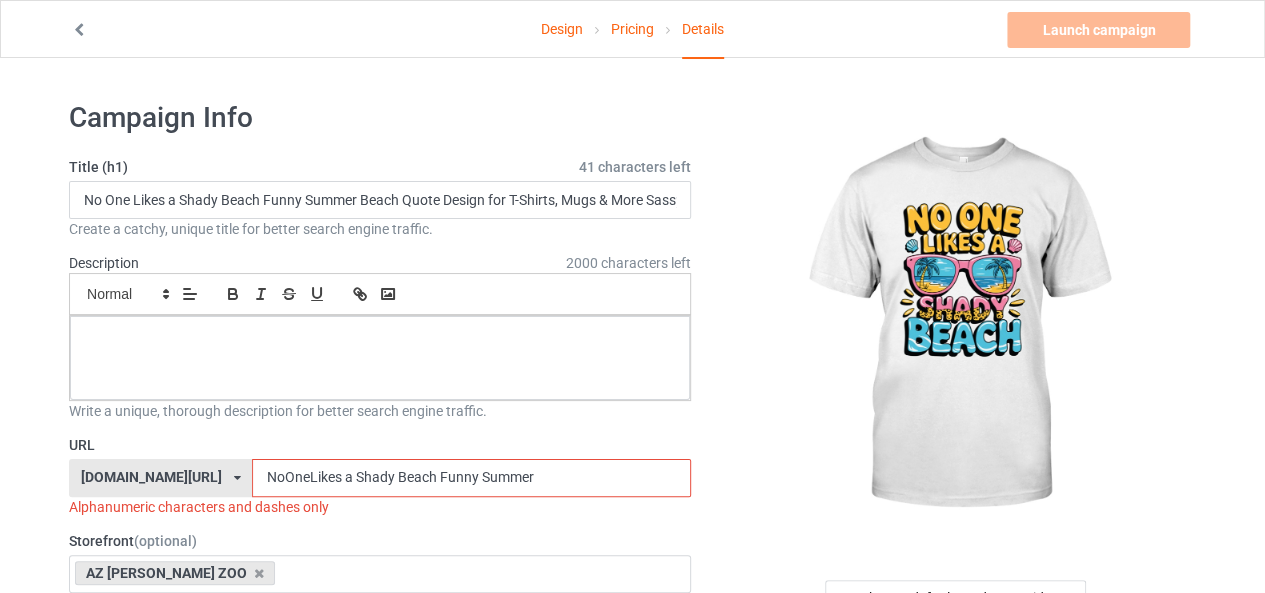 click on "NoOneLikes a Shady Beach Funny Summer" at bounding box center [471, 478] 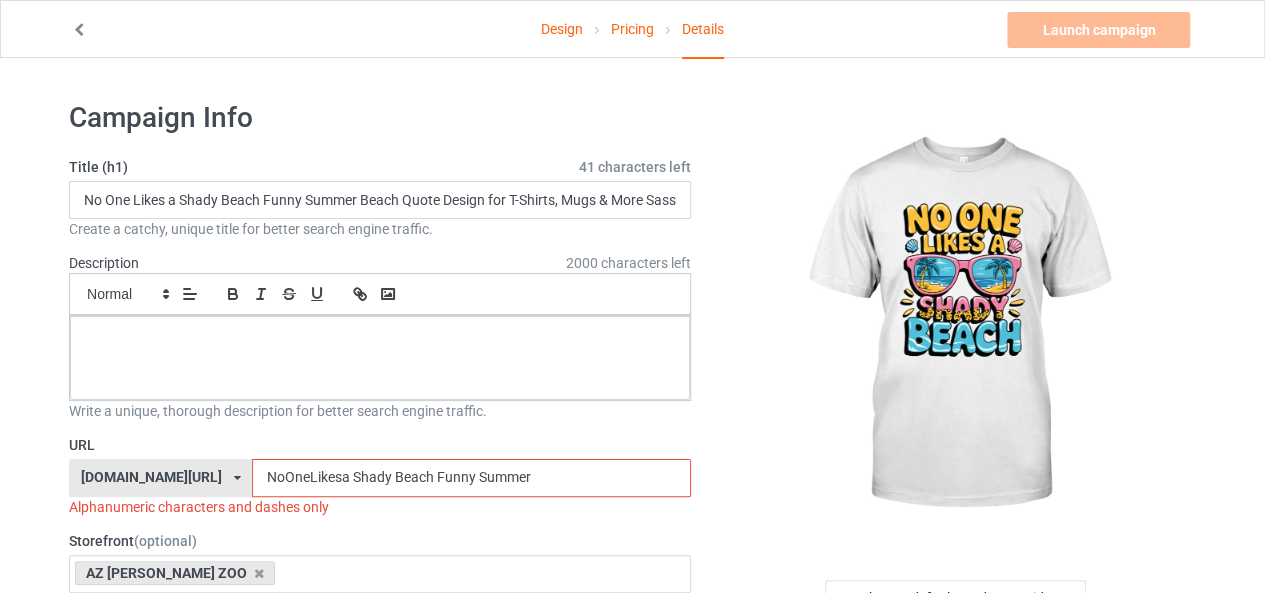 click on "NoOneLikesa Shady Beach Funny Summer" at bounding box center (471, 478) 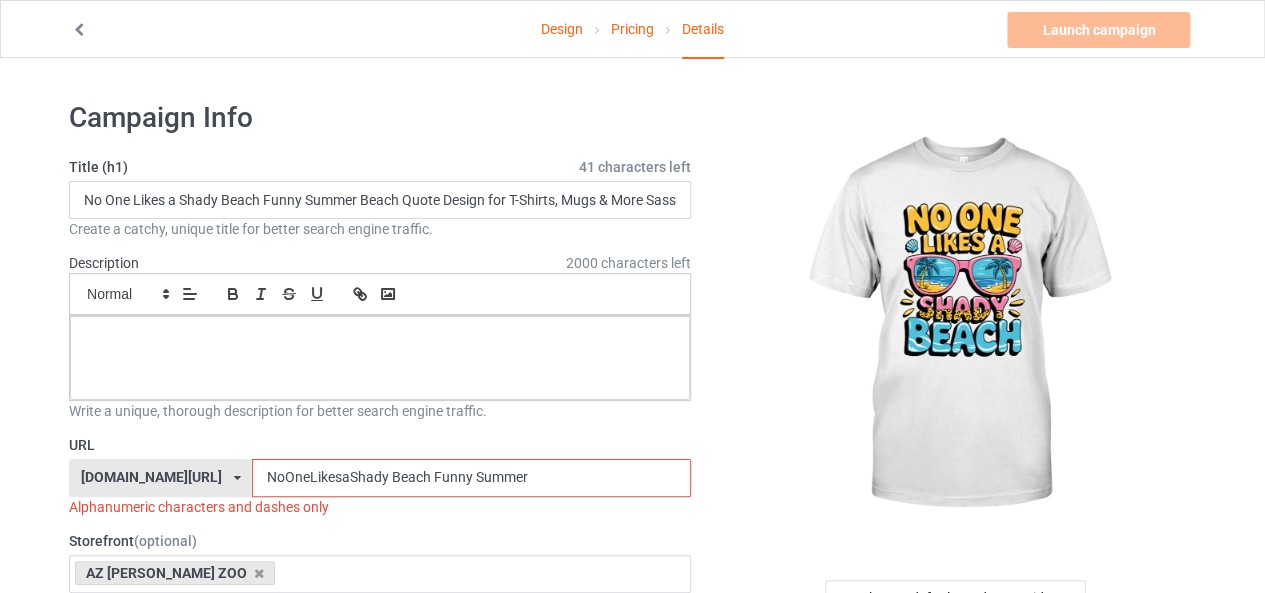 click on "NoOneLikesaShady Beach Funny Summer" at bounding box center [471, 478] 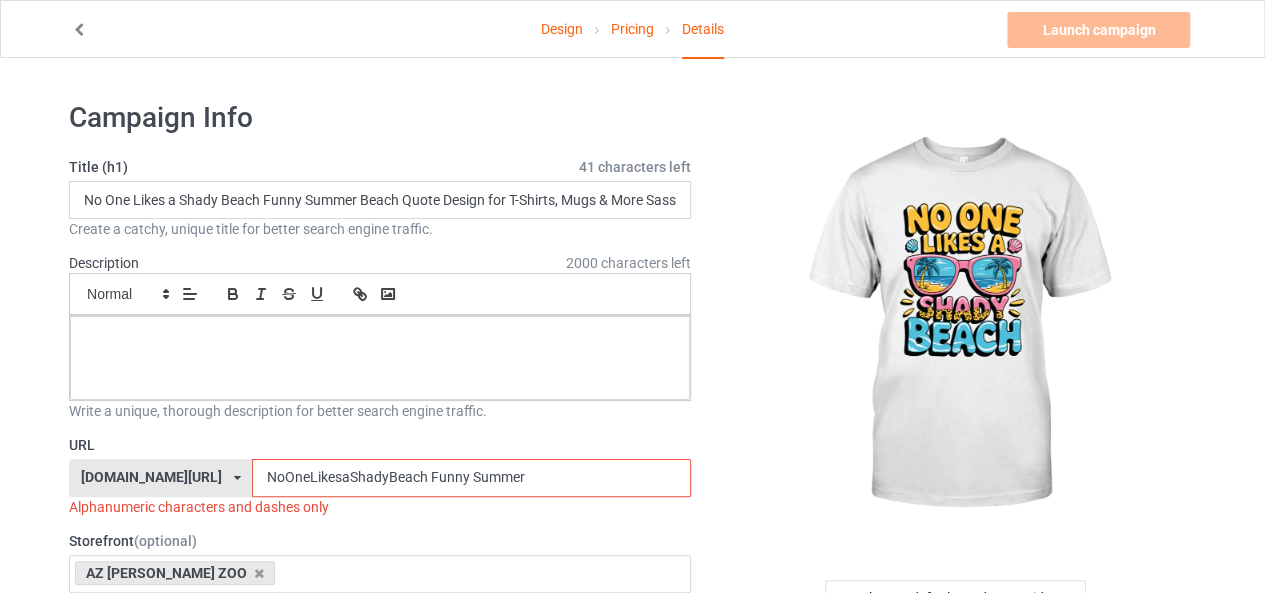 click on "NoOneLikesaShadyBeach Funny Summer" at bounding box center [471, 478] 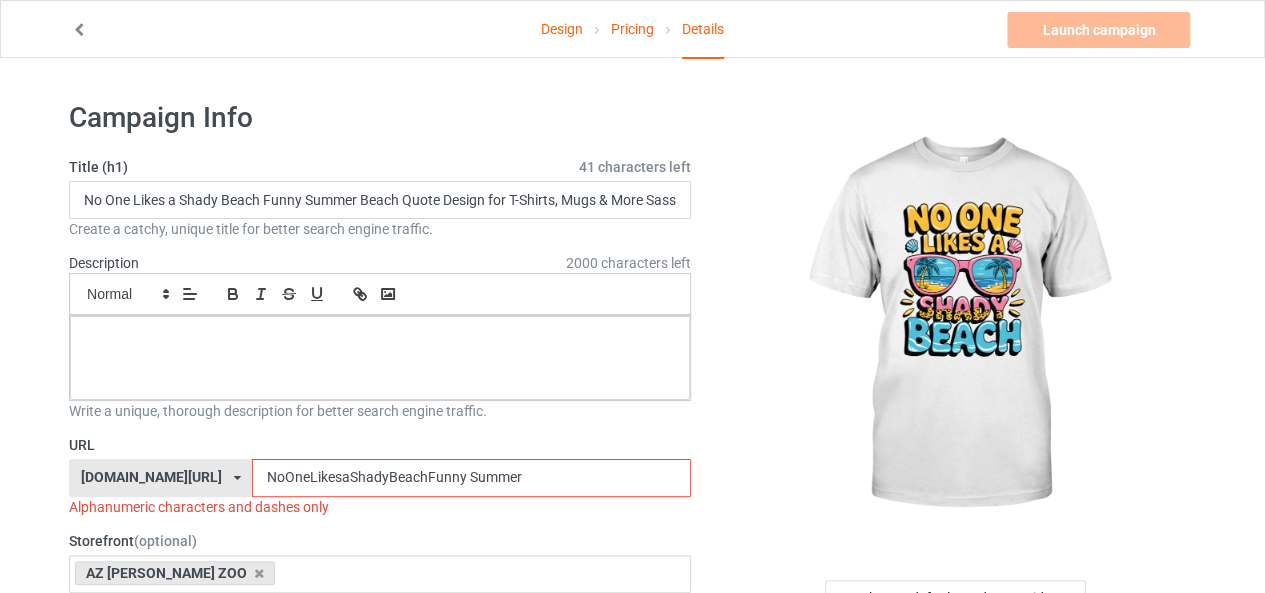 click on "NoOneLikesaShadyBeachFunny Summer" at bounding box center [471, 478] 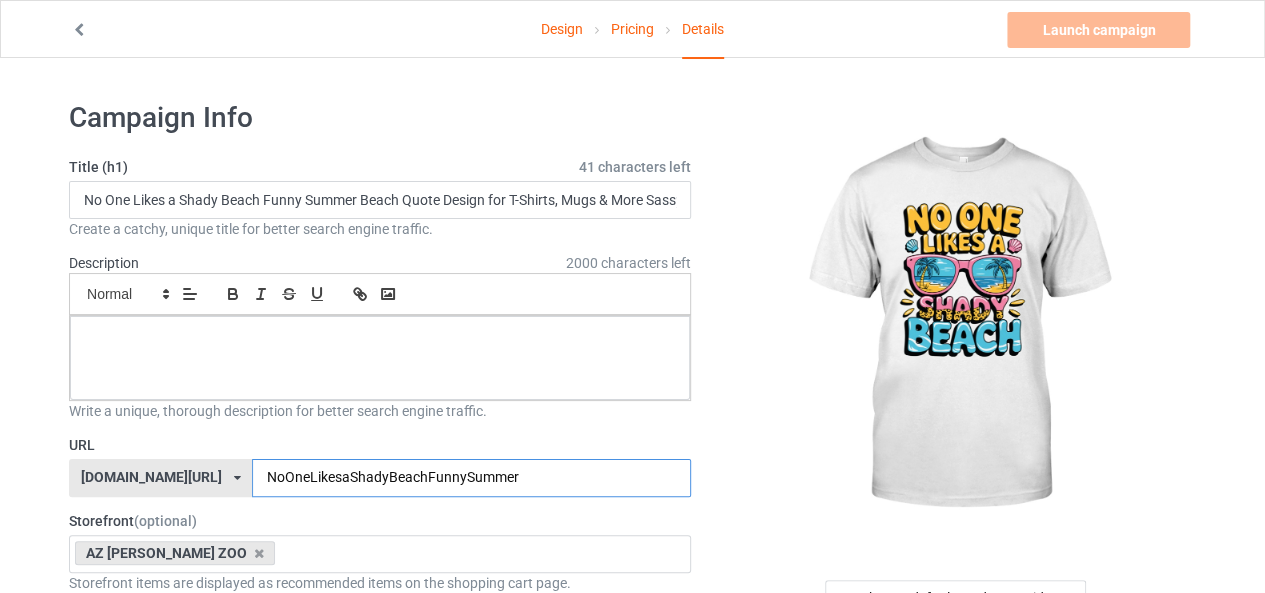 type on "NoOneLikesaShadyBeachFunnySummer" 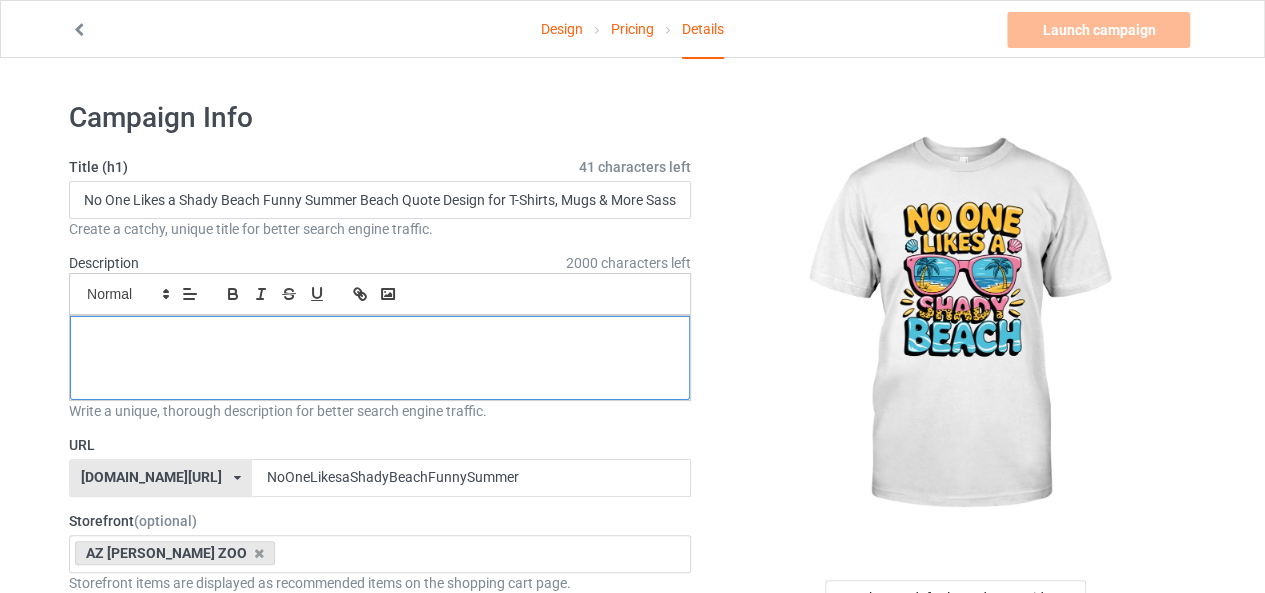 click at bounding box center [380, 358] 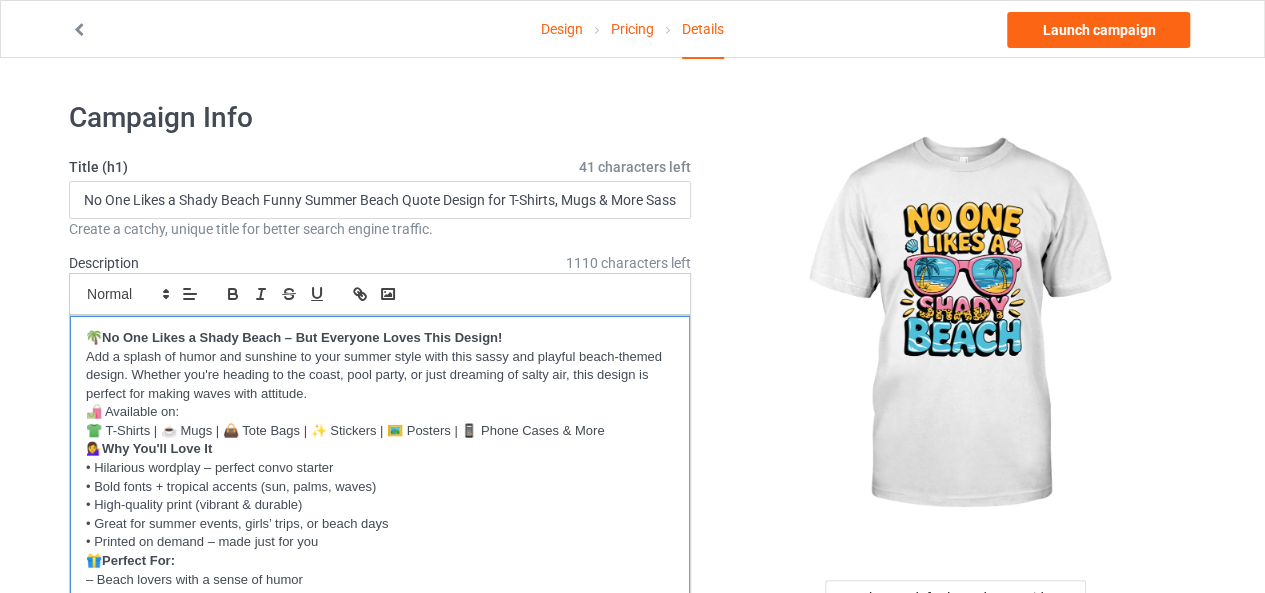 scroll, scrollTop: 0, scrollLeft: 0, axis: both 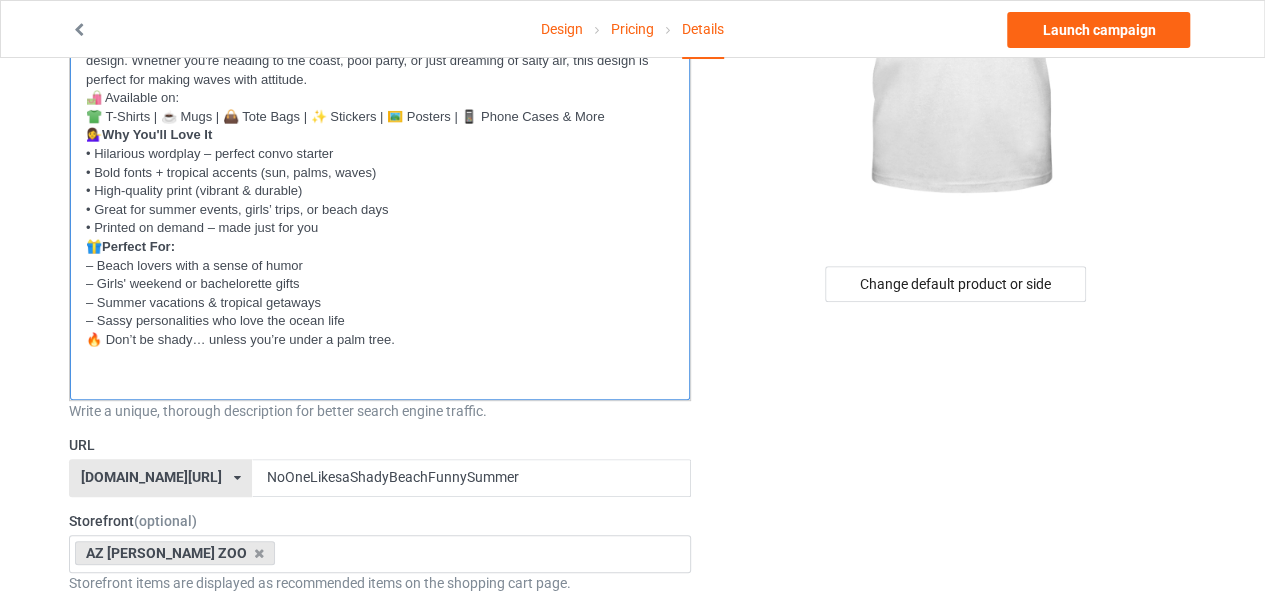 click on "🌴  No One Likes a Shady Beach – But Everyone Loves This Design! Add a splash of humor and sunshine to your summer style with this sassy and playful beach-themed design. Whether you're heading to the coast, pool party, or just dreaming of salty air, this design is perfect for making waves with attitude. 🛍️ Available on:  👕 T-Shirts | ☕ Mugs | 👜 Tote Bags | ✨ Stickers | 🖼️ Posters | 📱 Phone Cases & More 💁‍♀️  Why You'll Love It  • Hilarious wordplay – perfect convo starter  • Bold fonts + tropical accents (sun, palms, waves)  • High-quality print (vibrant & durable)  • Great for summer events, girls’ trips, or beach days  • Printed on demand – made just for you 🎁  Perfect For:  – Beach lovers with a sense of humor  – Girls' weekend or bachelorette gifts  – Summer vacations & tropical getaways  – Sassy personalities who love the ocean life 🔥 Don’t be shady… unless you’re under a palm tree." at bounding box center (380, 201) 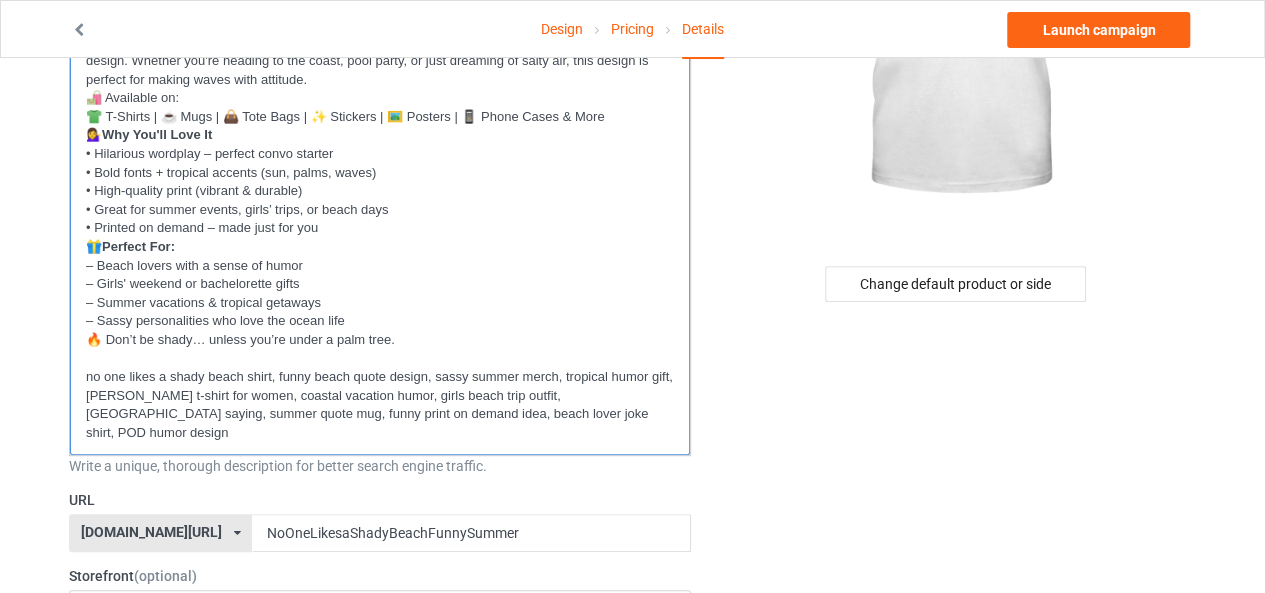 scroll, scrollTop: 0, scrollLeft: 0, axis: both 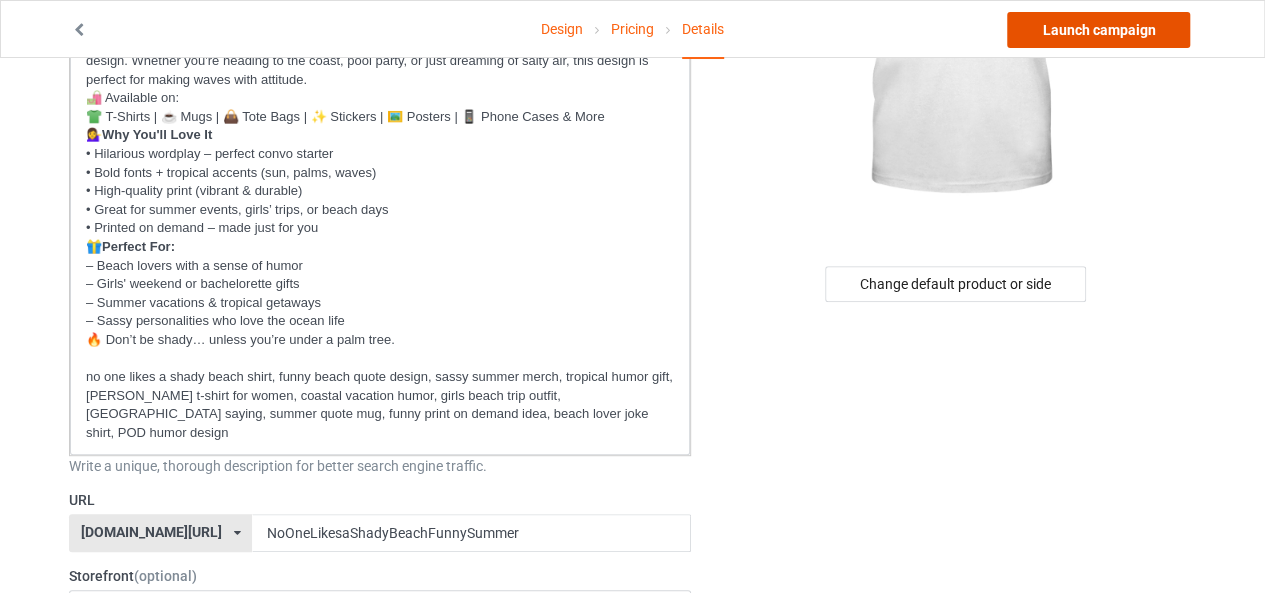 click on "Launch campaign" at bounding box center [1098, 30] 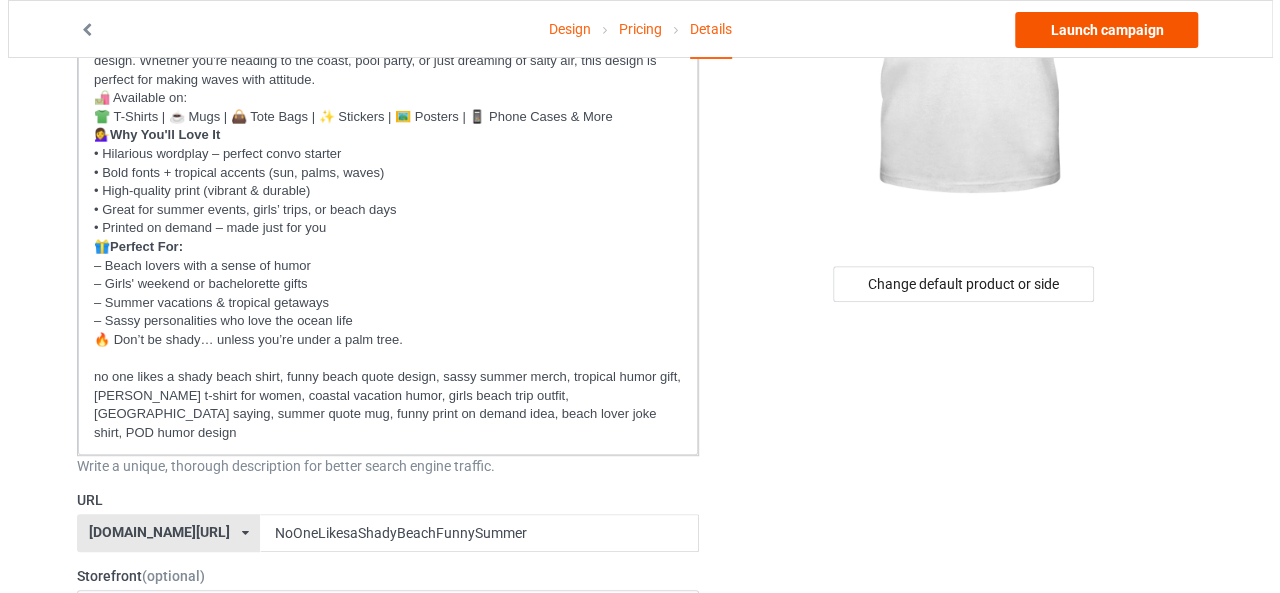 scroll, scrollTop: 0, scrollLeft: 0, axis: both 